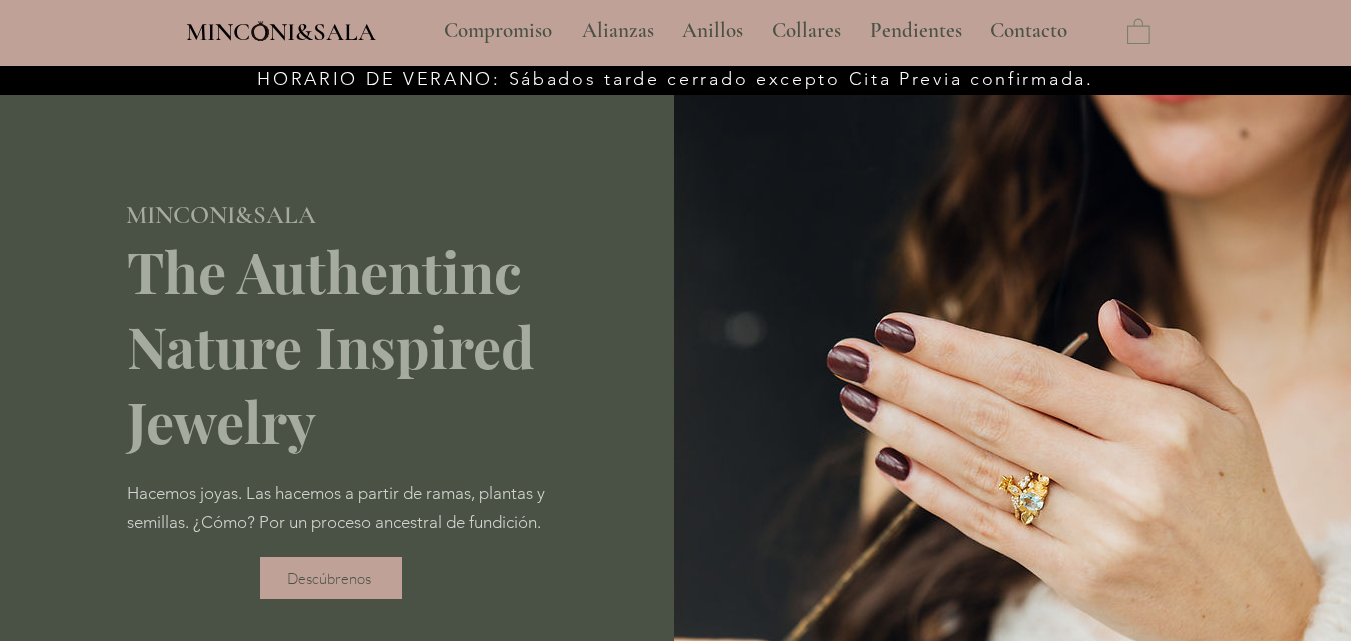 scroll, scrollTop: 200, scrollLeft: 0, axis: vertical 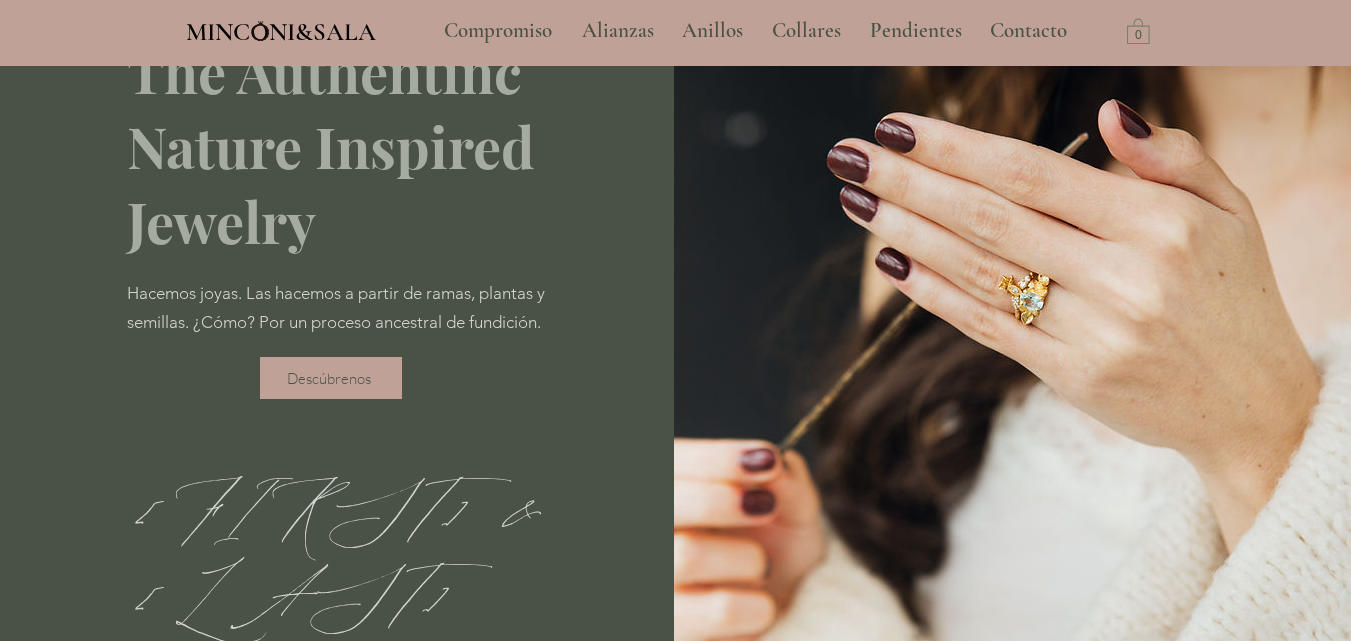 type on "**********" 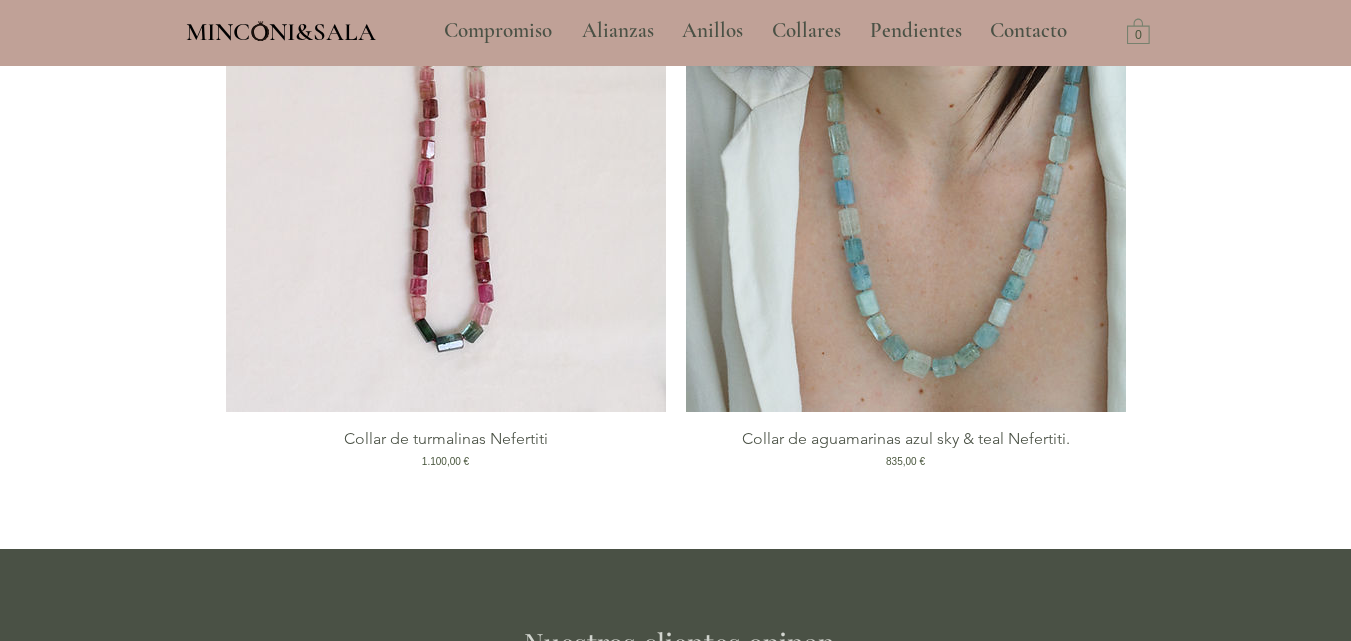 scroll, scrollTop: 4400, scrollLeft: 0, axis: vertical 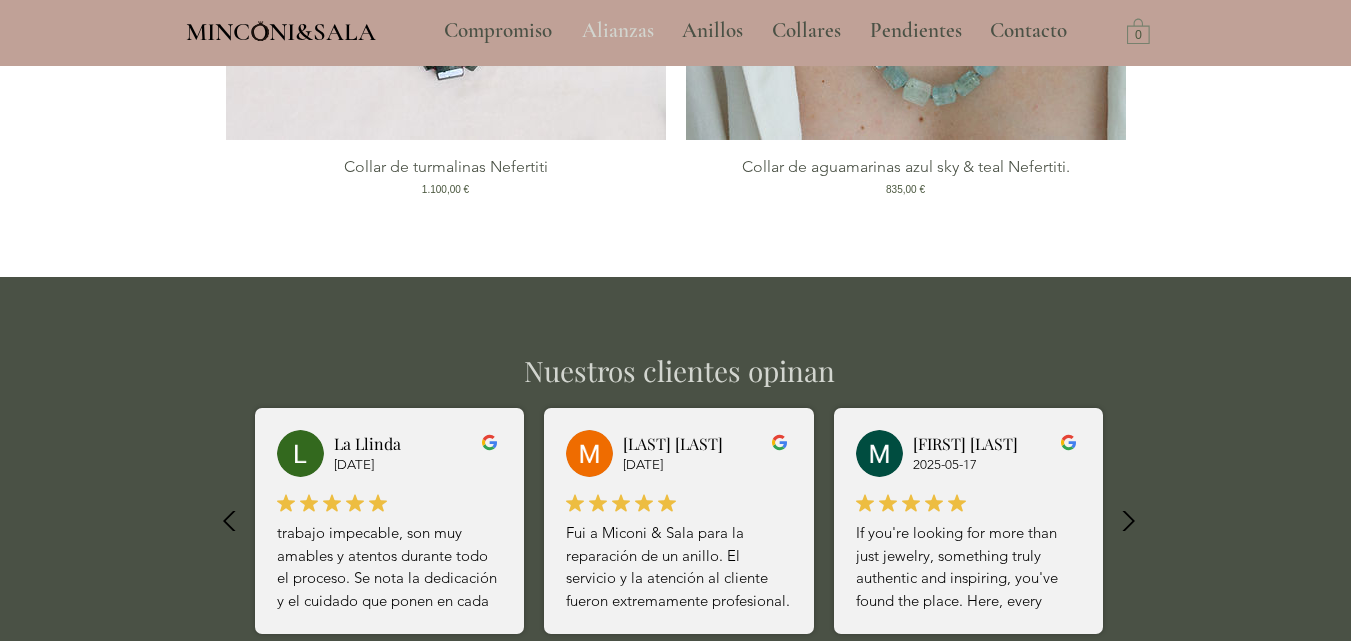 click on "Alianzas" at bounding box center (618, 31) 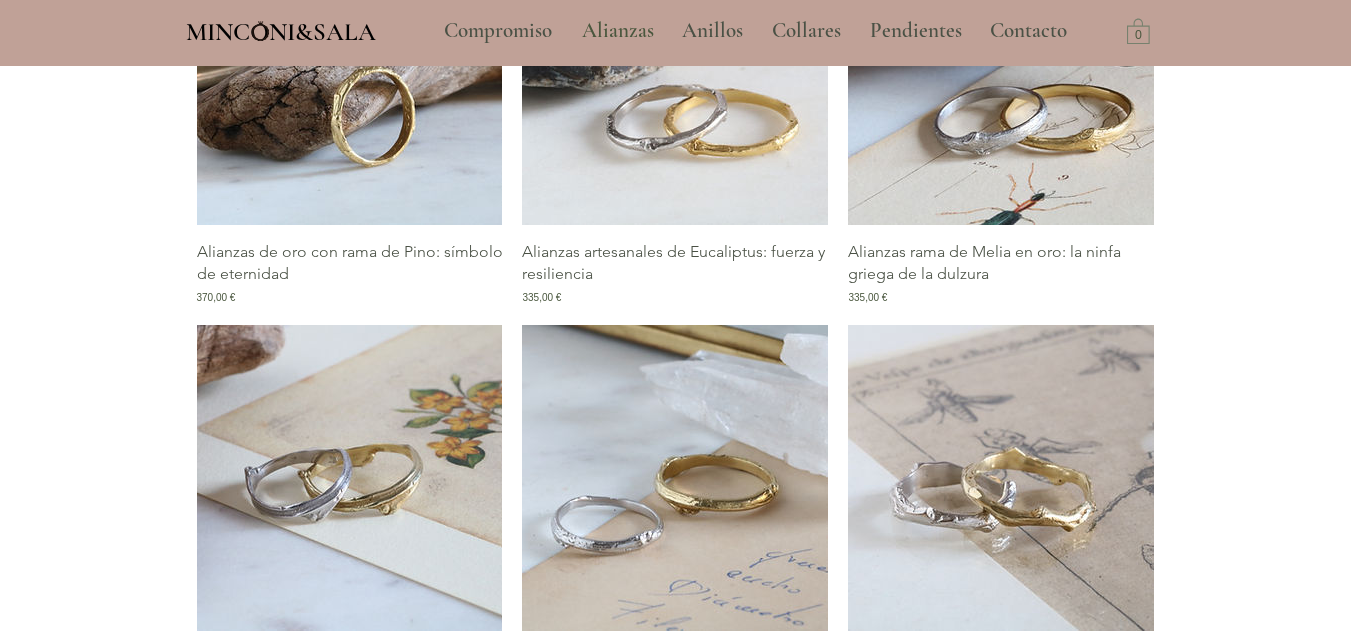 scroll, scrollTop: 1300, scrollLeft: 0, axis: vertical 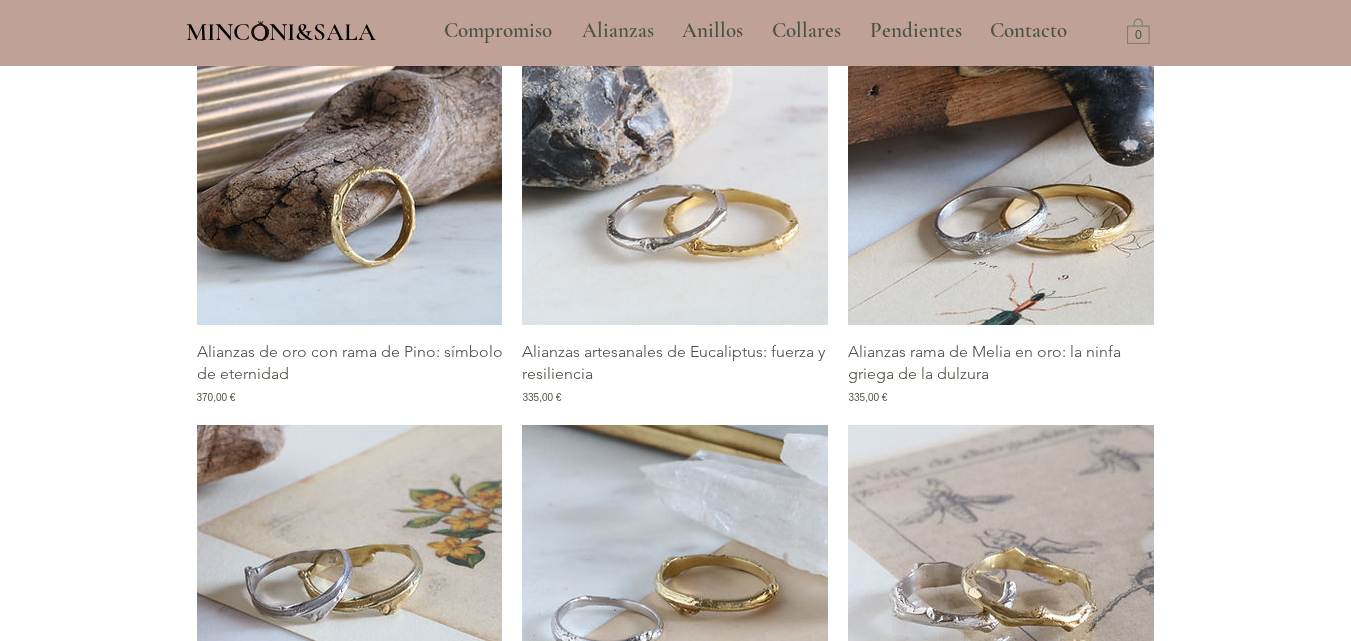 click at bounding box center (350, 172) 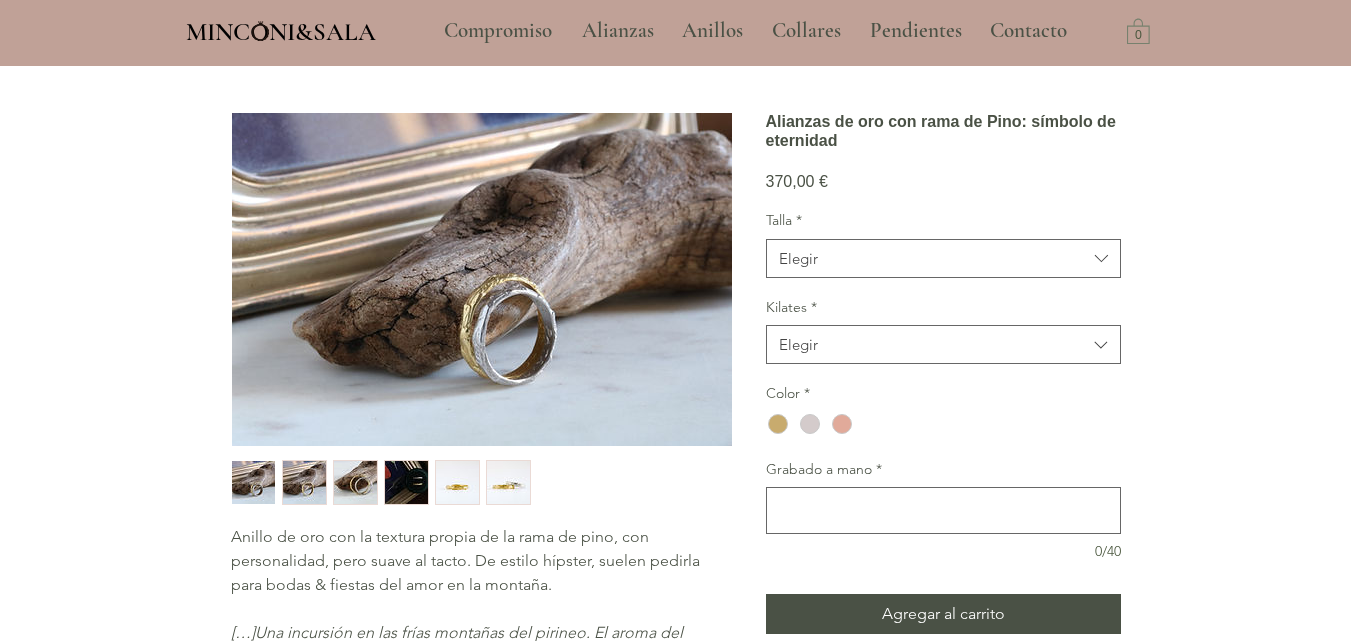 scroll, scrollTop: 100, scrollLeft: 0, axis: vertical 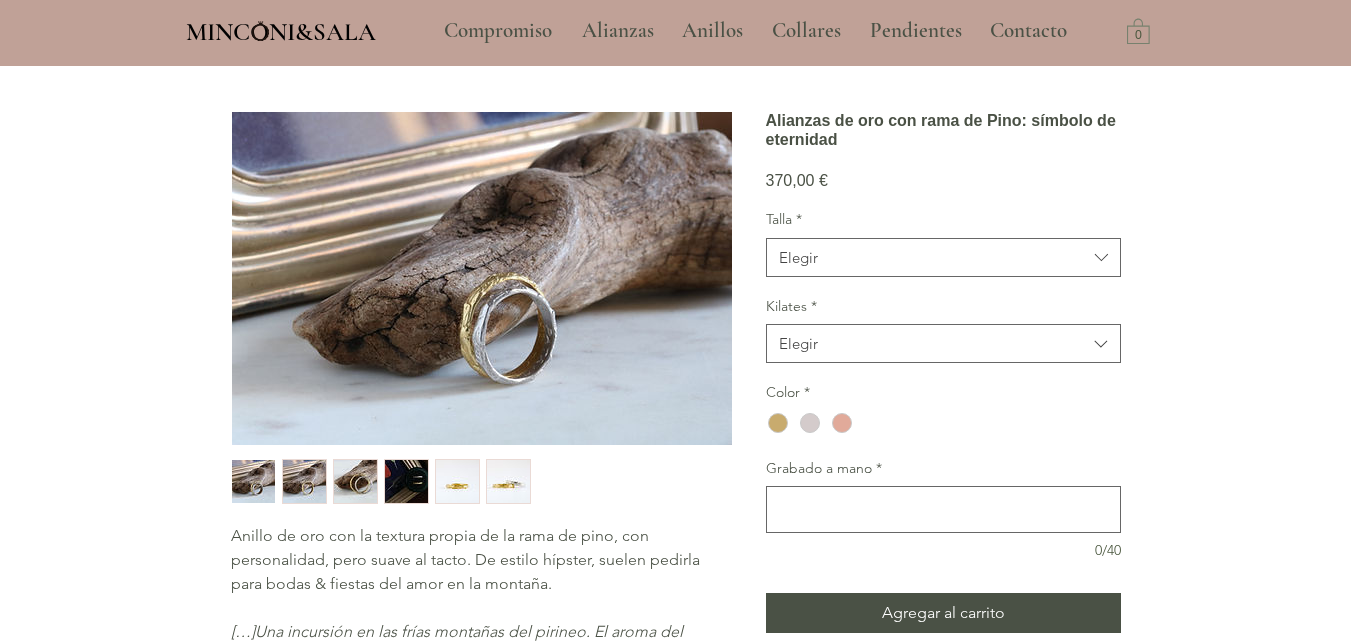 click at bounding box center (457, 481) 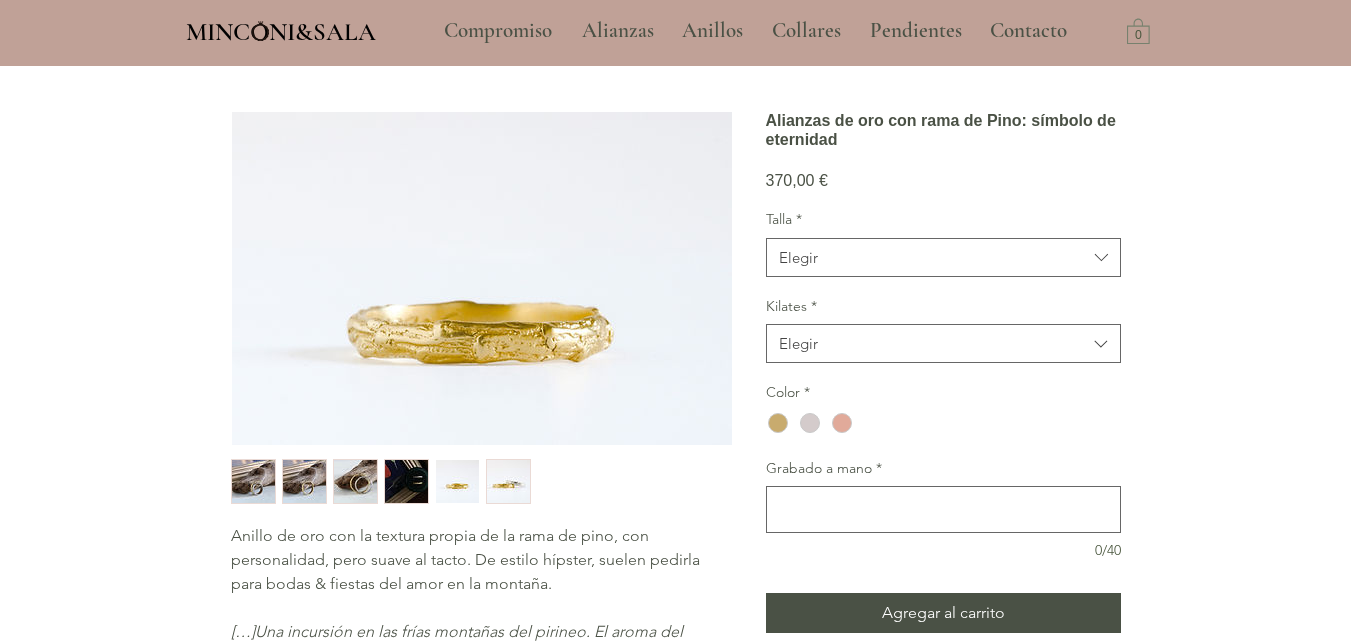 click at bounding box center (508, 481) 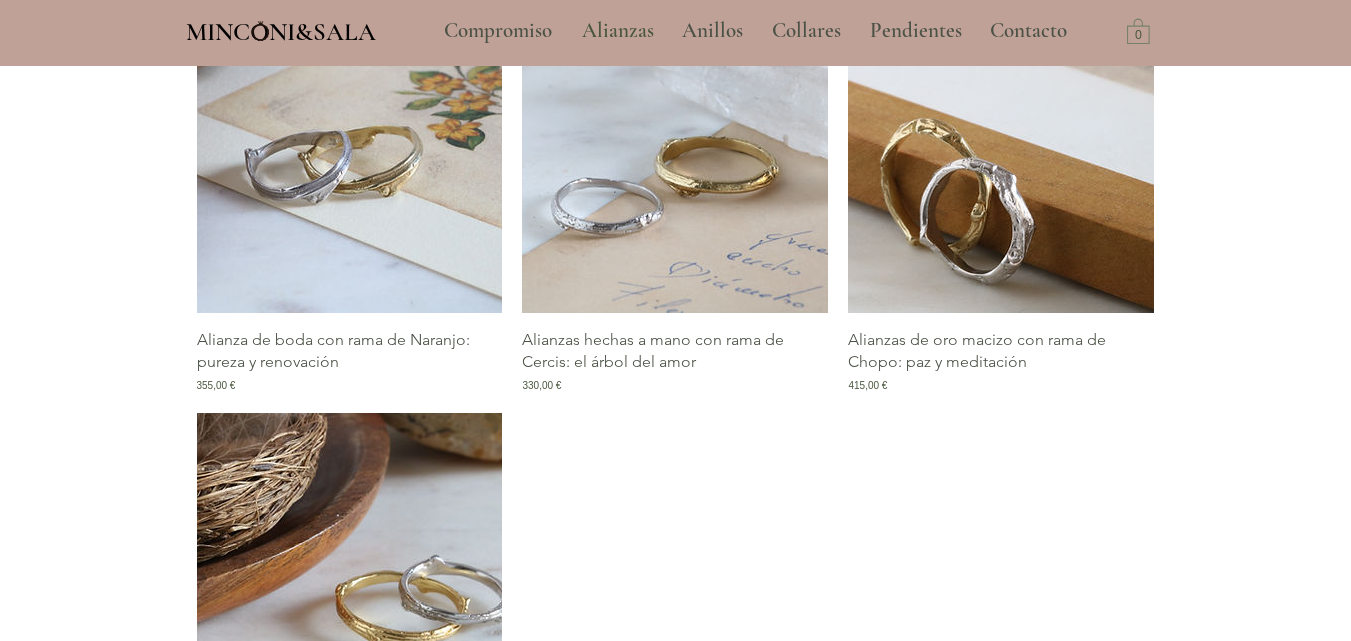 scroll, scrollTop: 1705, scrollLeft: 0, axis: vertical 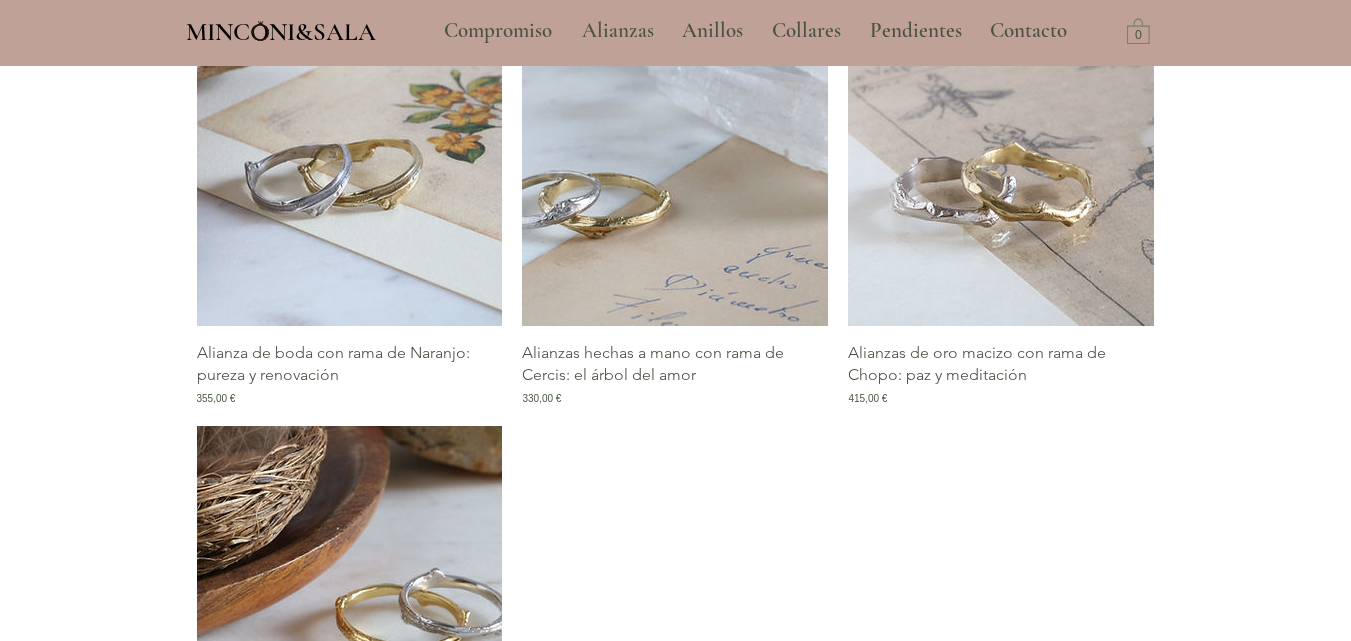 click at bounding box center [675, 173] 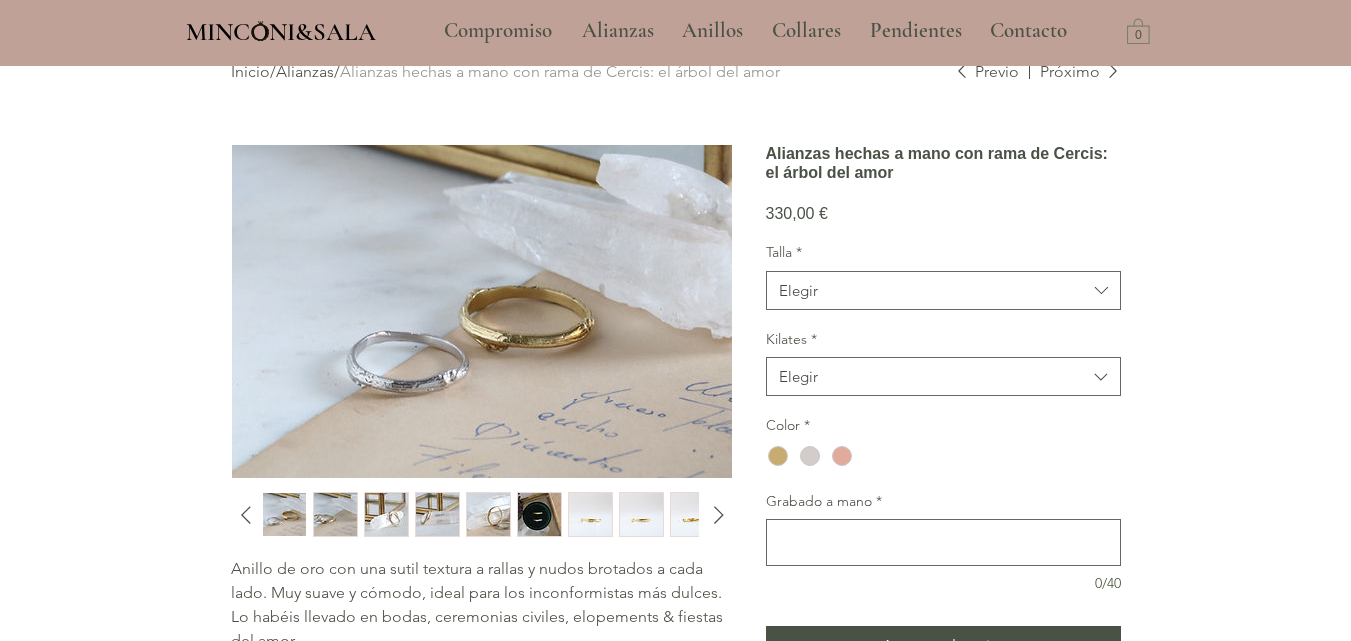 scroll, scrollTop: 100, scrollLeft: 0, axis: vertical 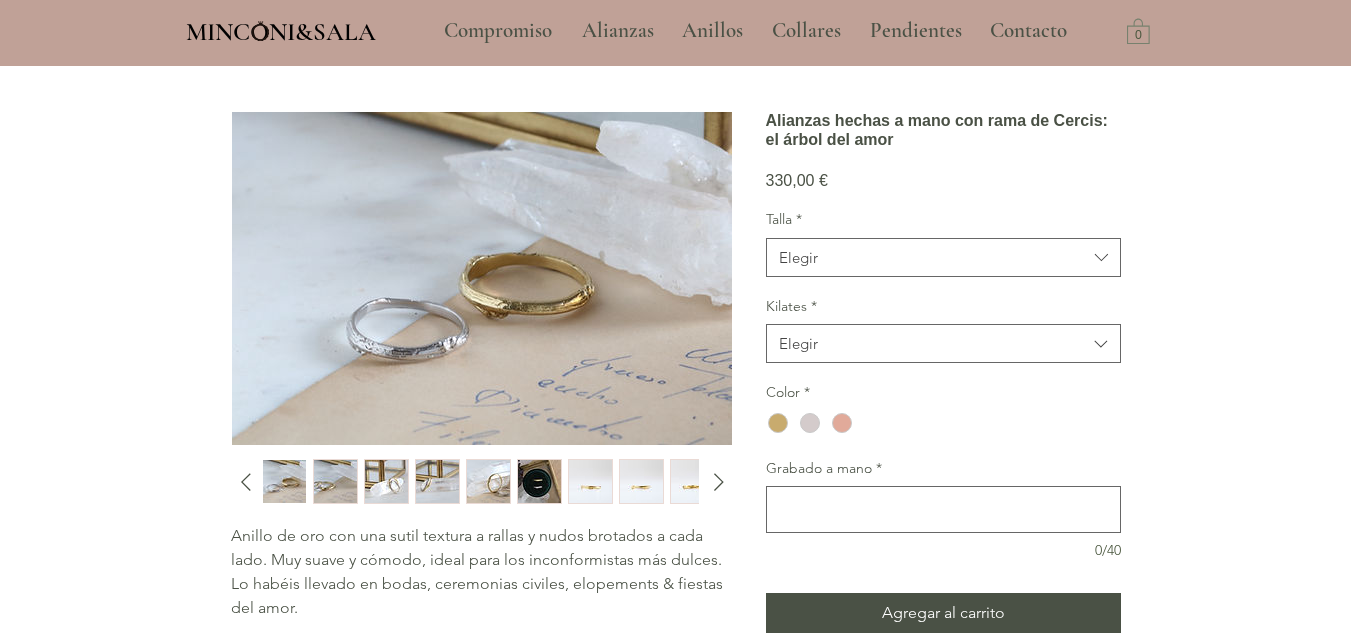click at bounding box center (386, 481) 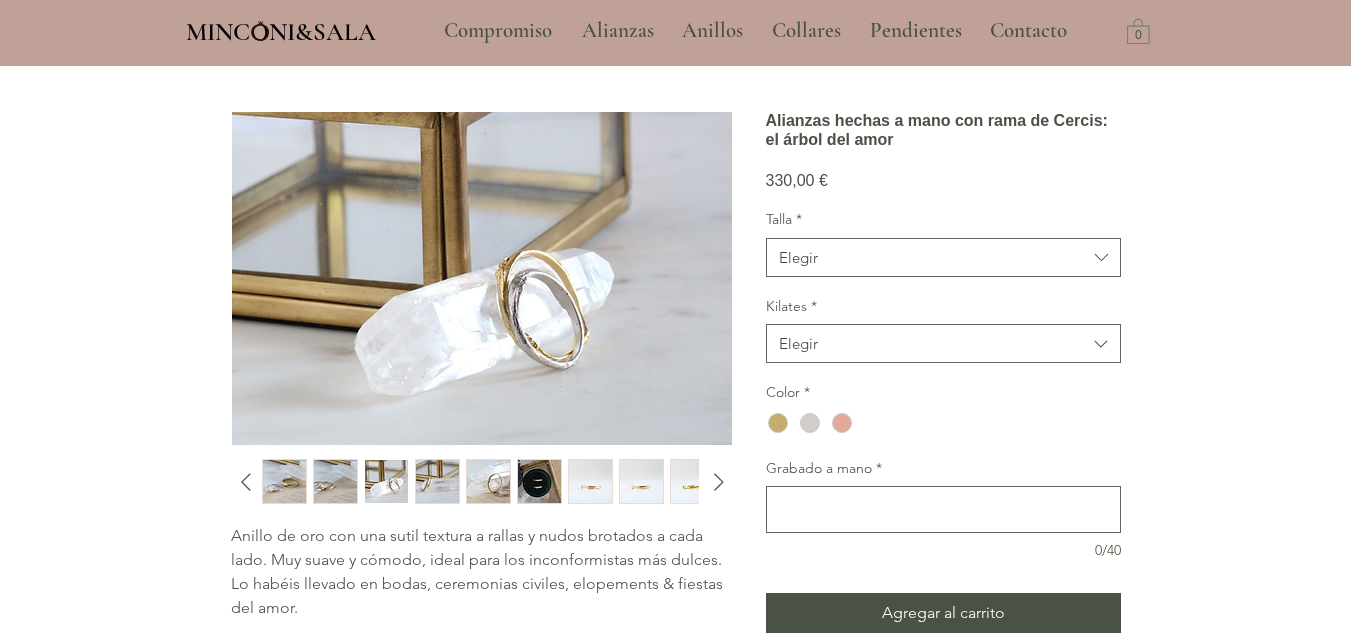 click at bounding box center [479, 481] 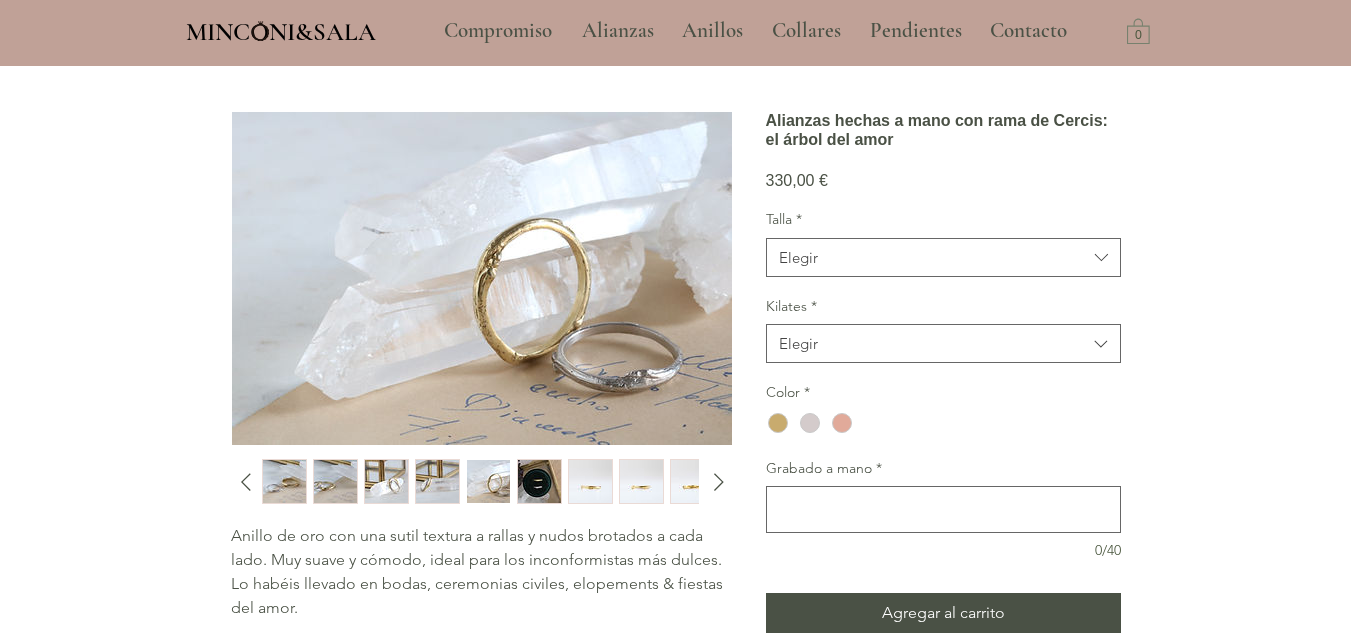 click at bounding box center [590, 481] 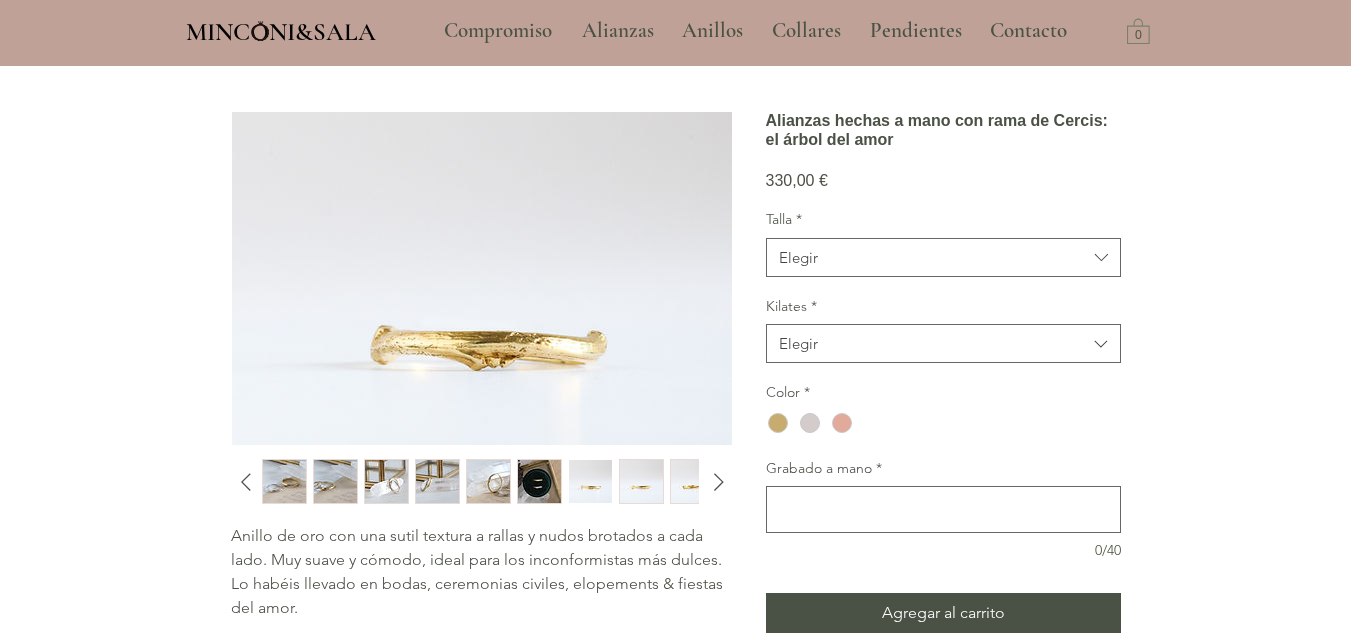click at bounding box center [641, 481] 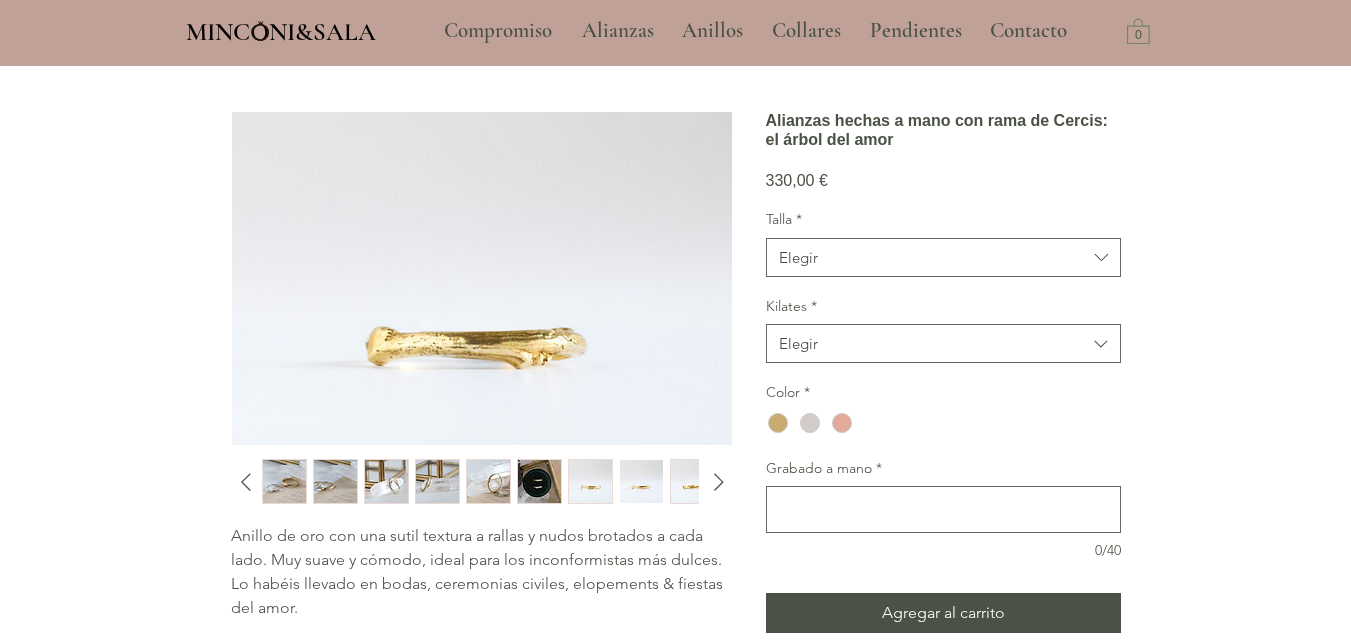 click at bounding box center [692, 481] 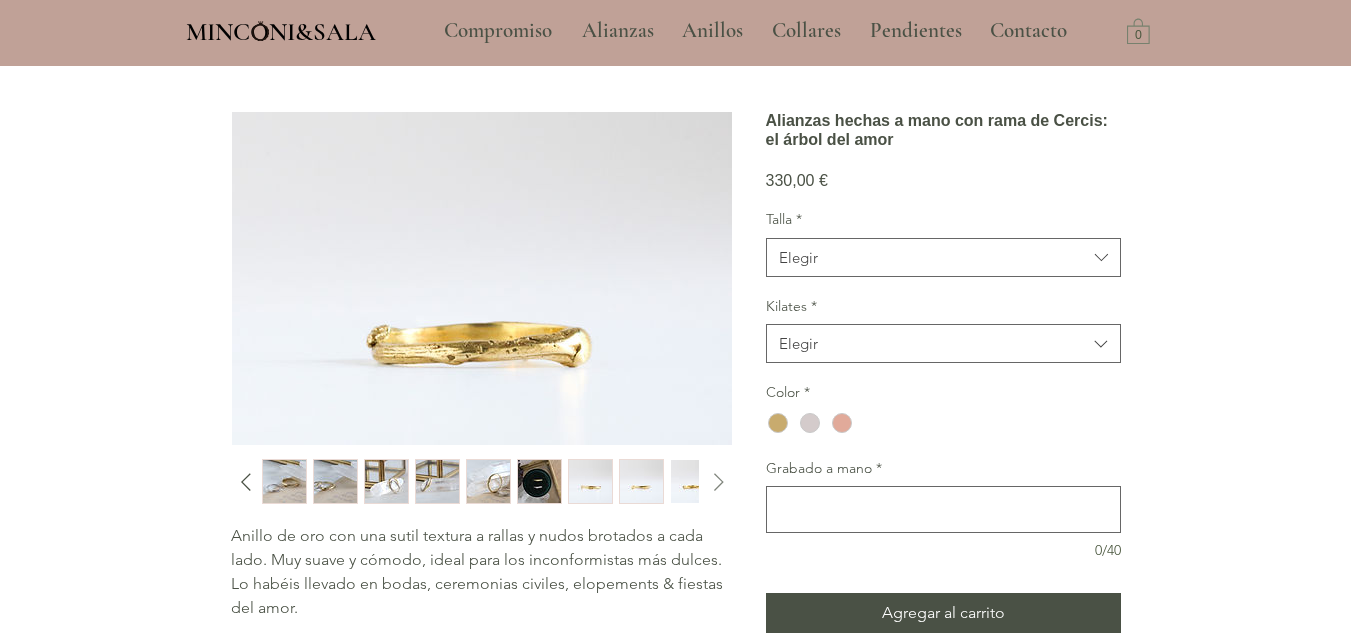 click 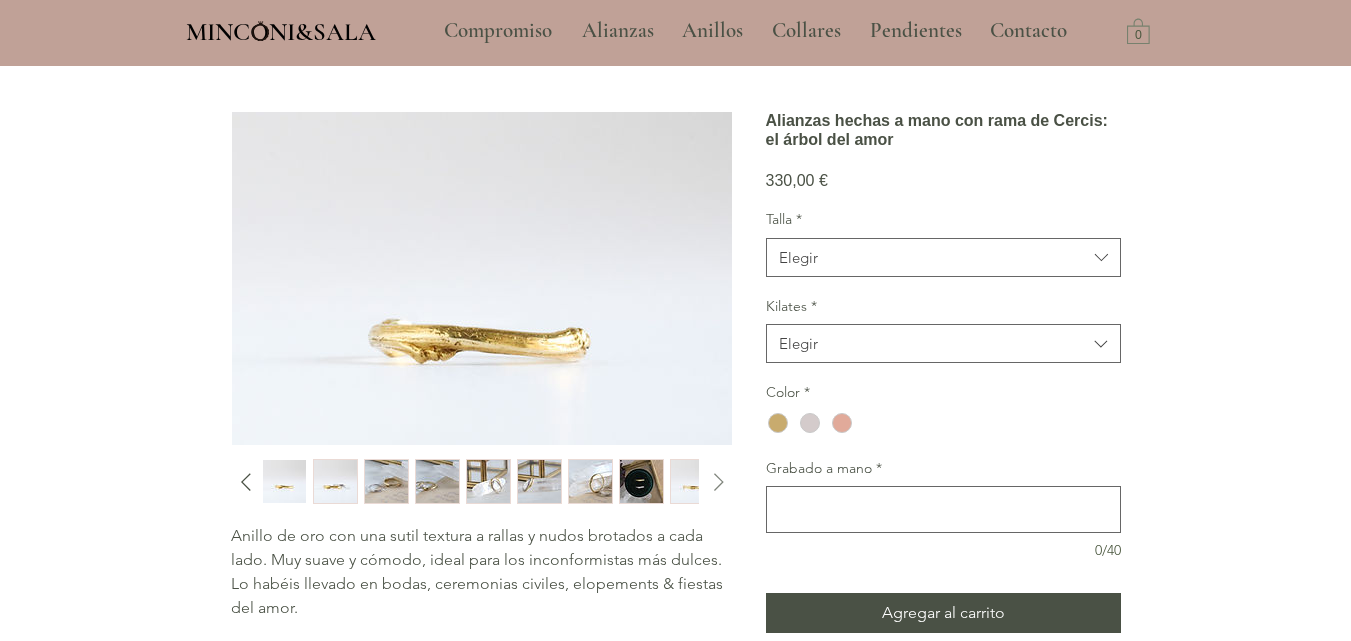 click 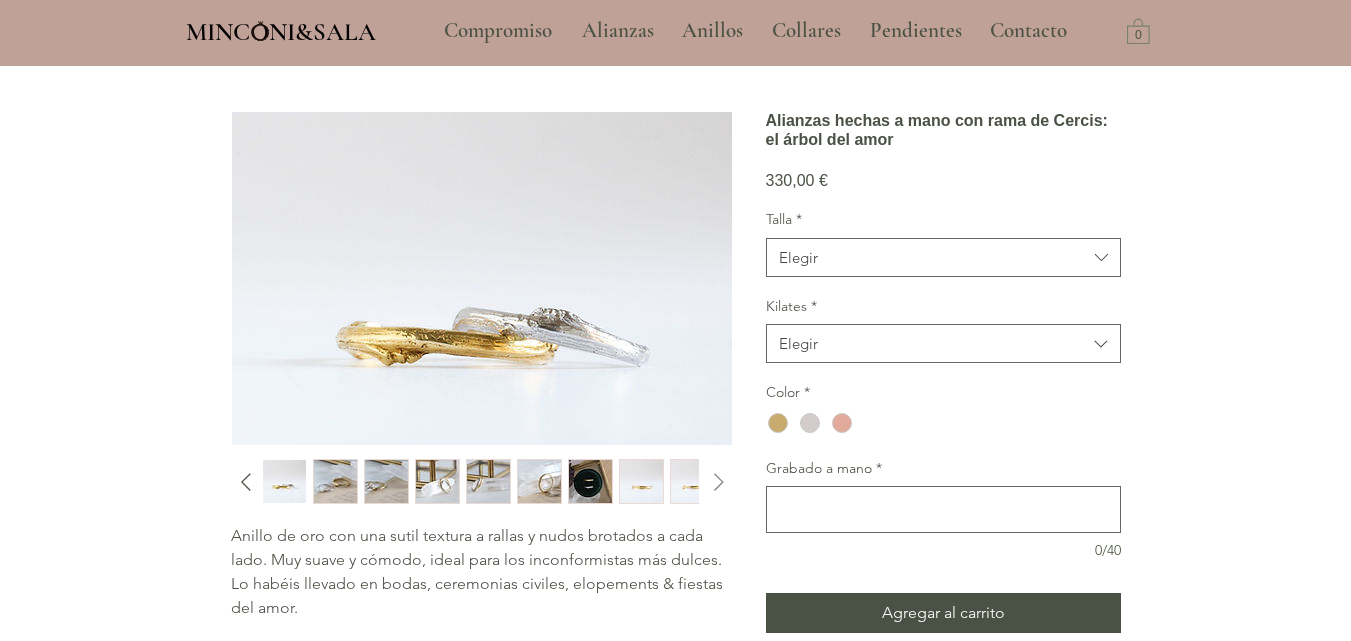 click 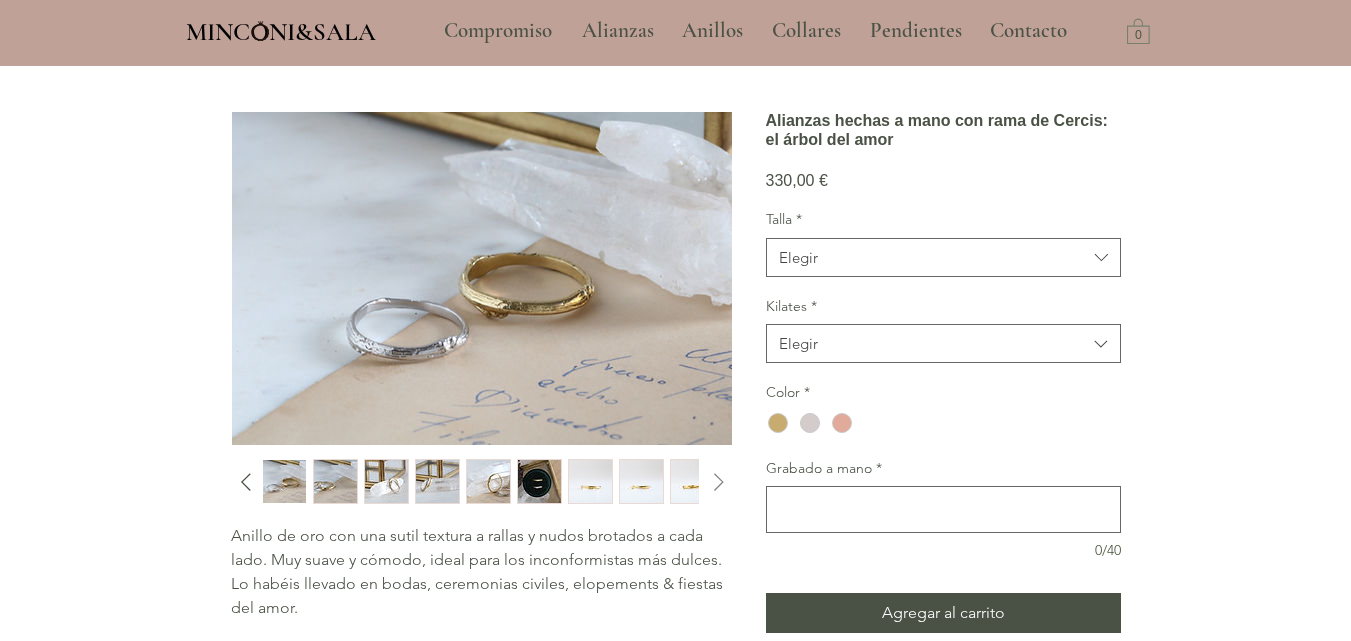 click 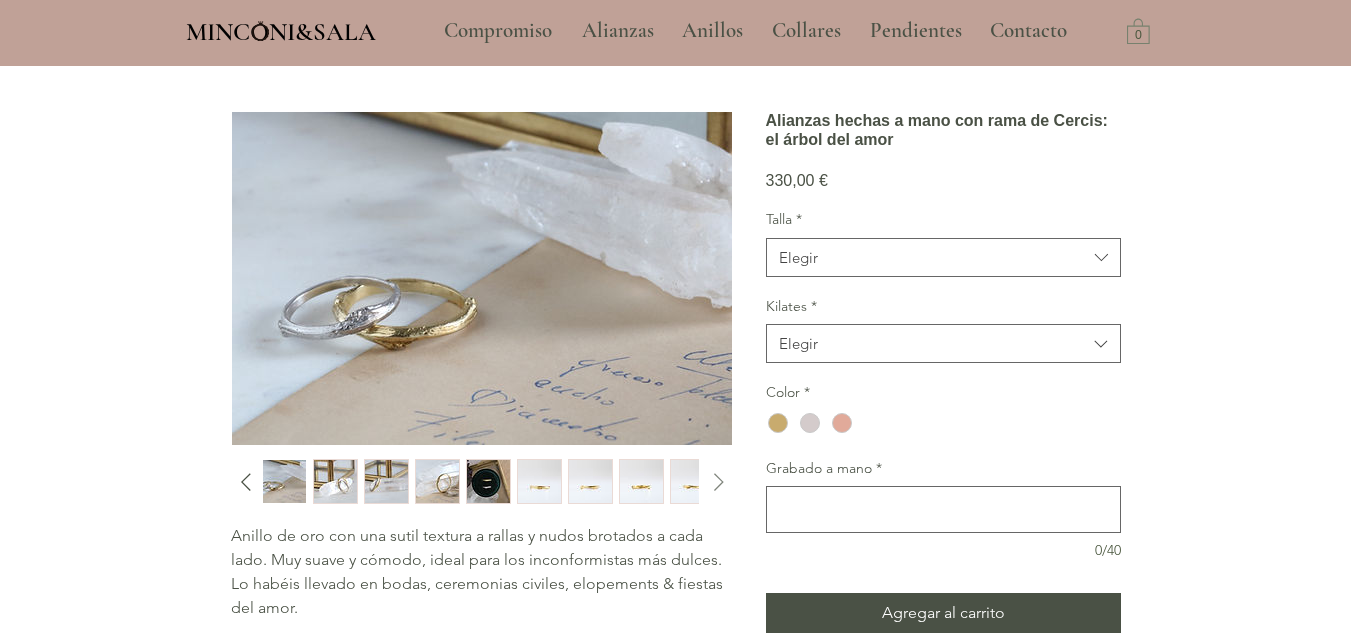 click 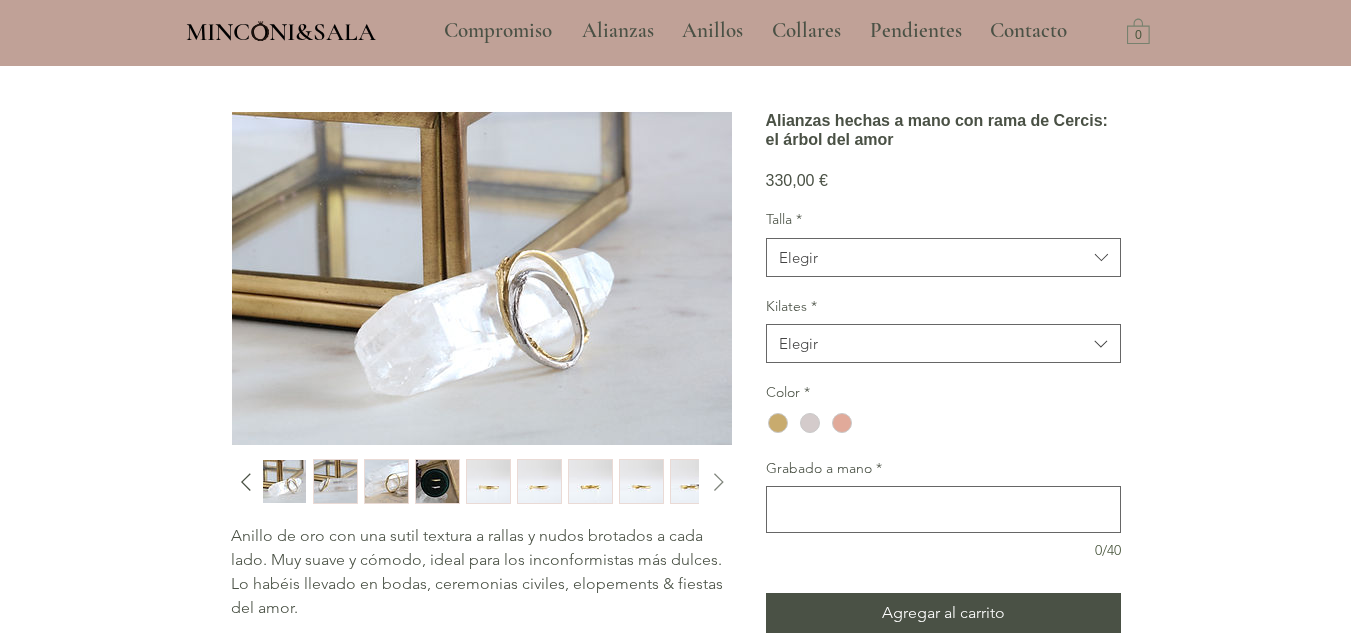 click 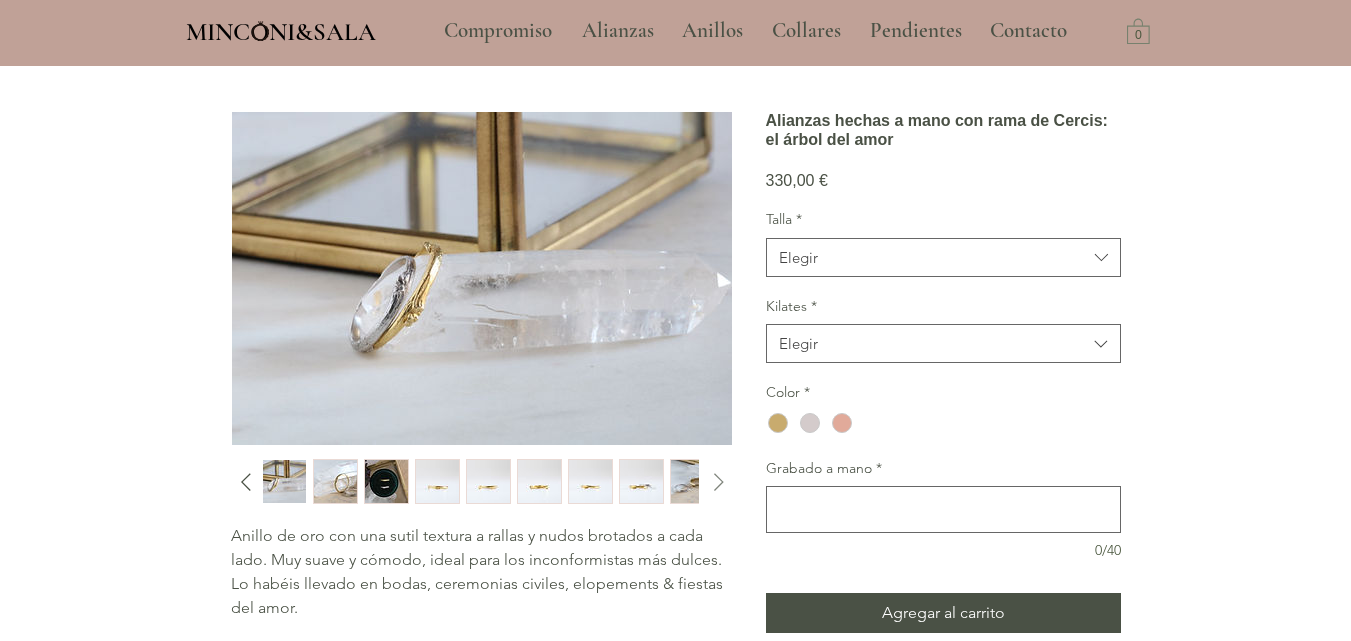 click 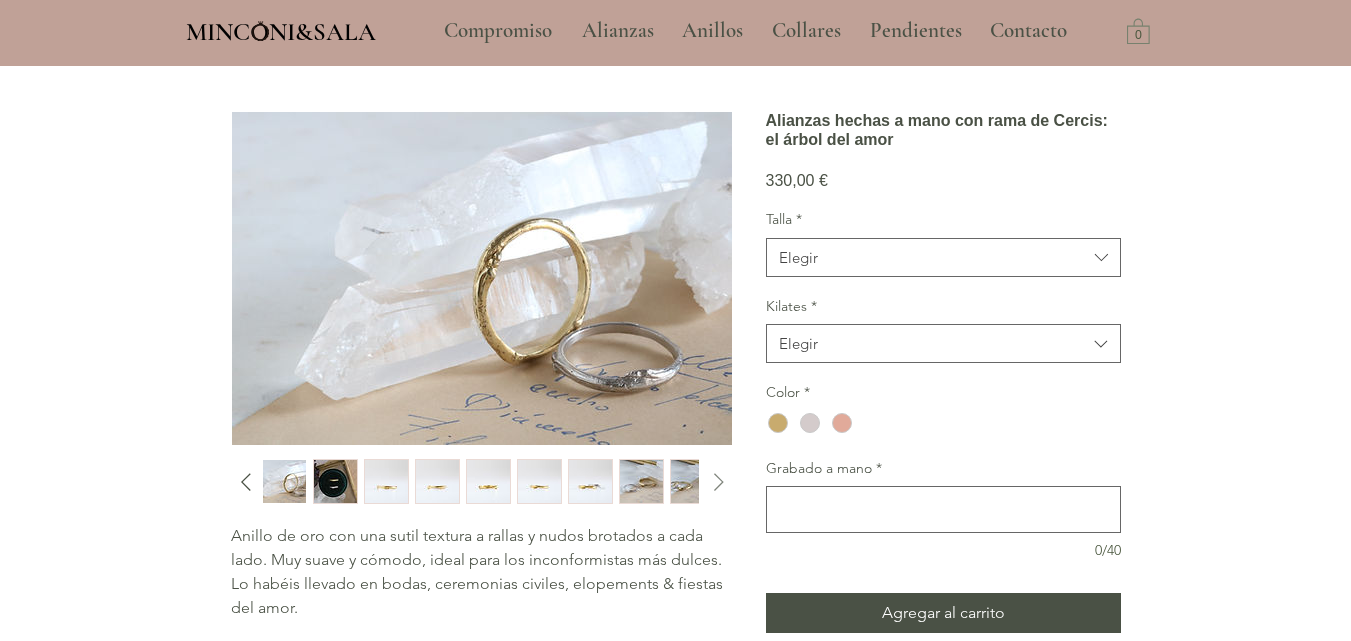 click 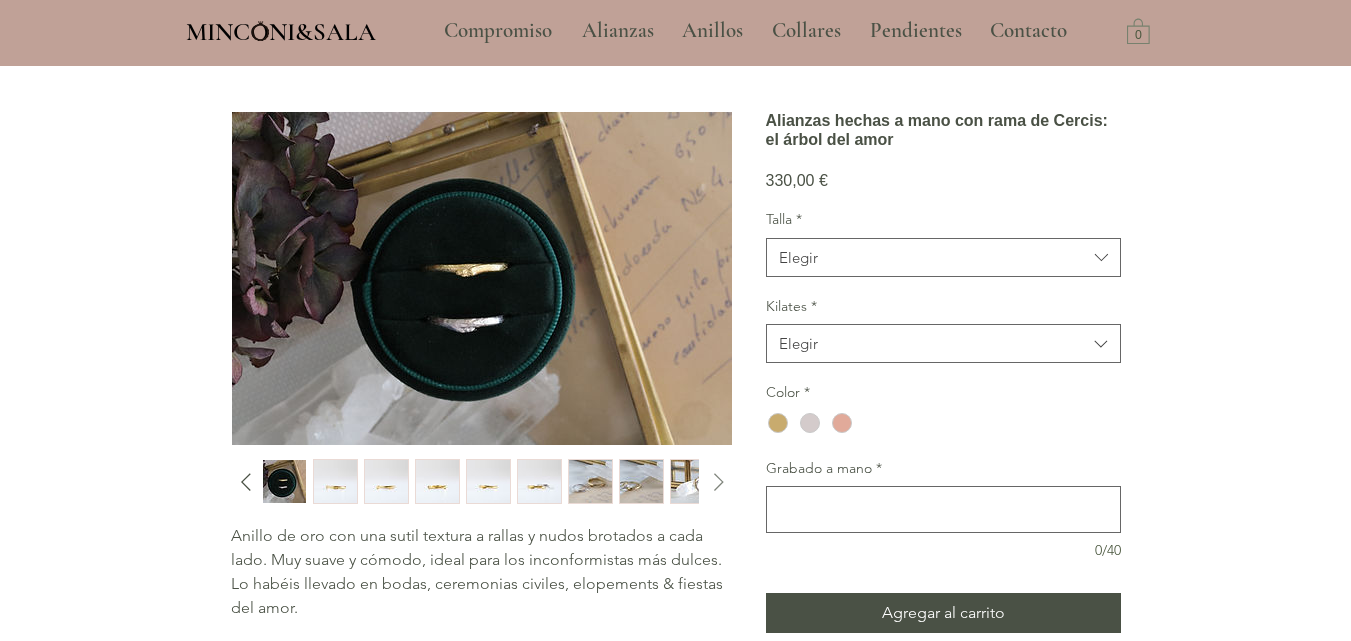 click 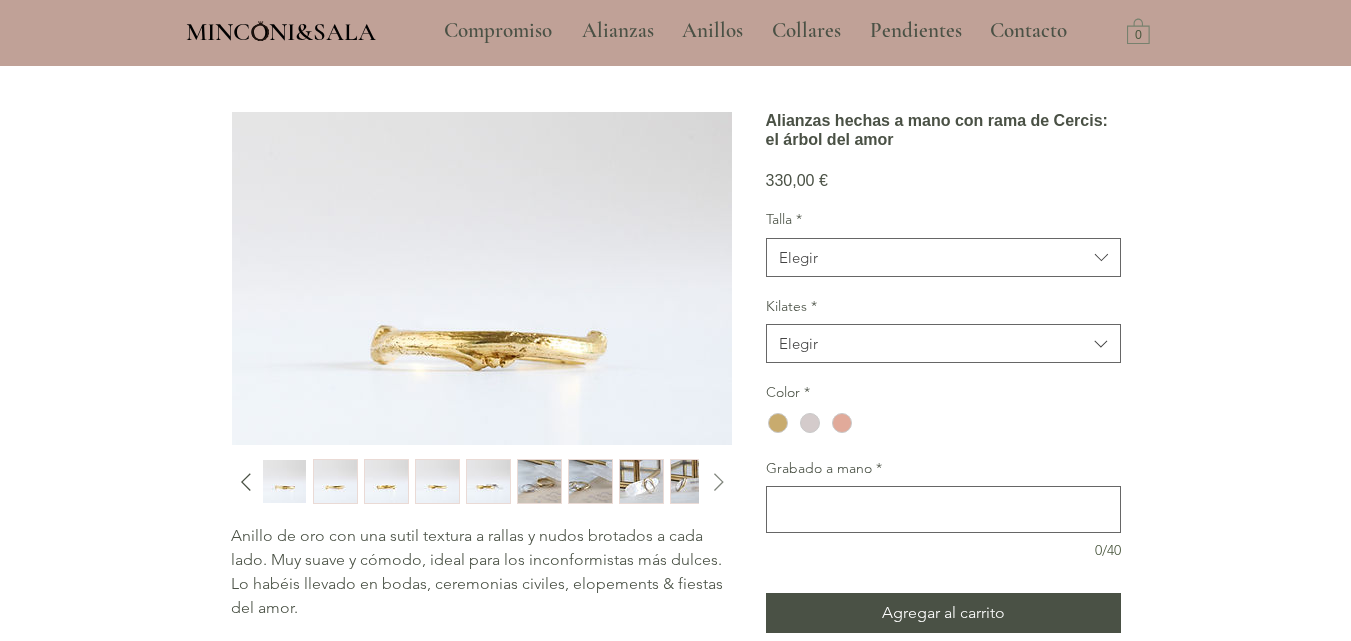 click 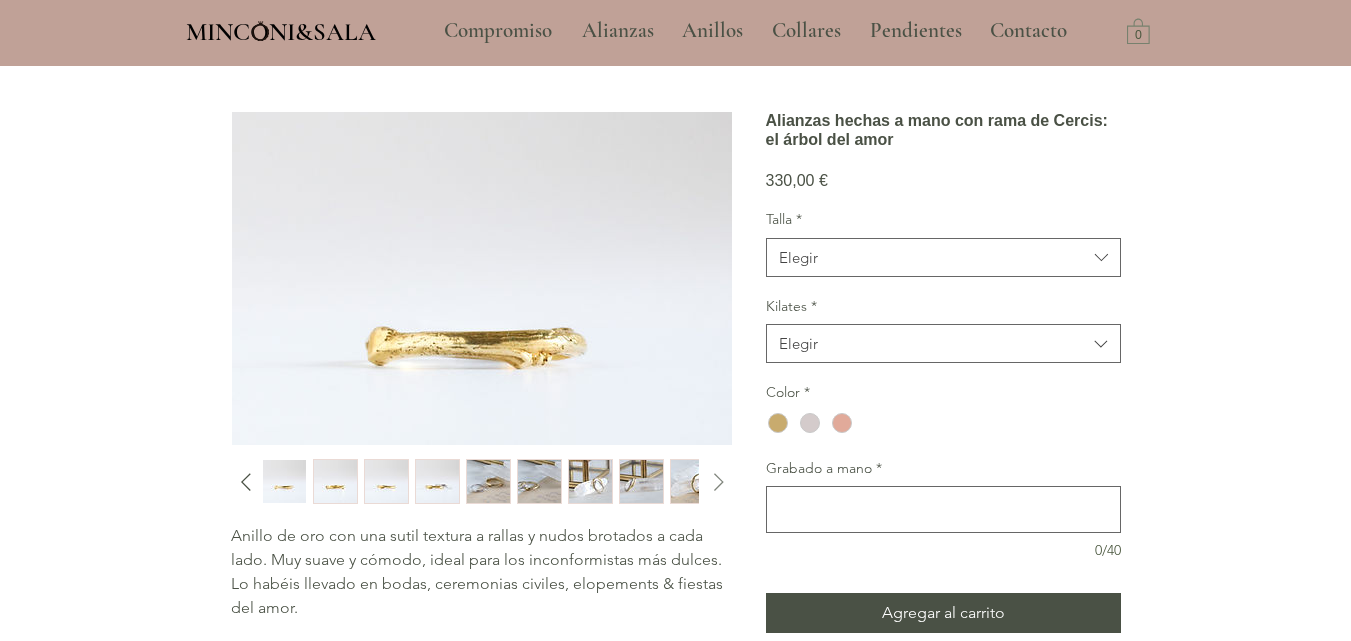 click 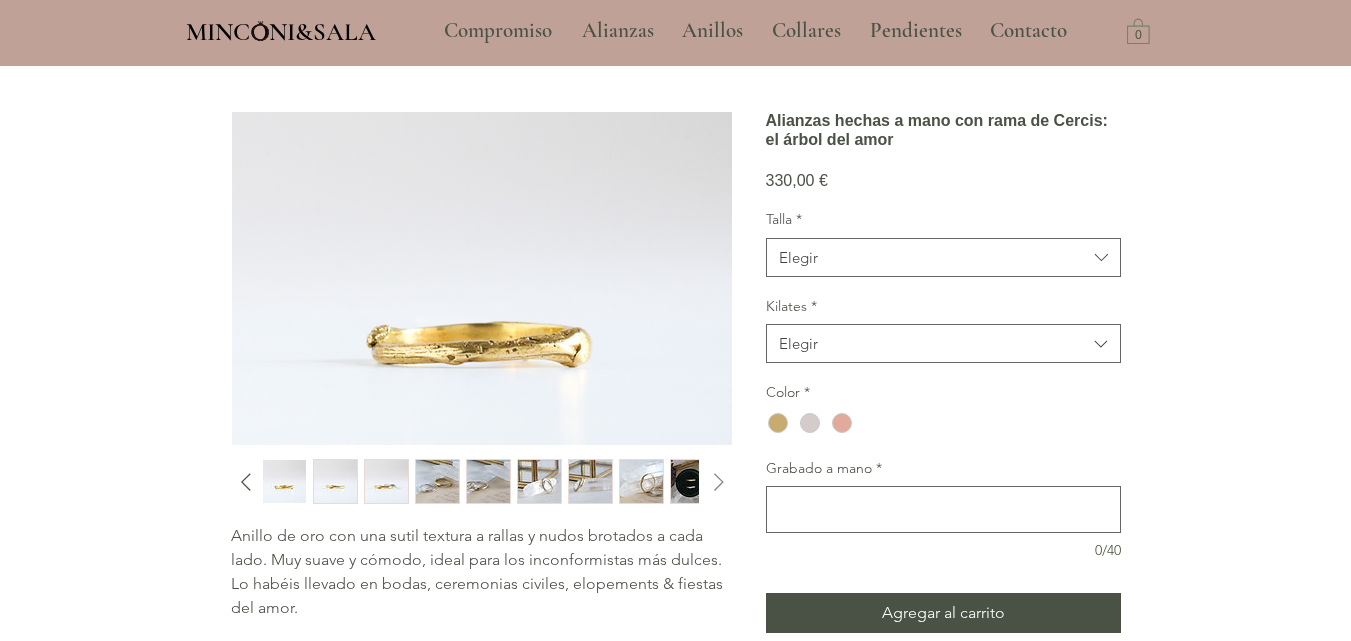 click 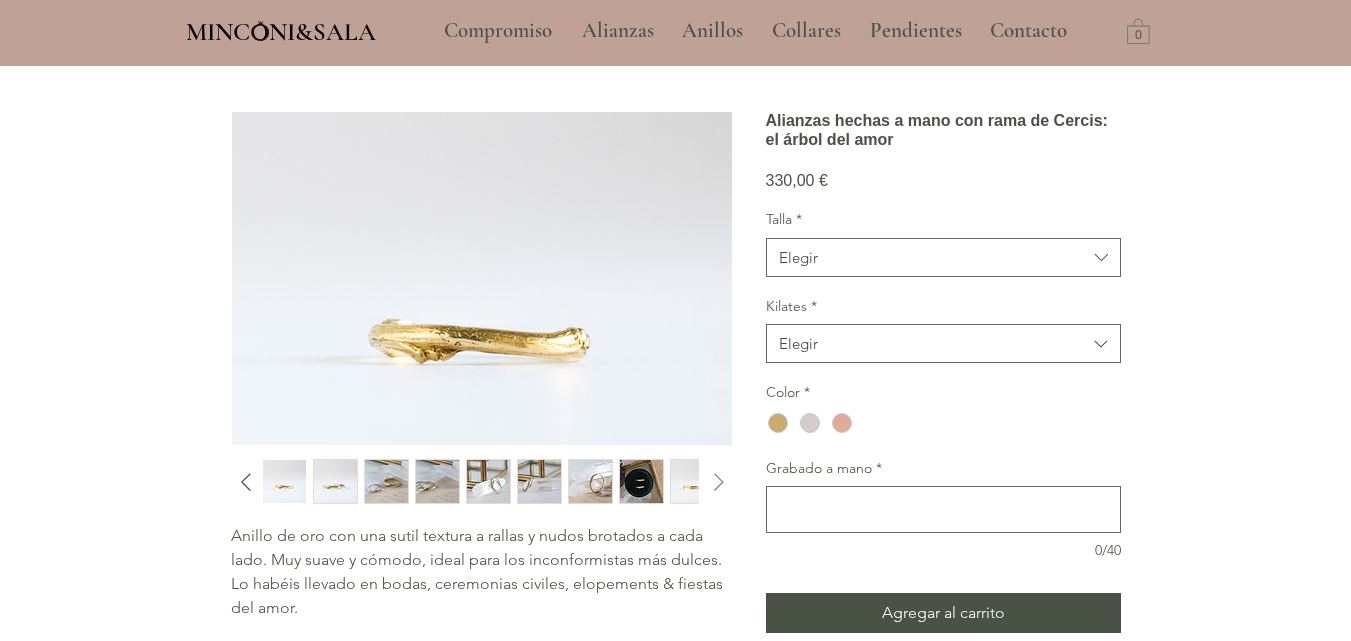 click 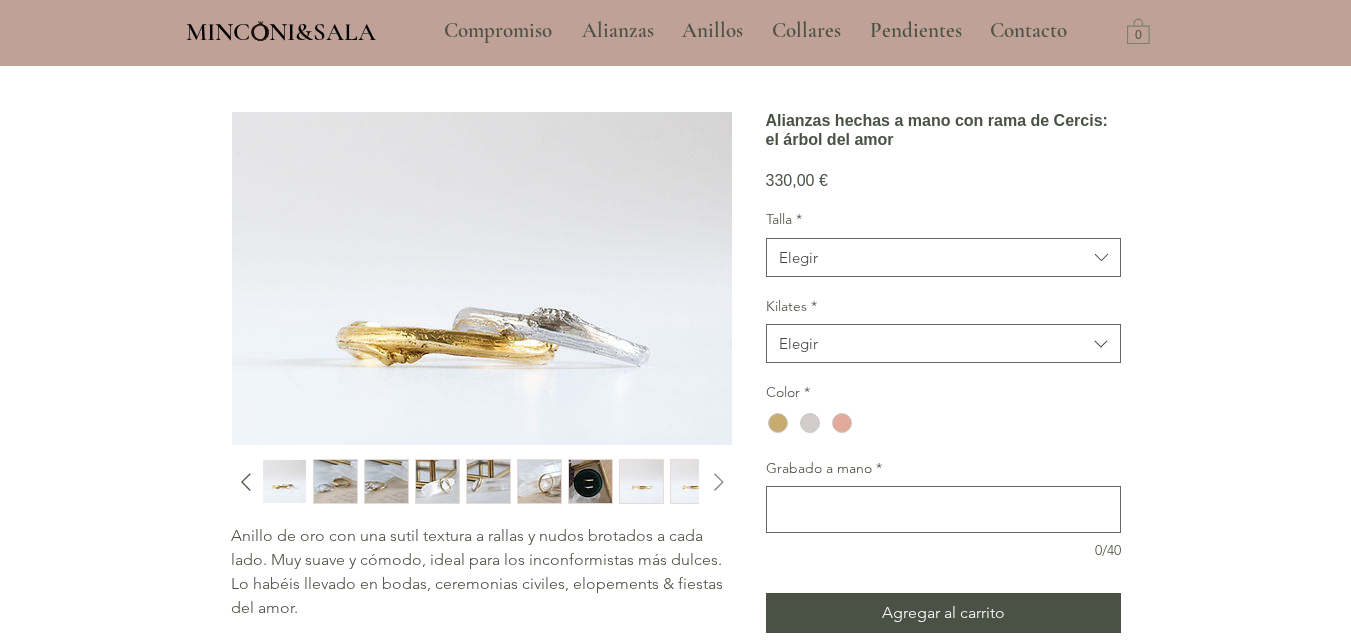 click 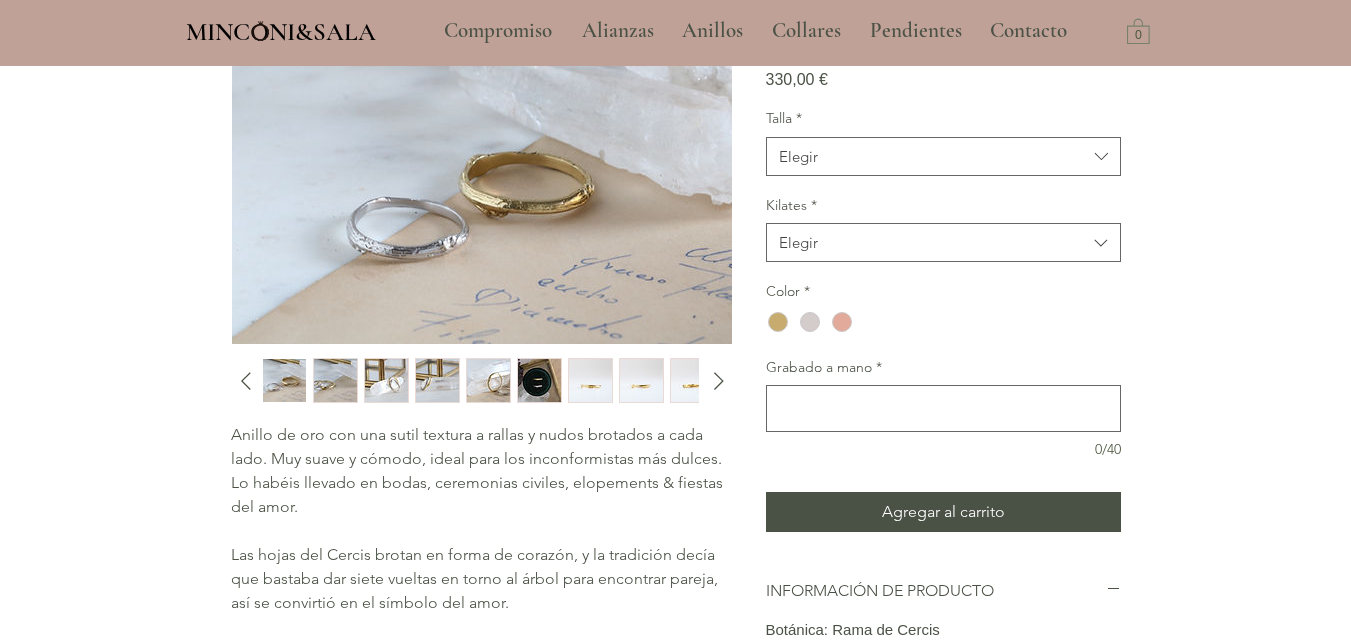 scroll, scrollTop: 200, scrollLeft: 0, axis: vertical 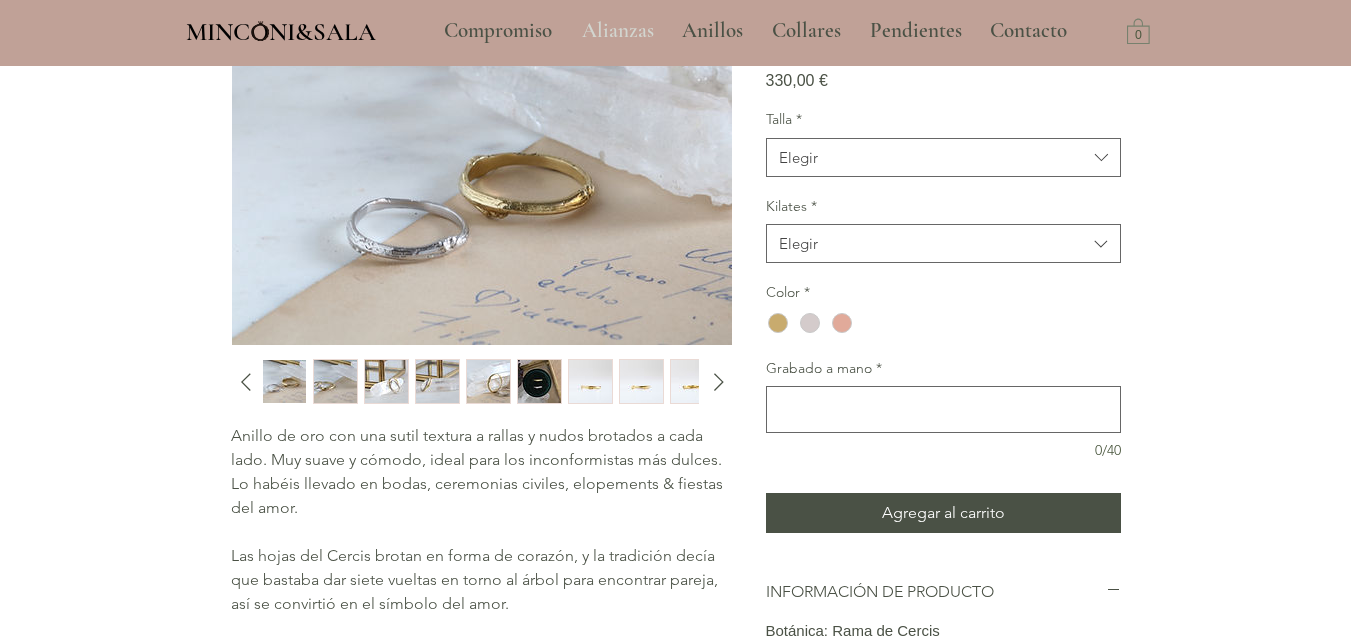 click on "Alianzas" at bounding box center (618, 31) 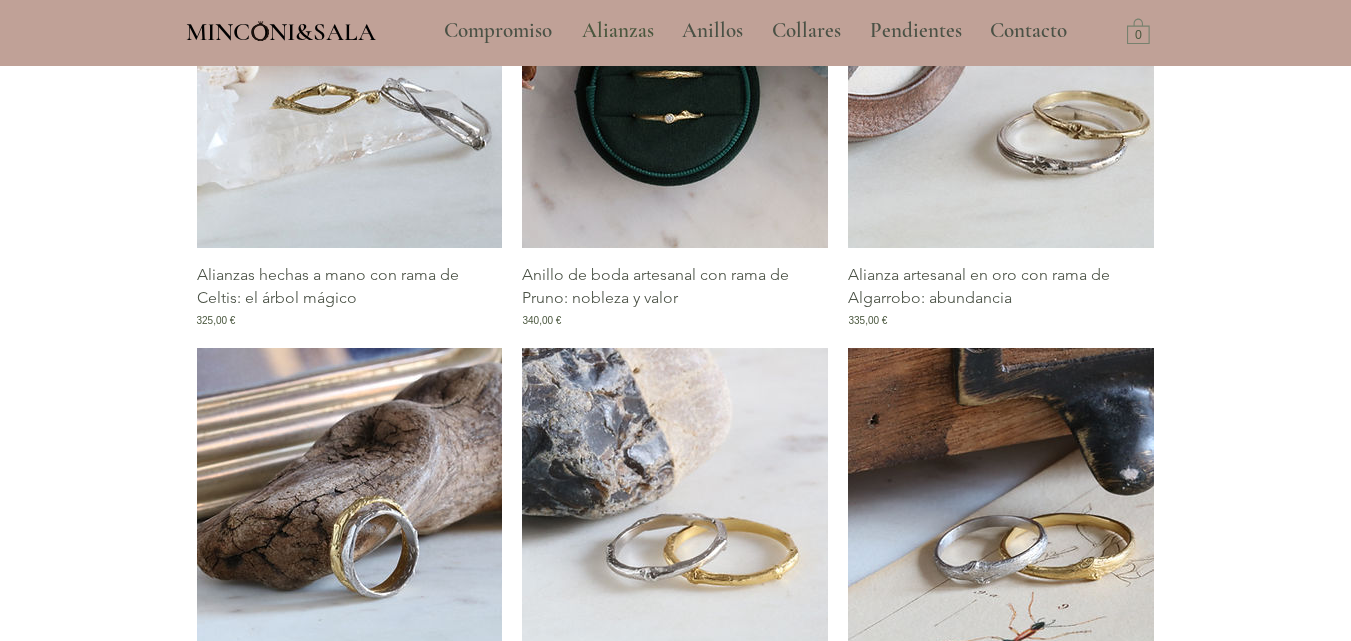 scroll, scrollTop: 1000, scrollLeft: 0, axis: vertical 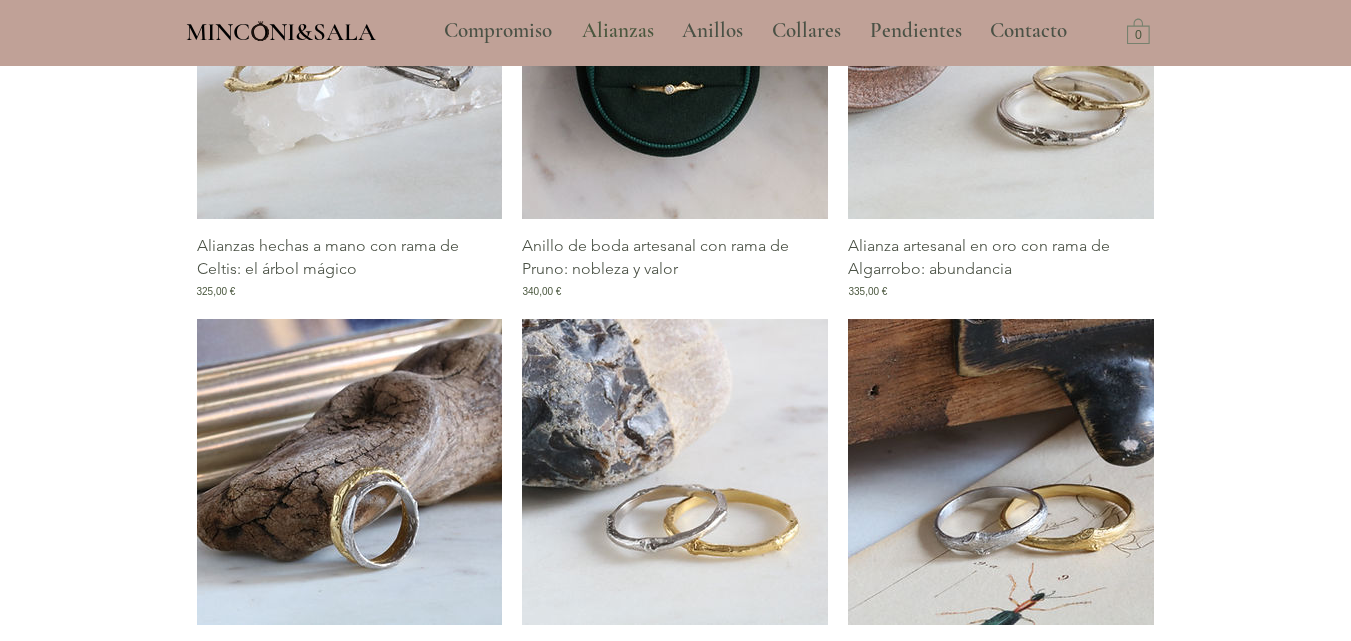 click at bounding box center [350, 66] 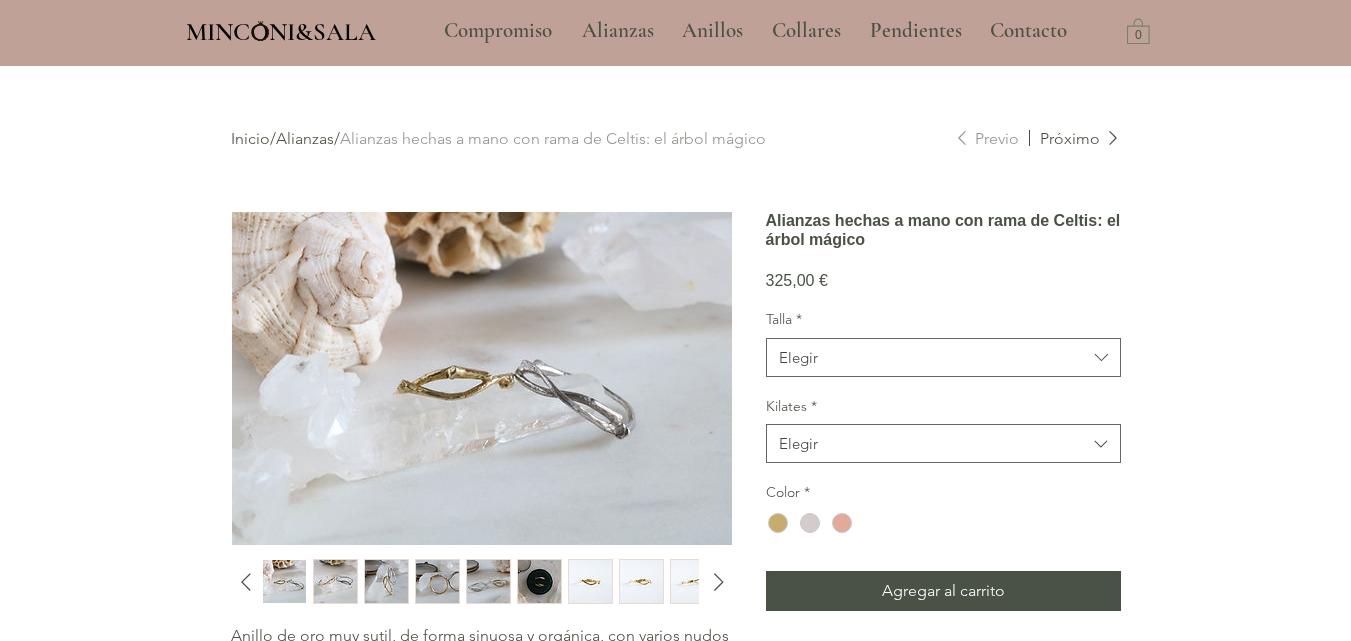 scroll, scrollTop: 100, scrollLeft: 0, axis: vertical 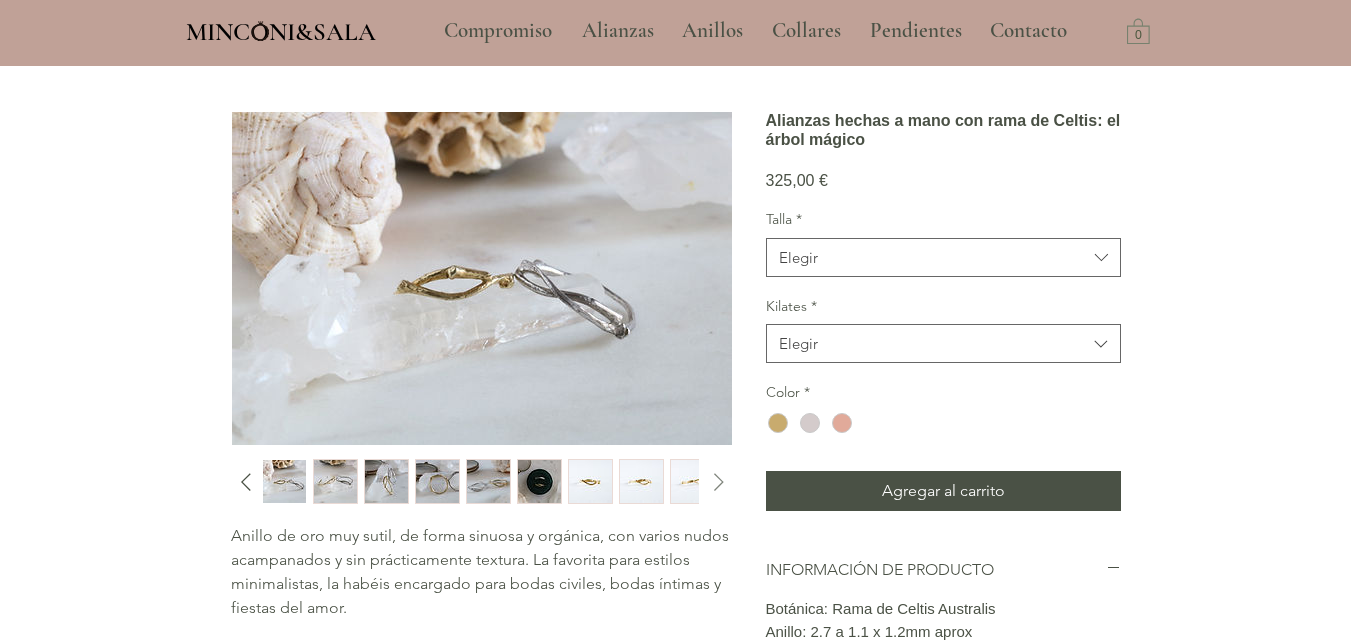 click 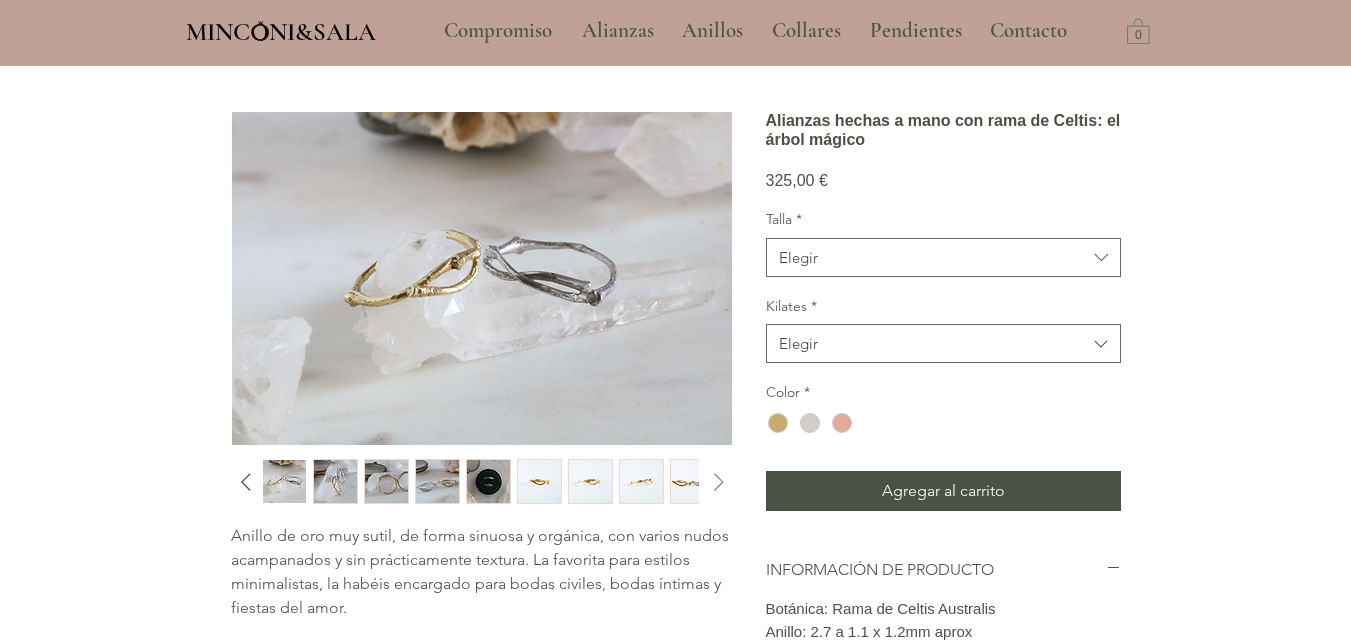 click 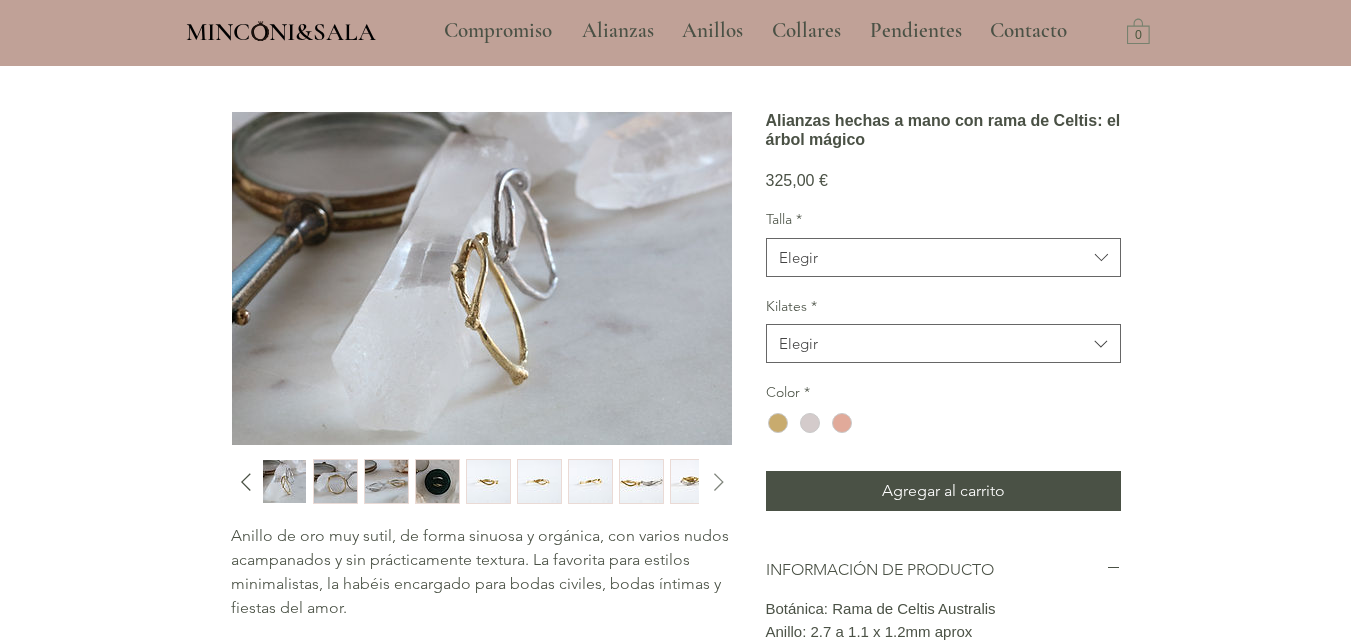 click 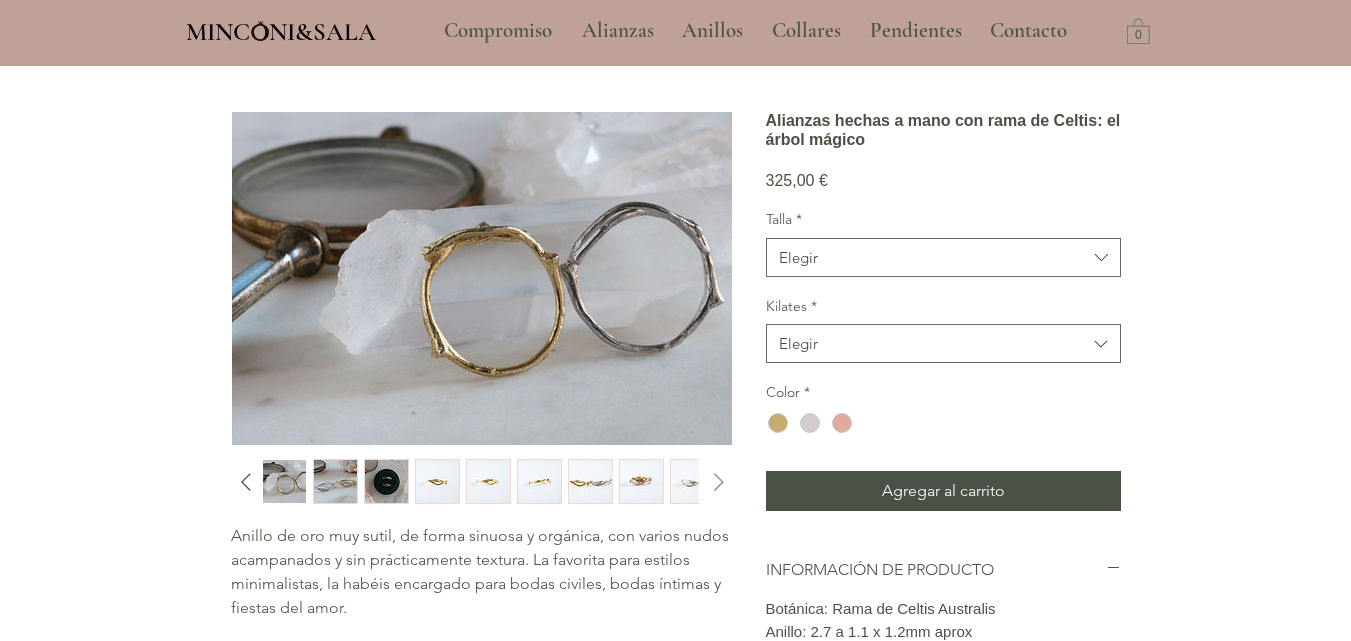 click 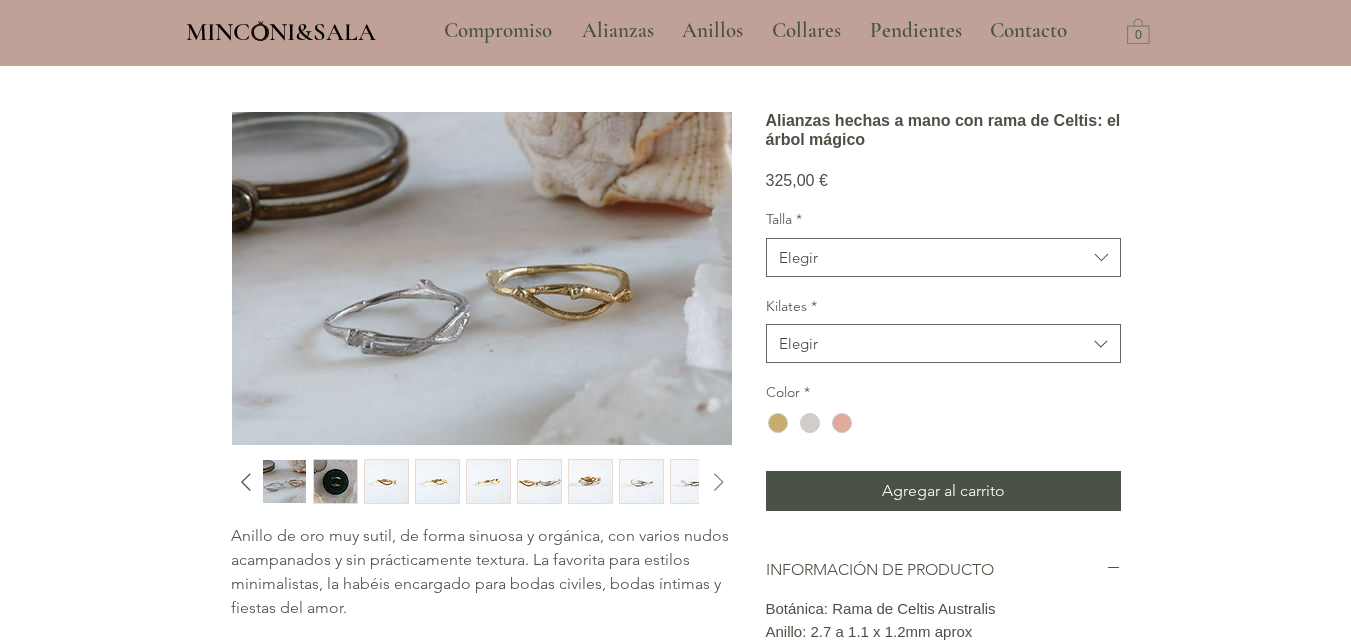 click 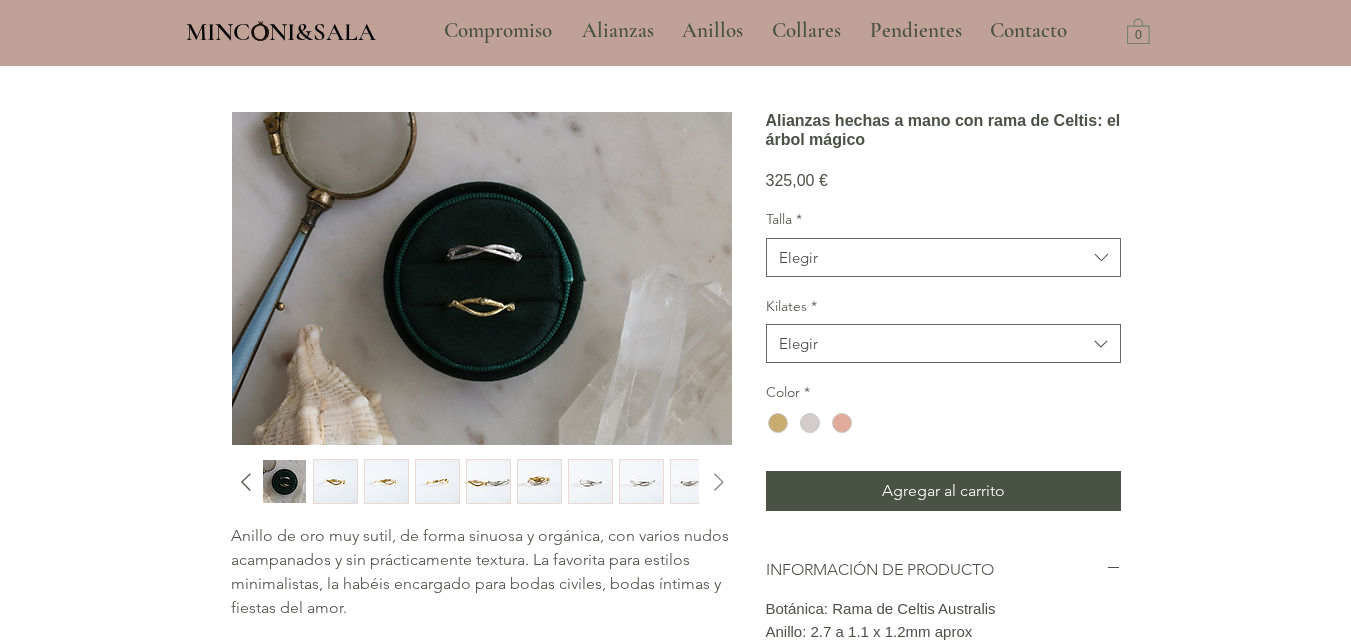 click 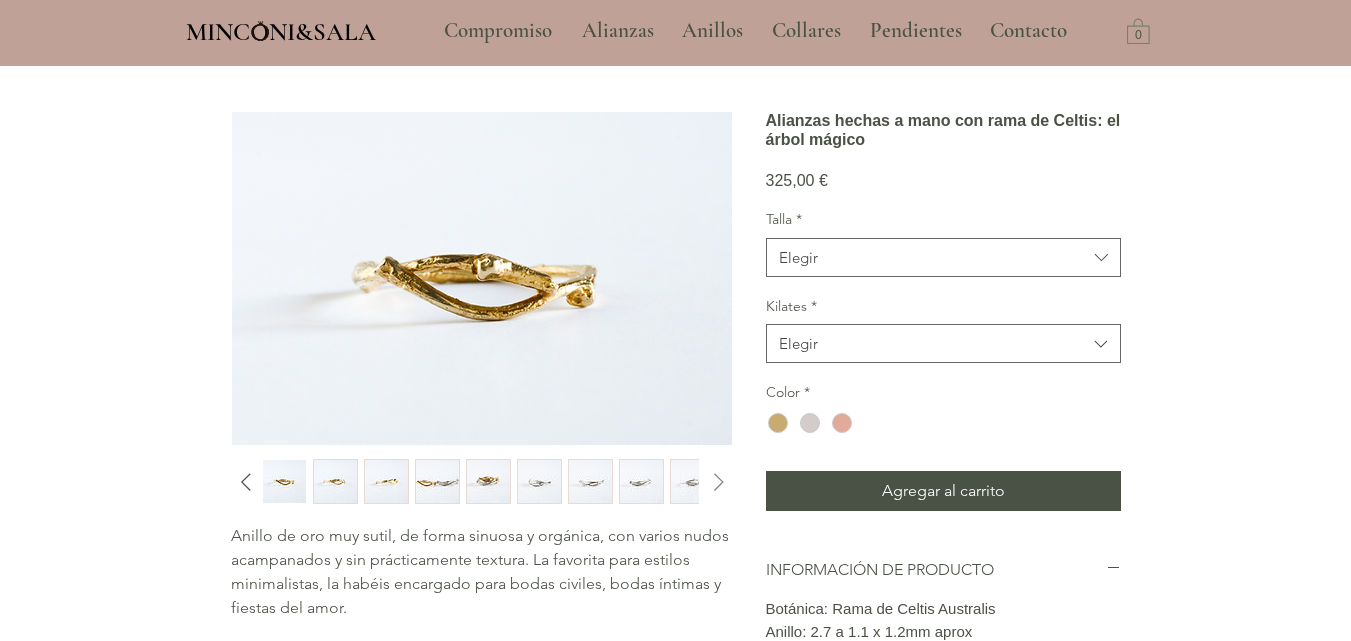 click 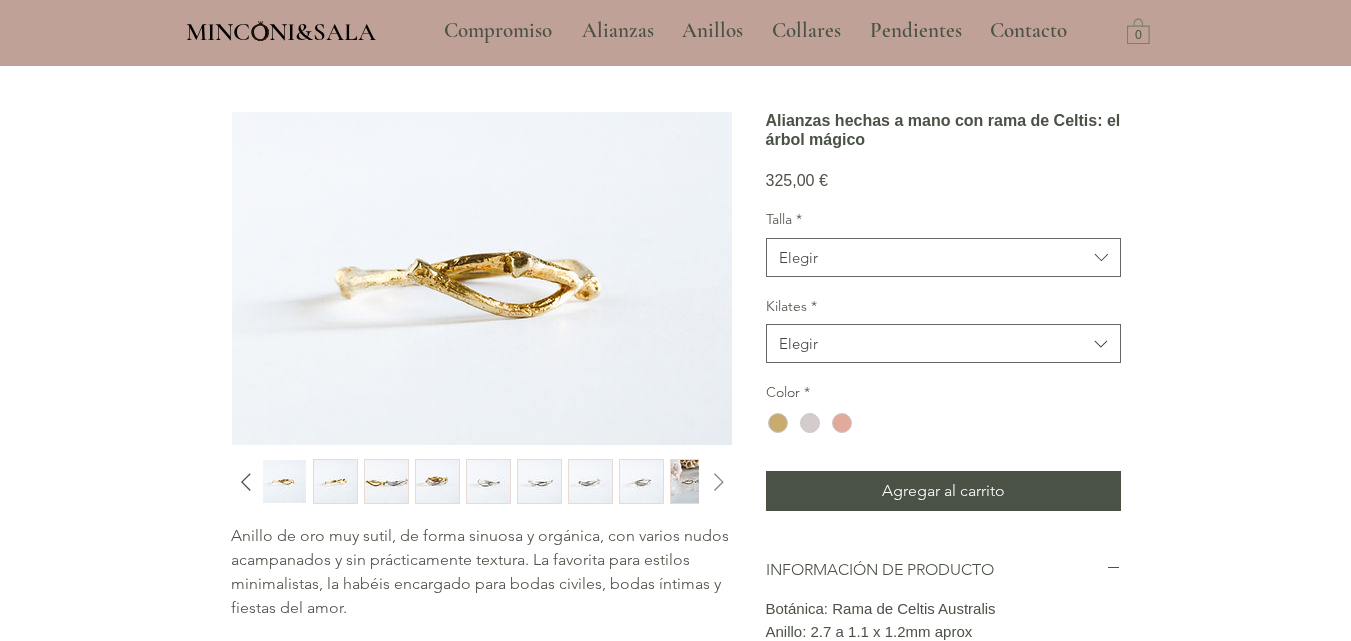 click 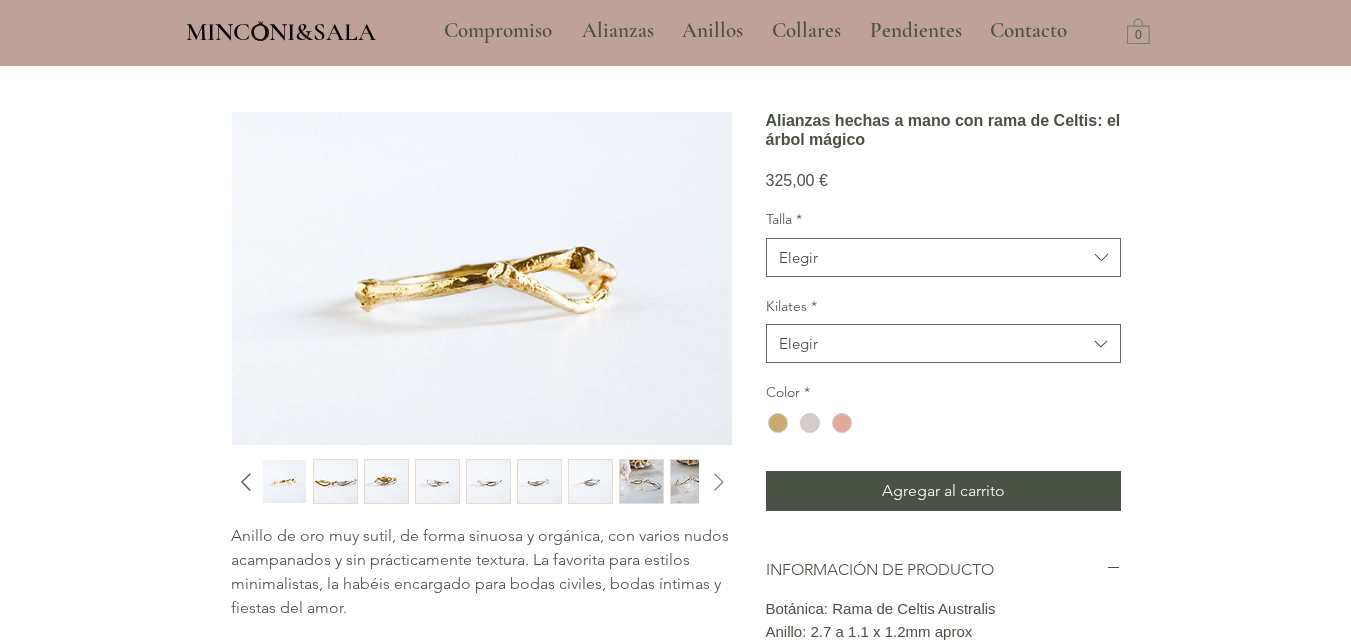 click 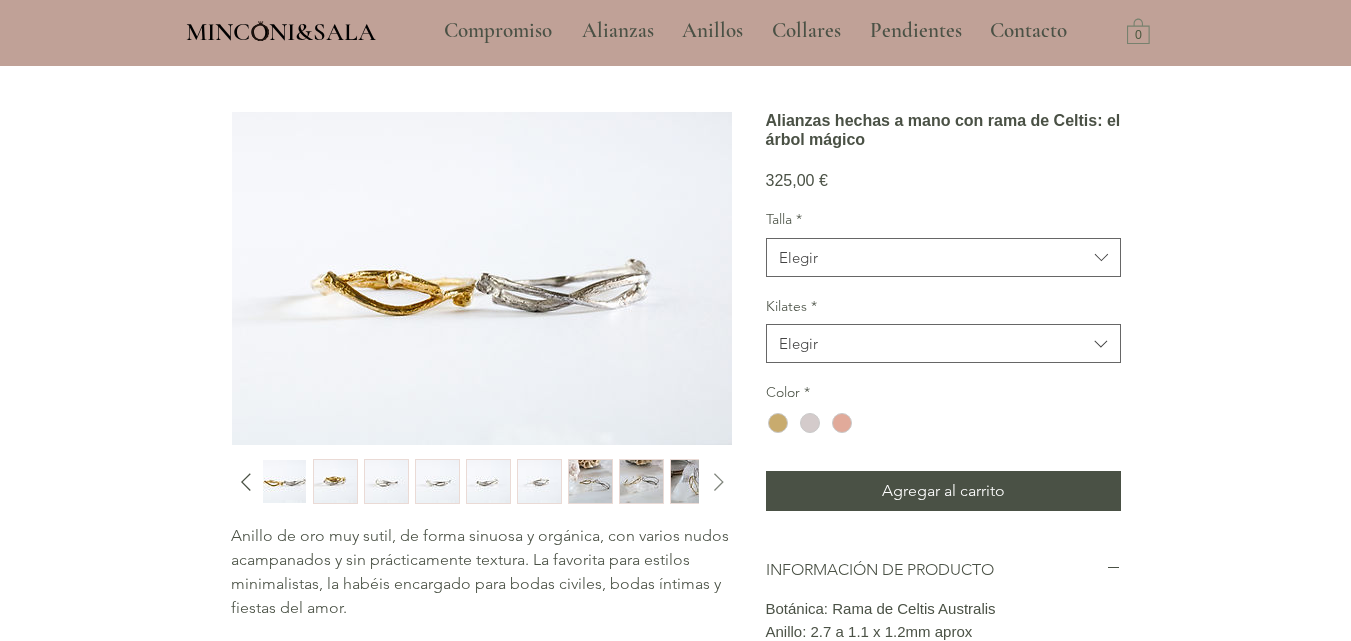 click 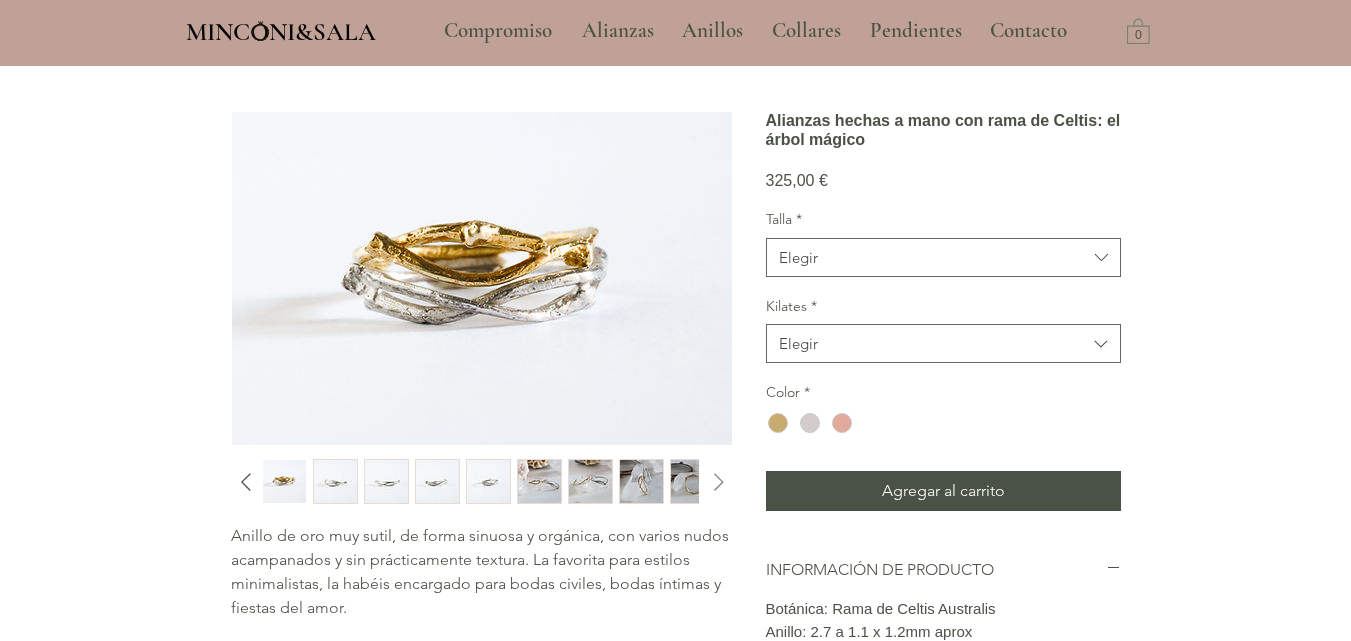click 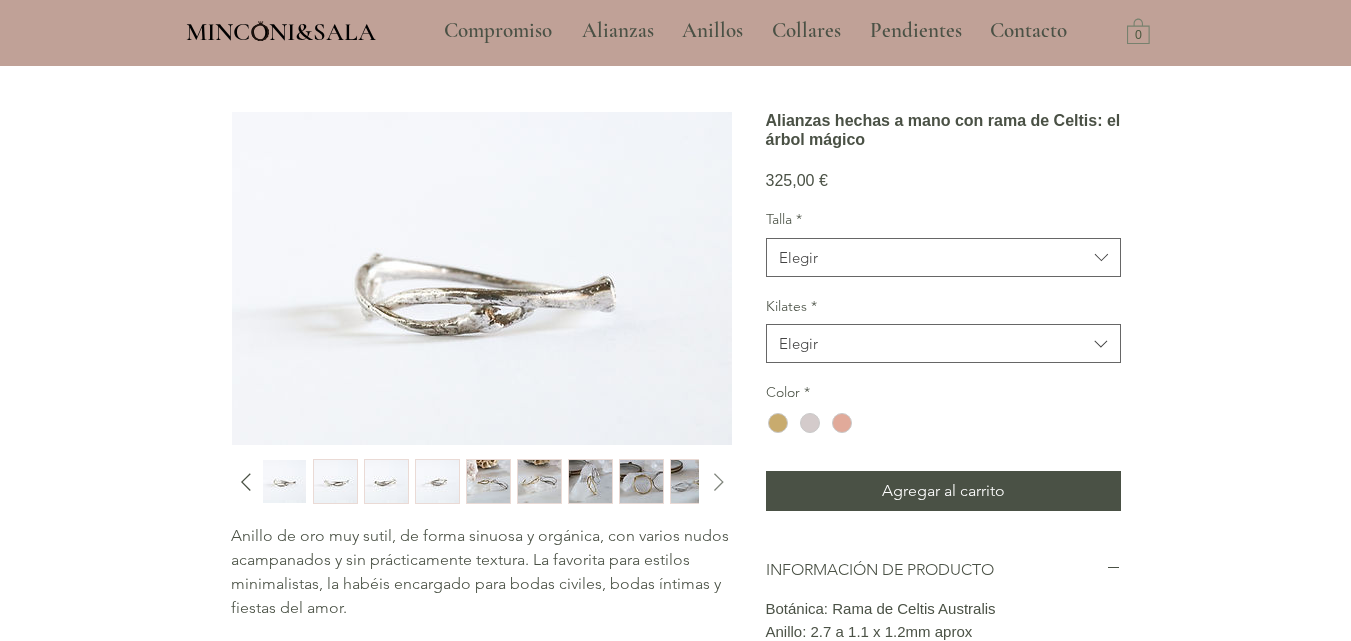 click 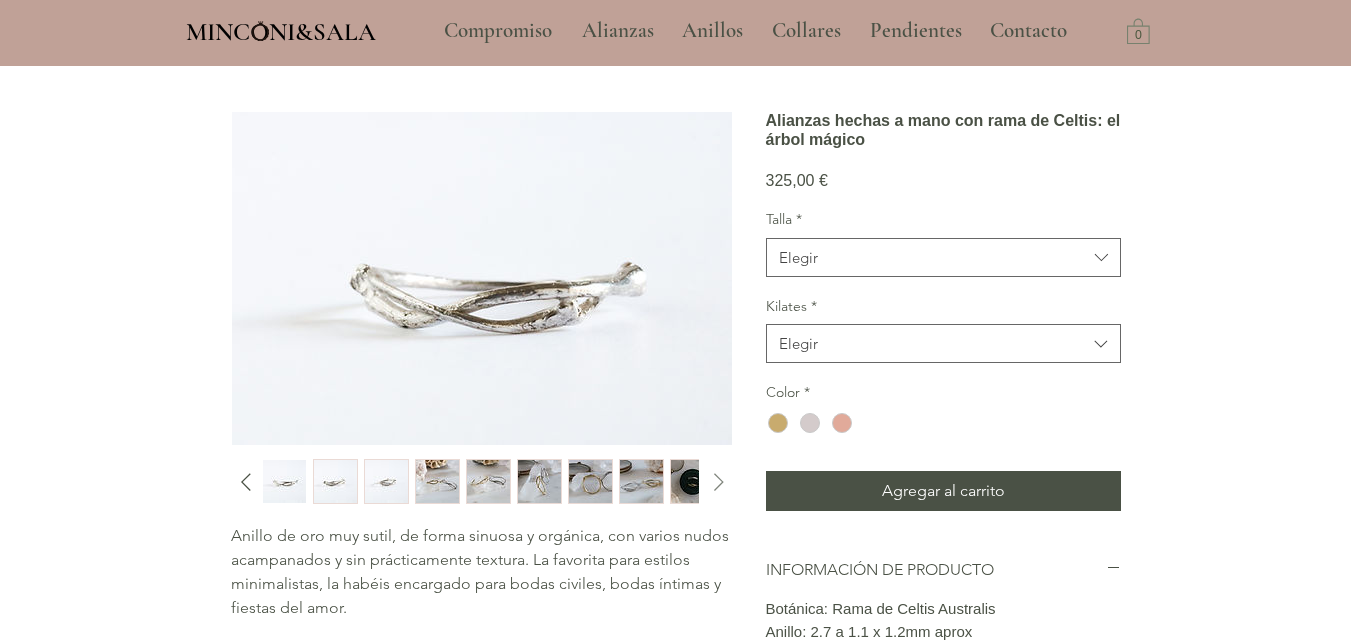 click 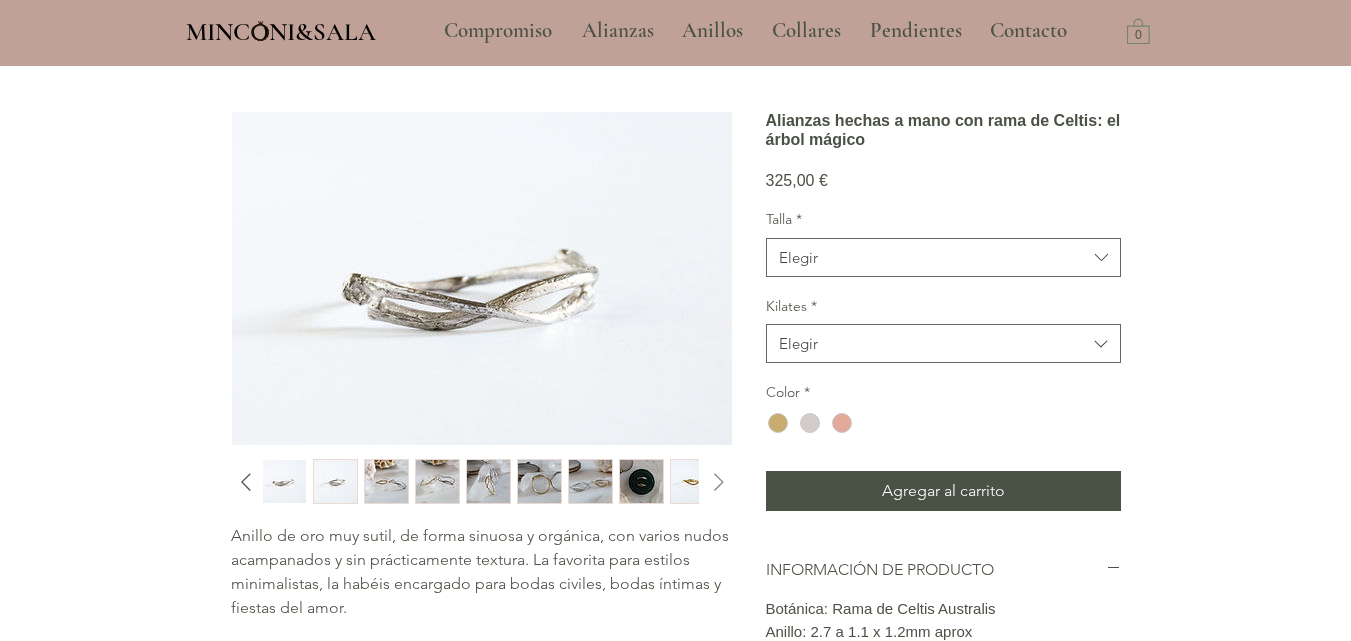 click 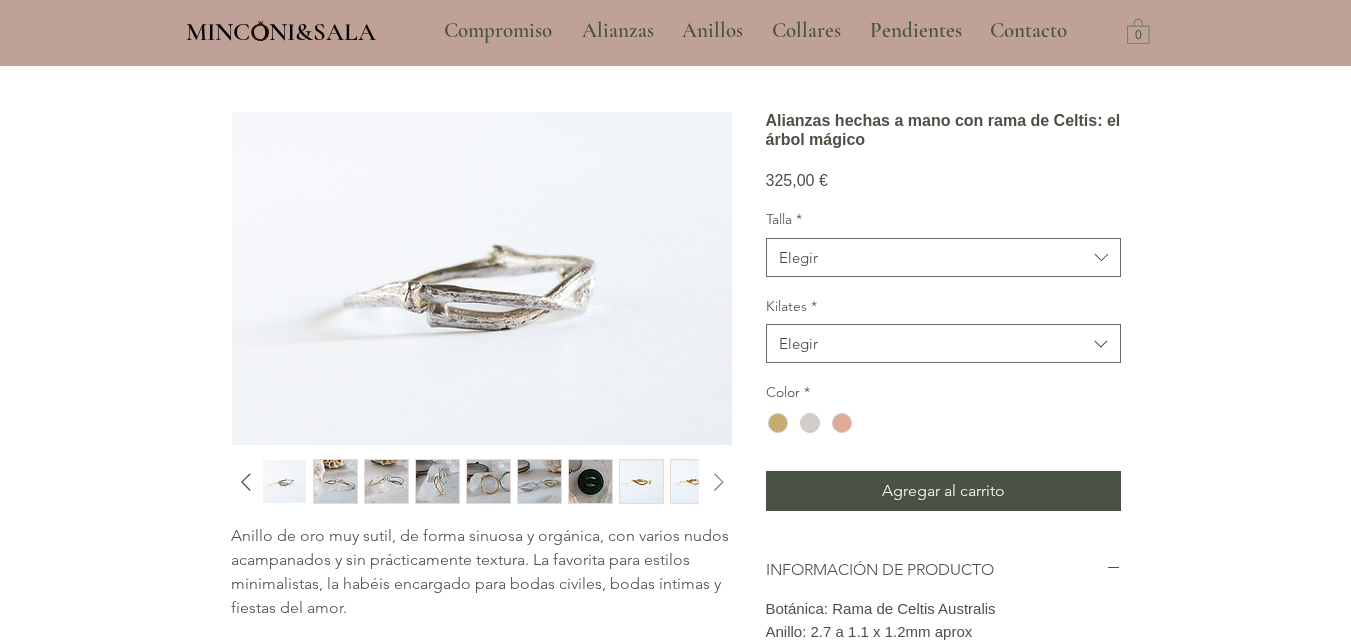 click 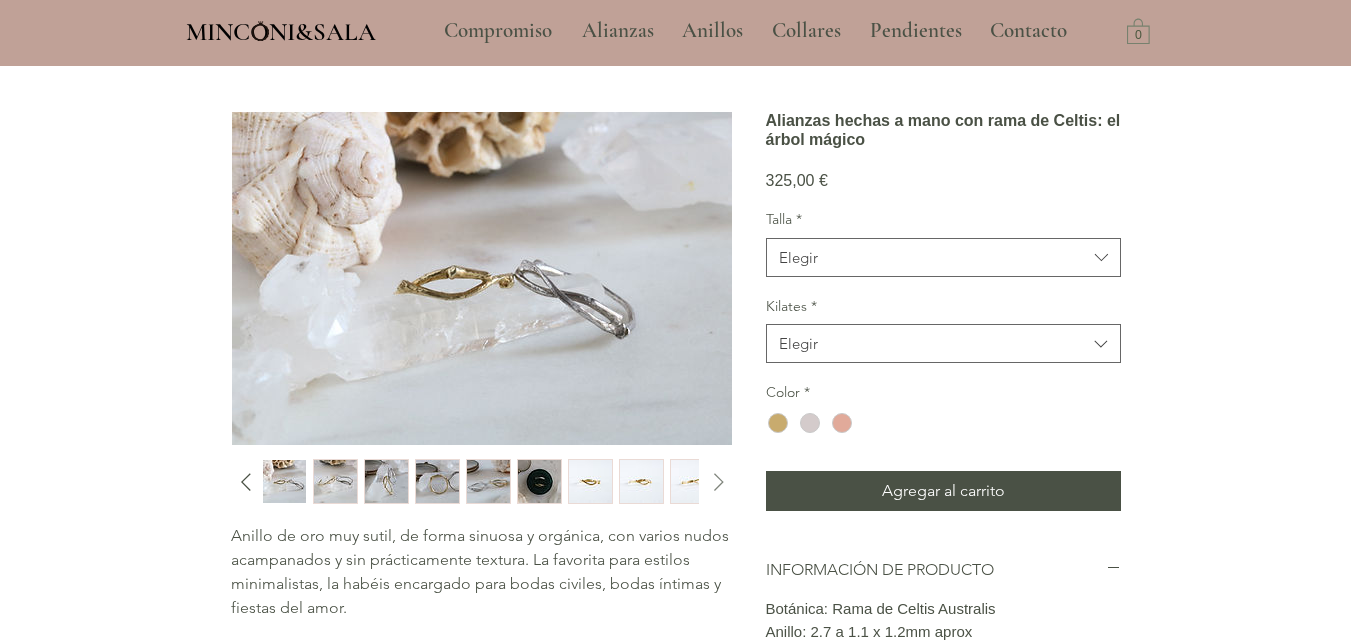 click 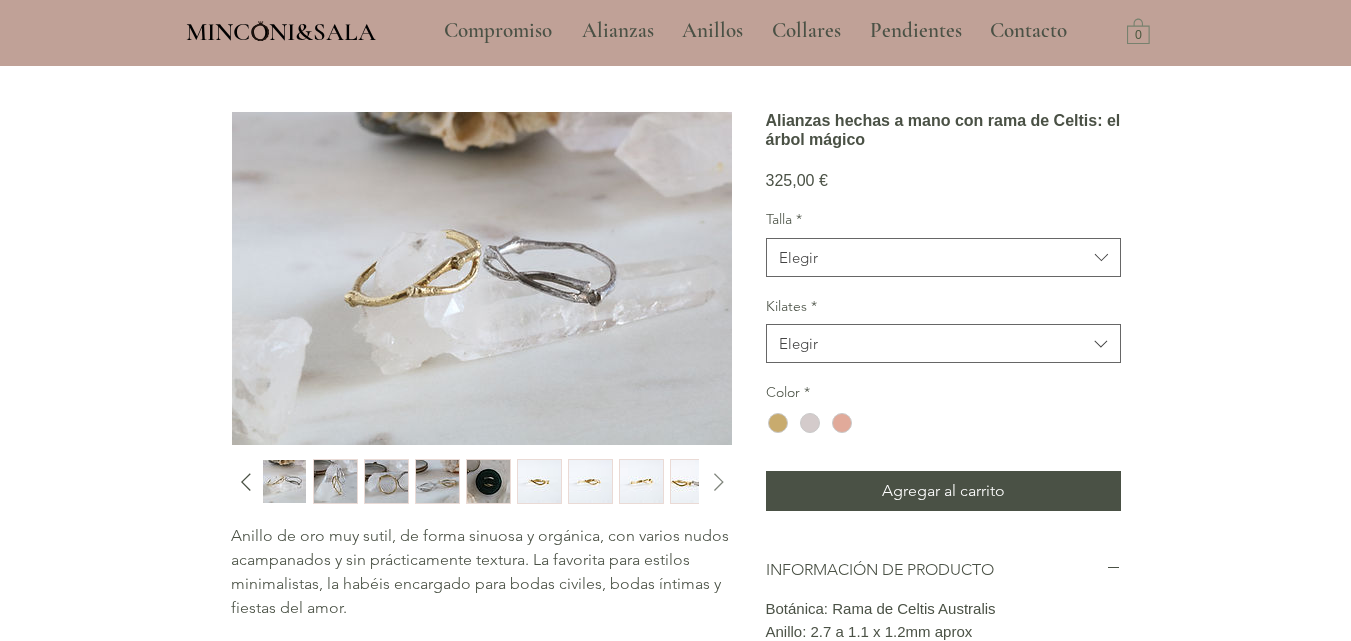 click 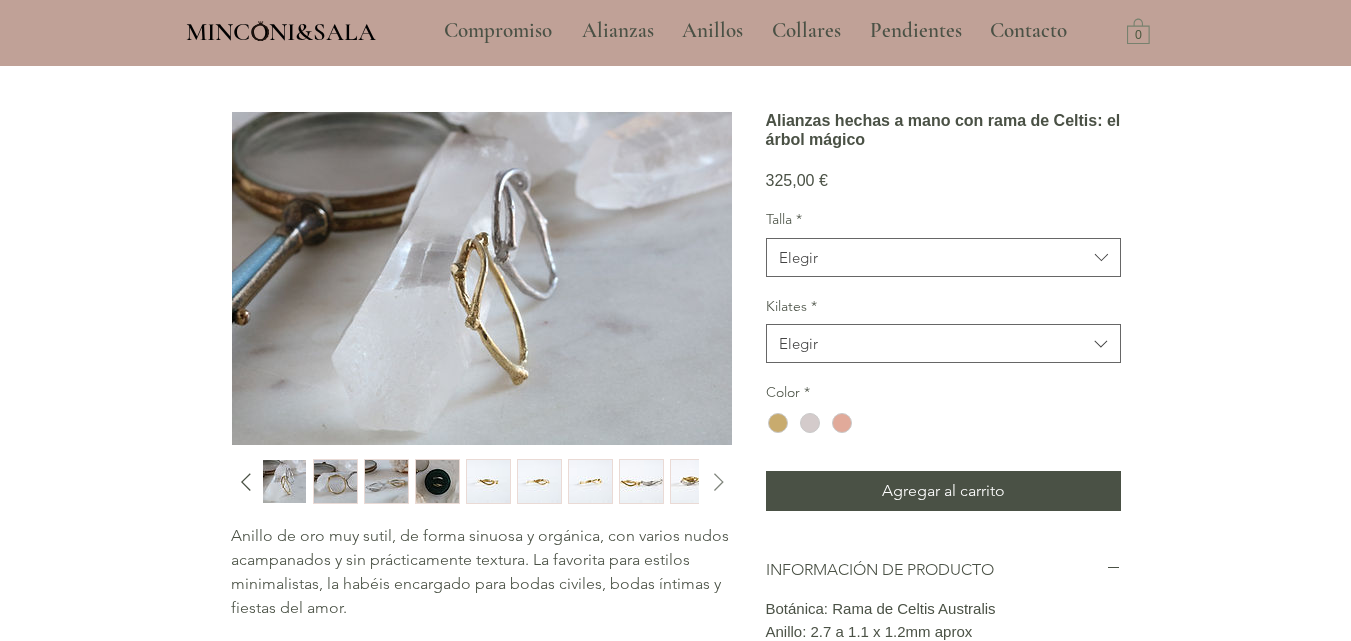 click 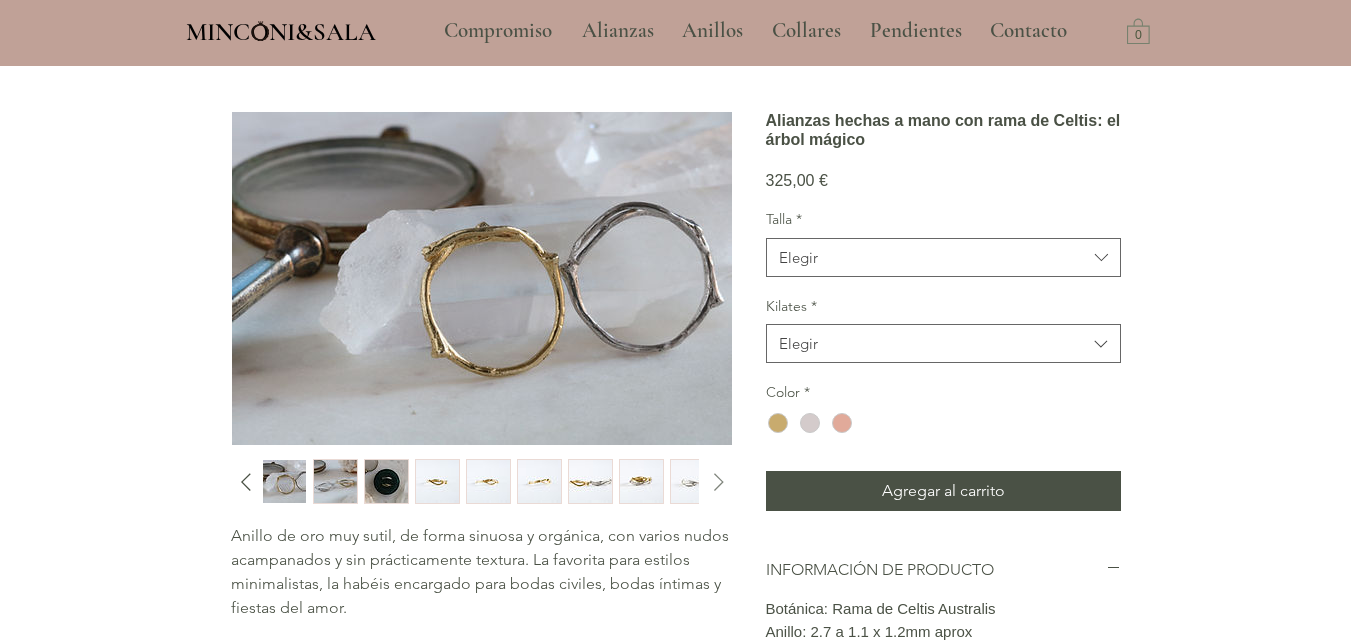 click 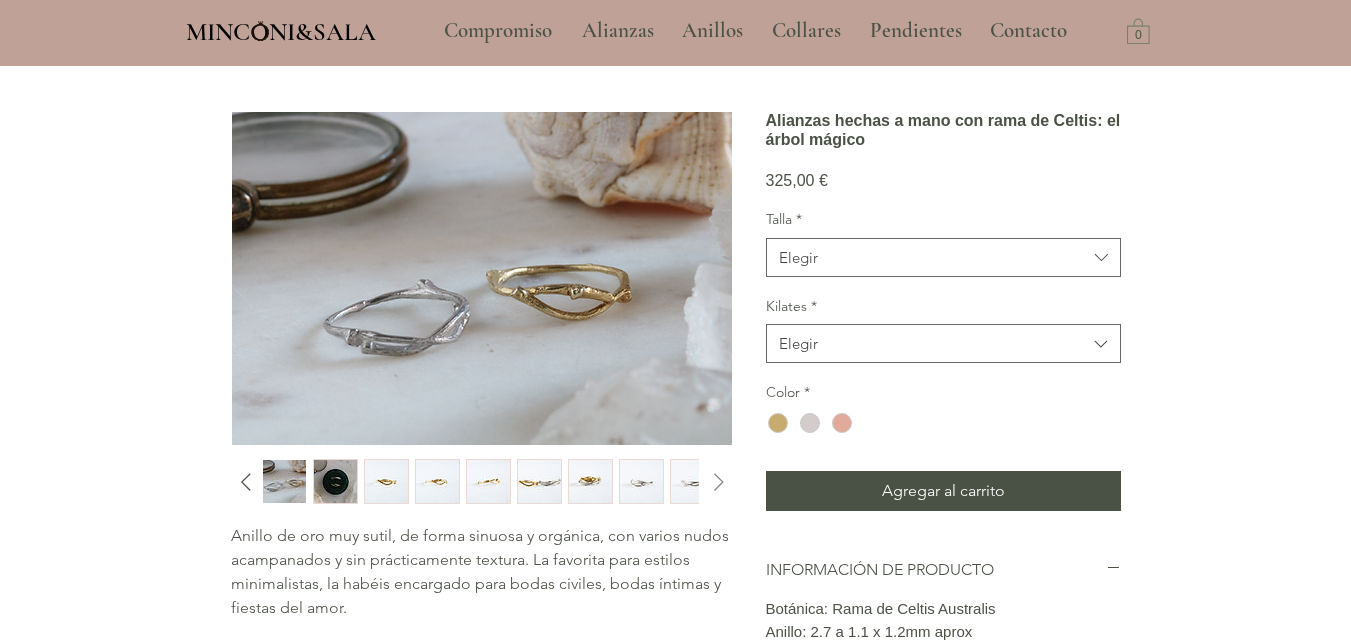 click 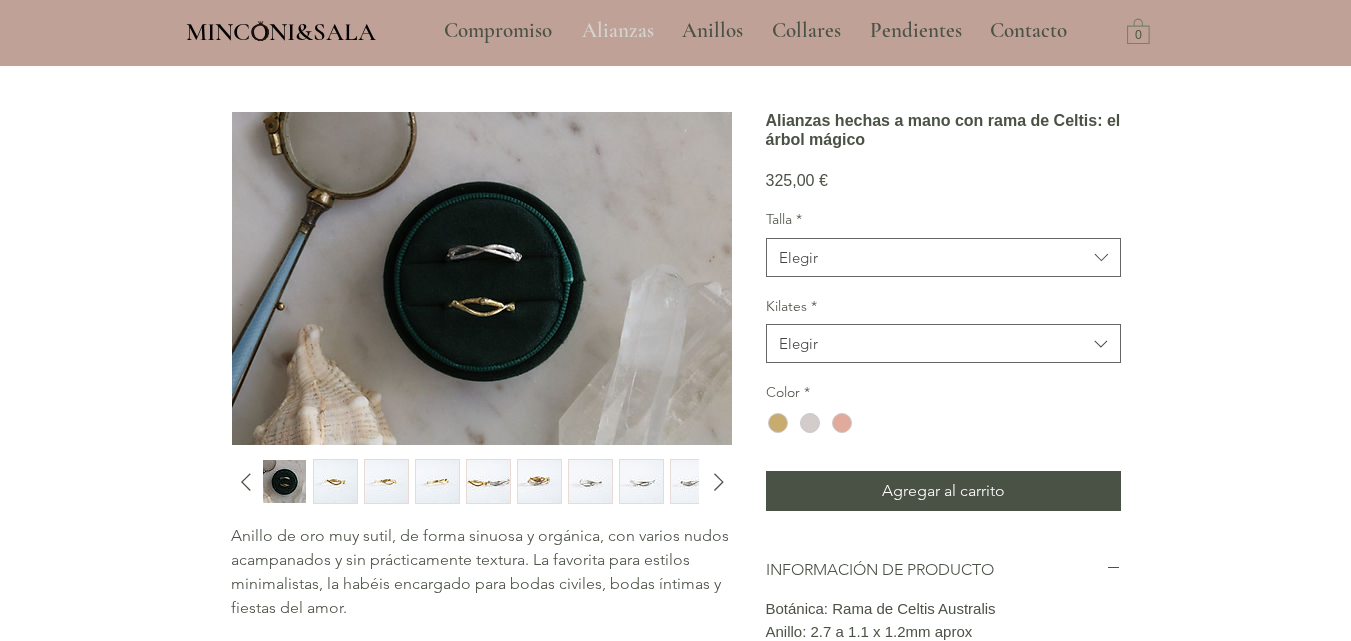 click on "Alianzas" at bounding box center (618, 31) 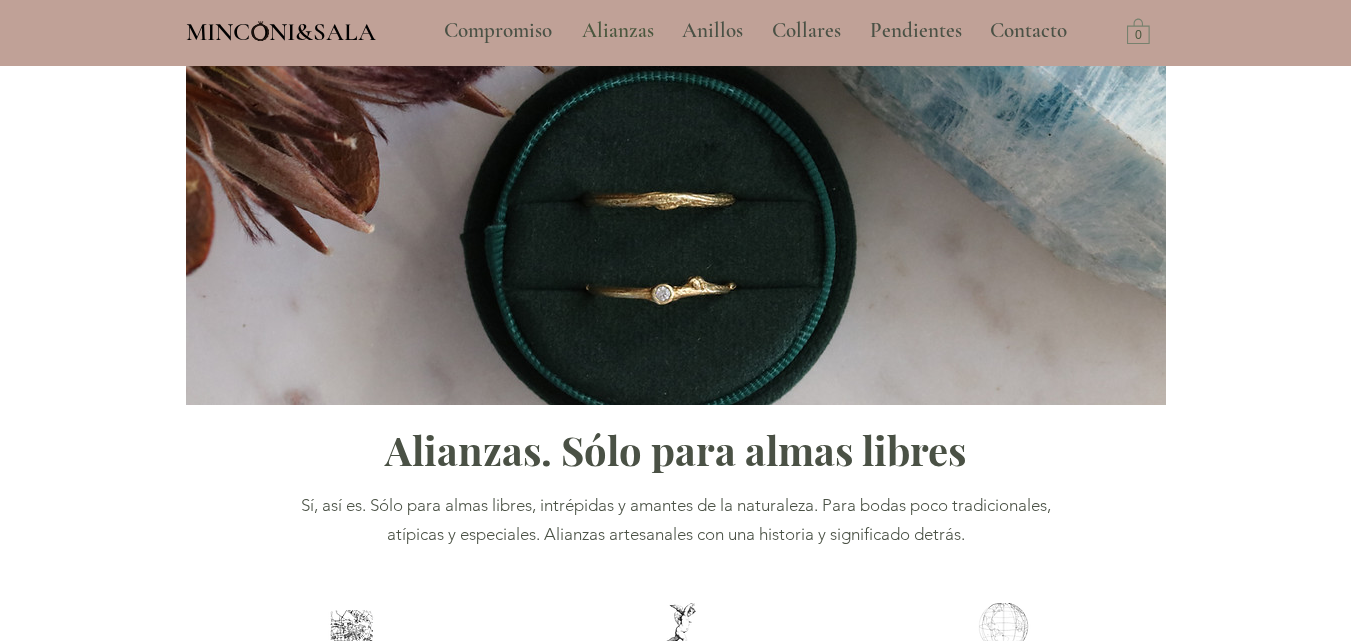 type on "**********" 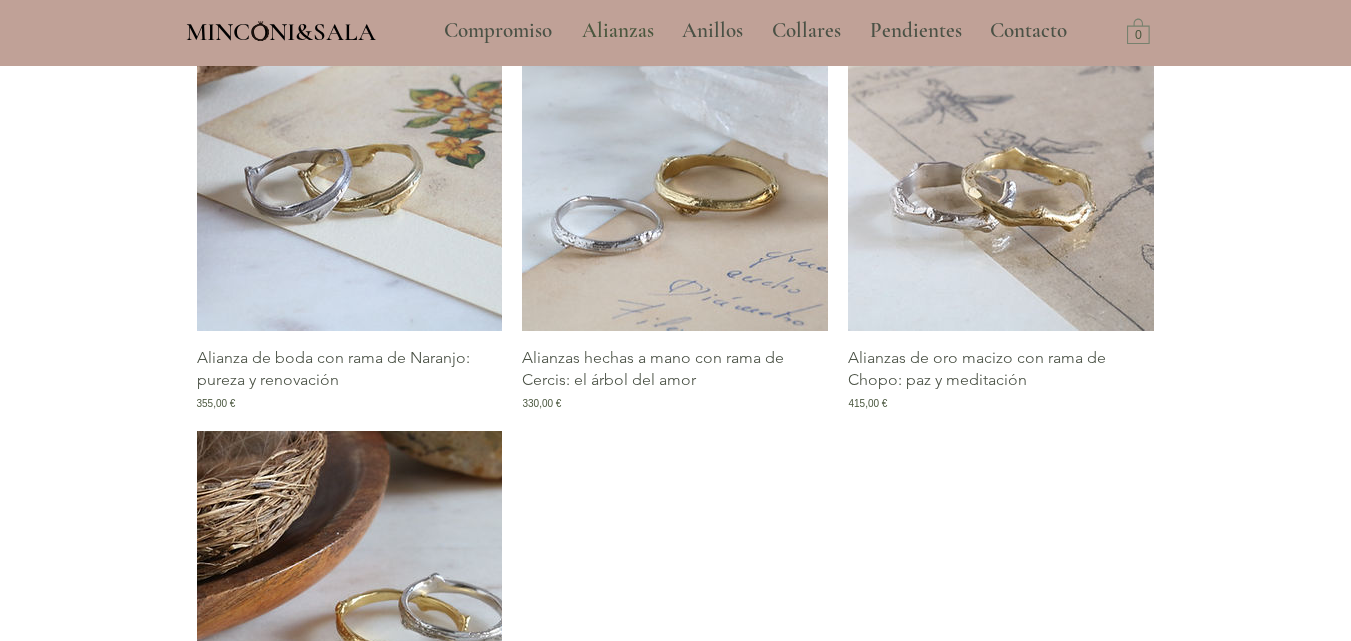 scroll, scrollTop: 1400, scrollLeft: 0, axis: vertical 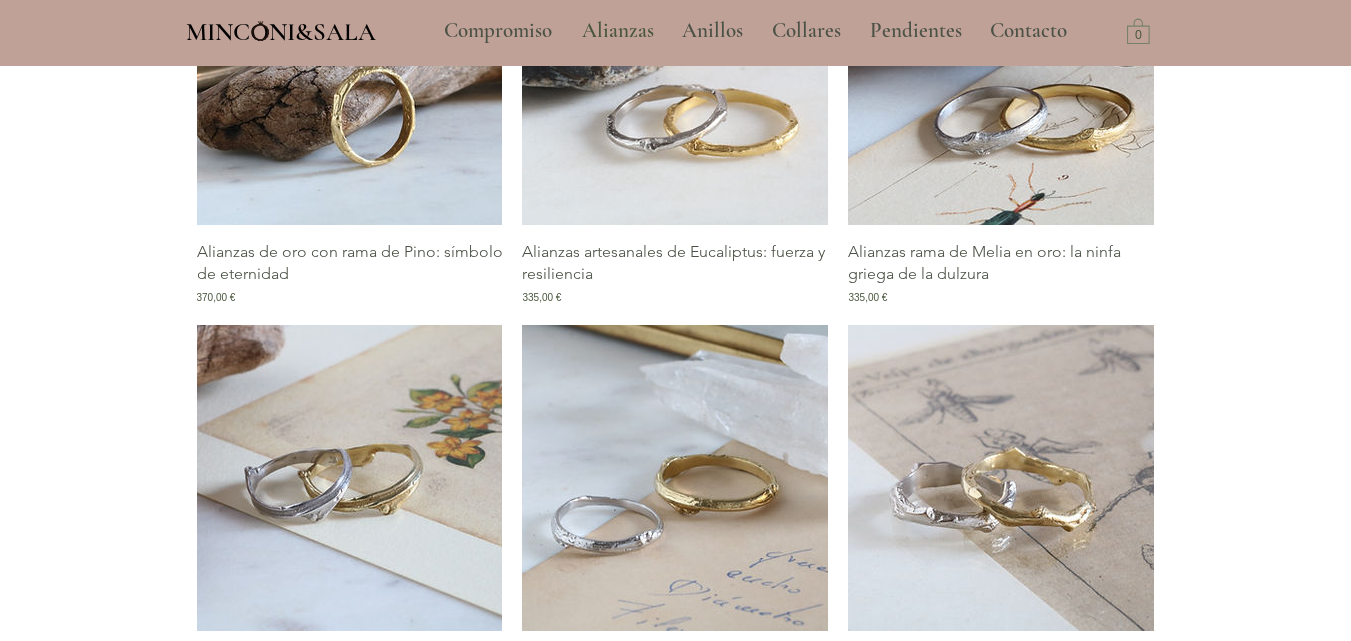 click at bounding box center [350, 72] 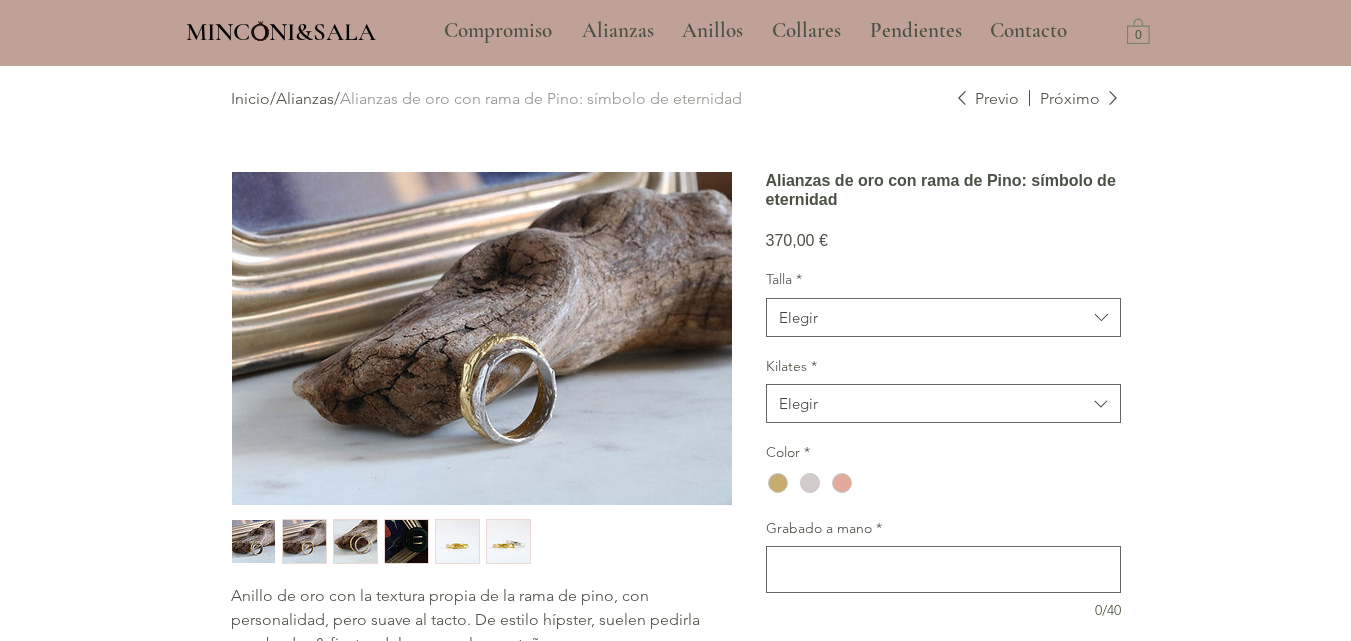scroll, scrollTop: 0, scrollLeft: 0, axis: both 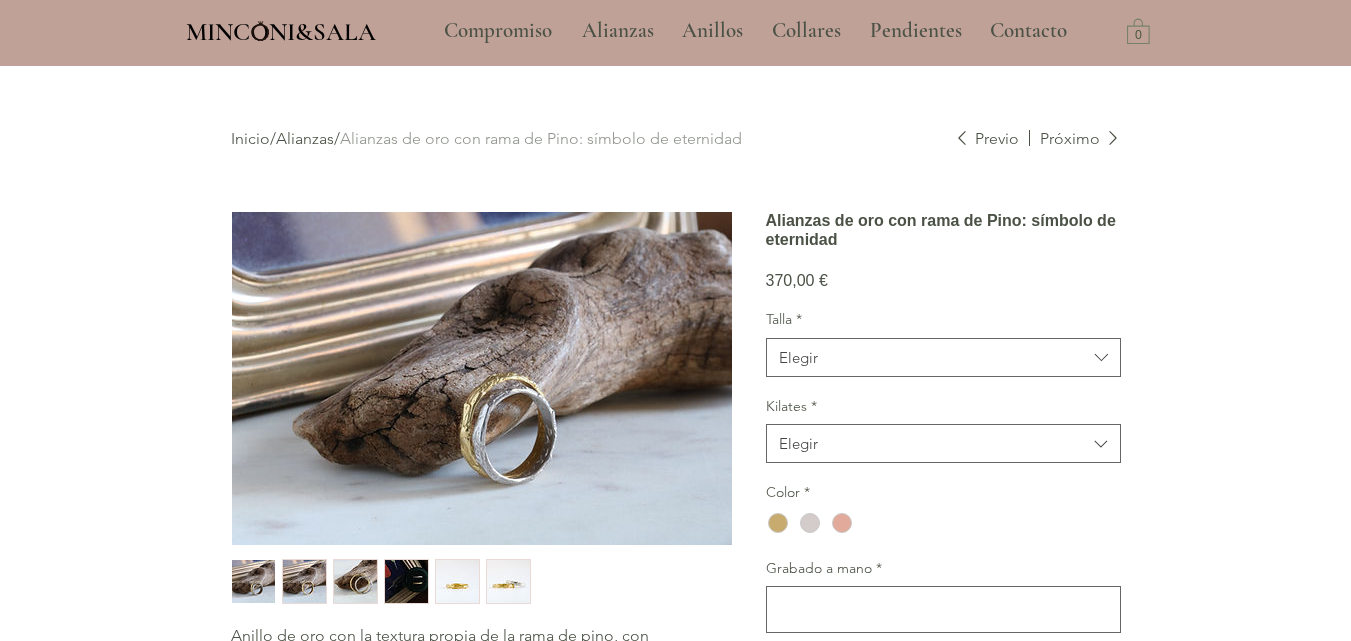 click at bounding box center [457, 581] 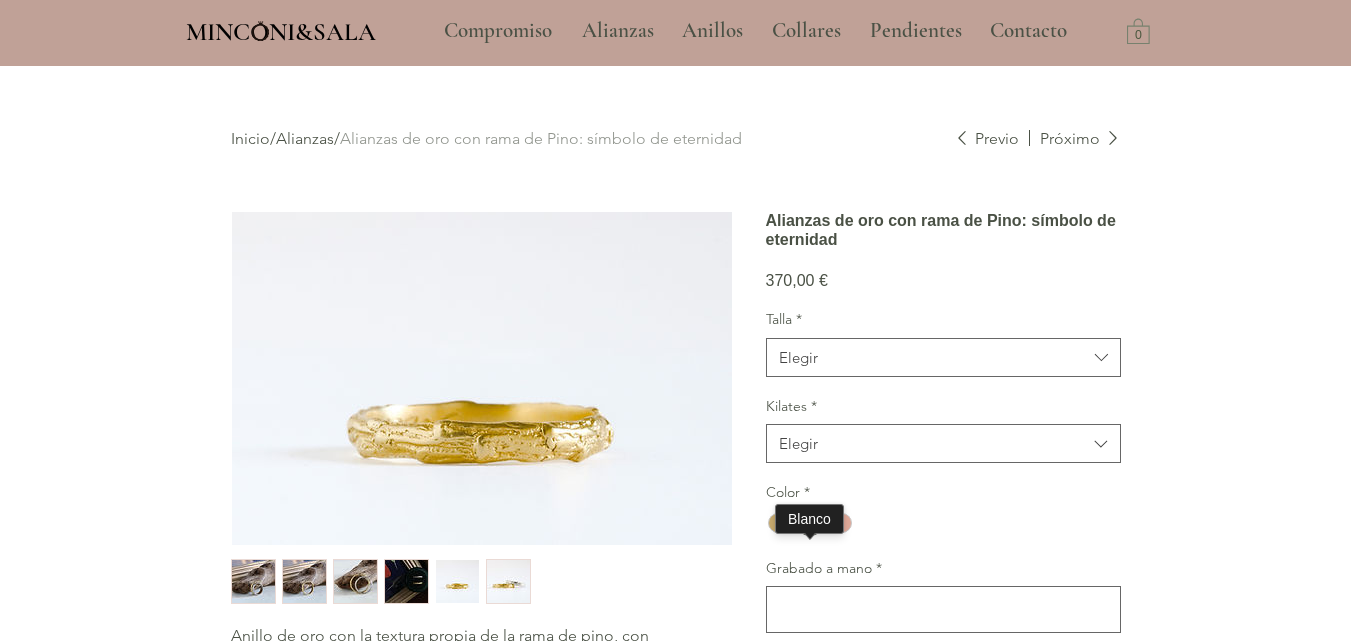 click at bounding box center [810, 523] 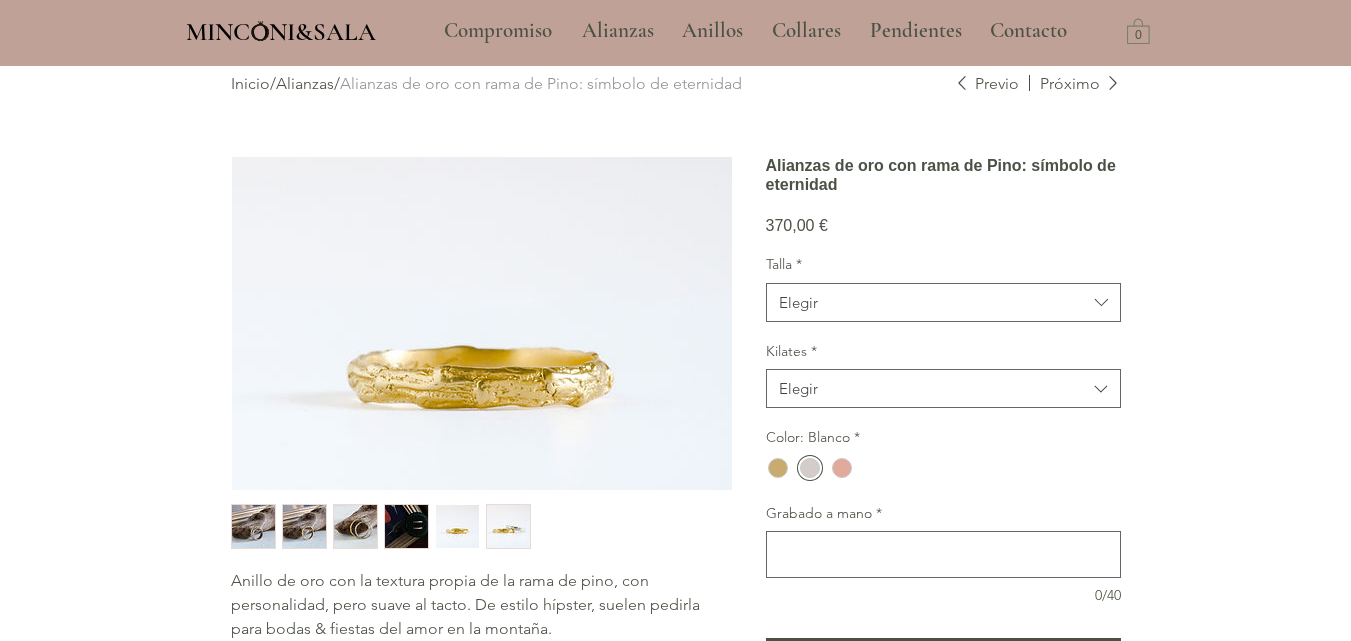 scroll, scrollTop: 100, scrollLeft: 0, axis: vertical 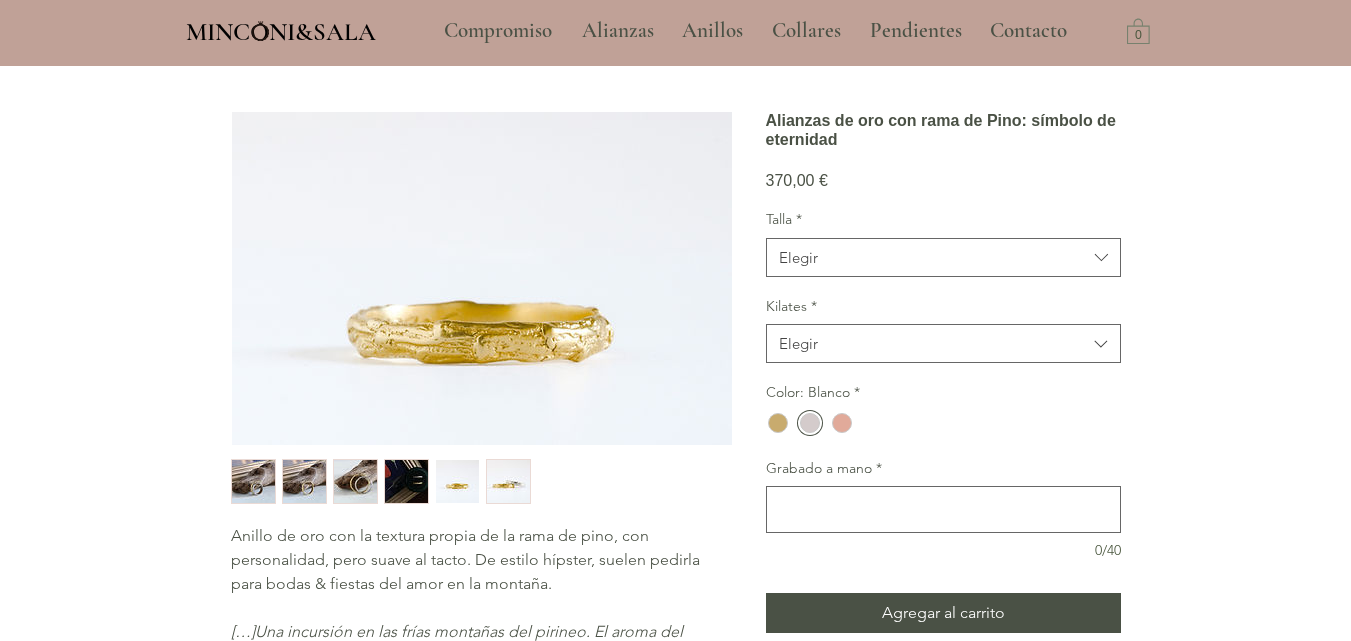 click at bounding box center (253, 481) 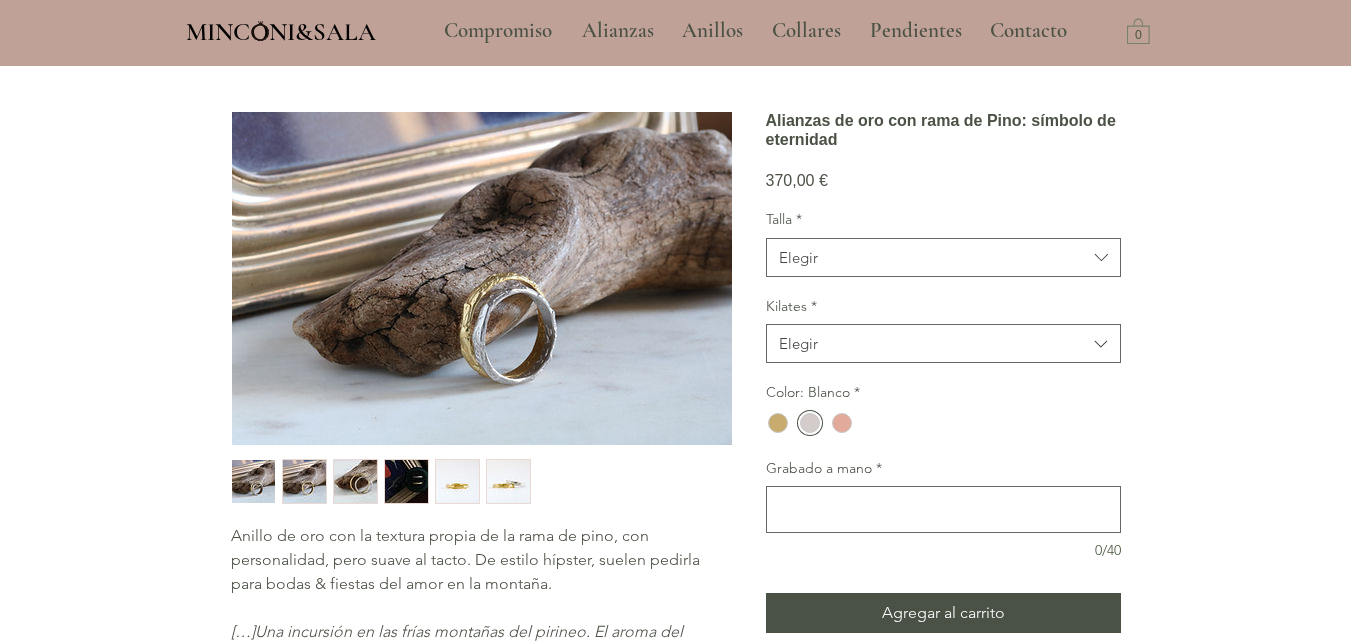 click at bounding box center (304, 481) 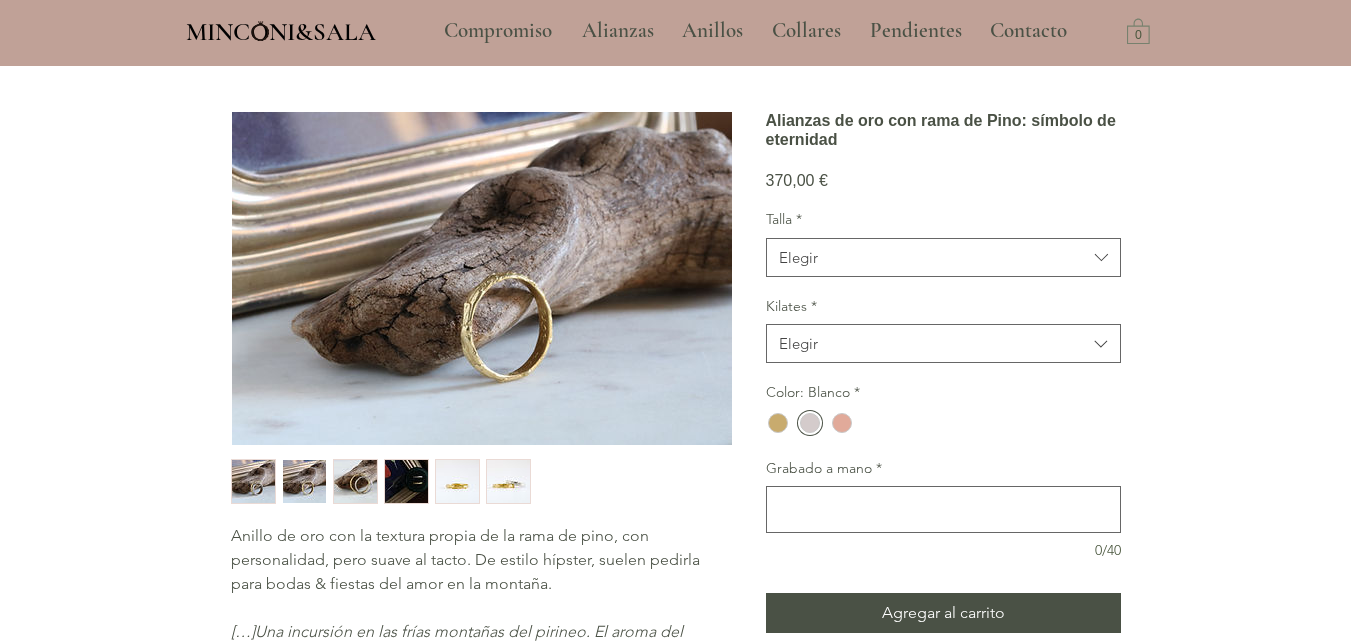 click at bounding box center [253, 481] 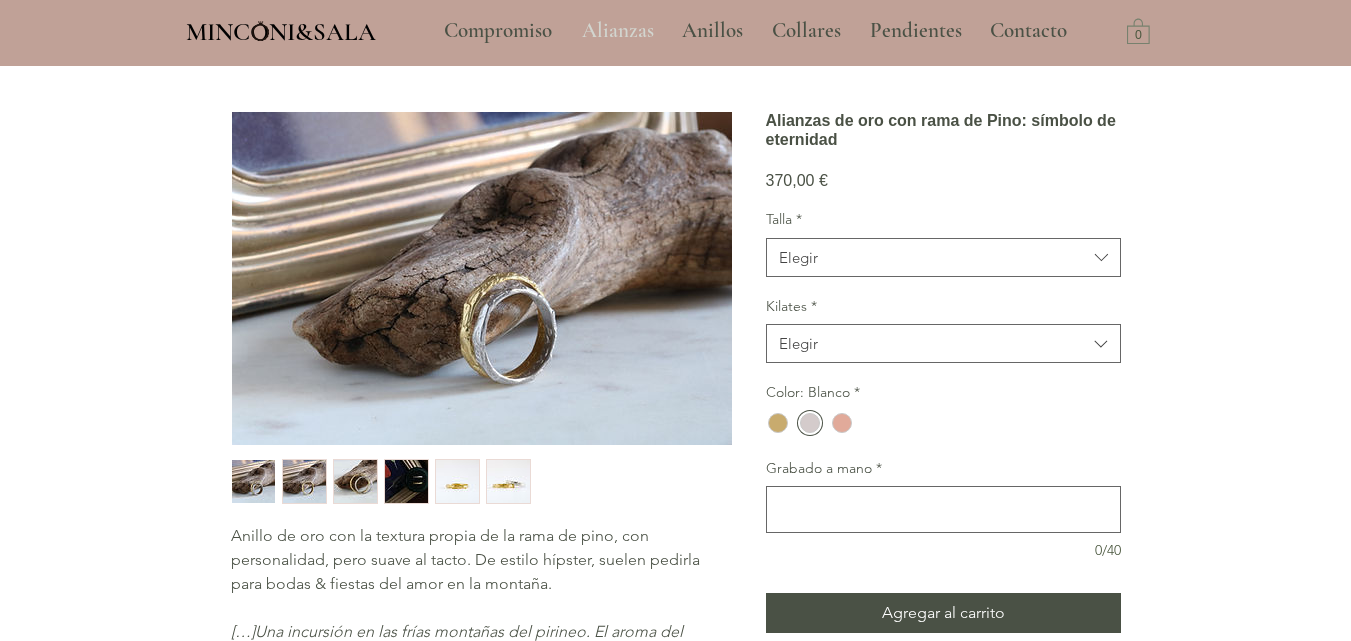 click on "Alianzas" at bounding box center [618, 31] 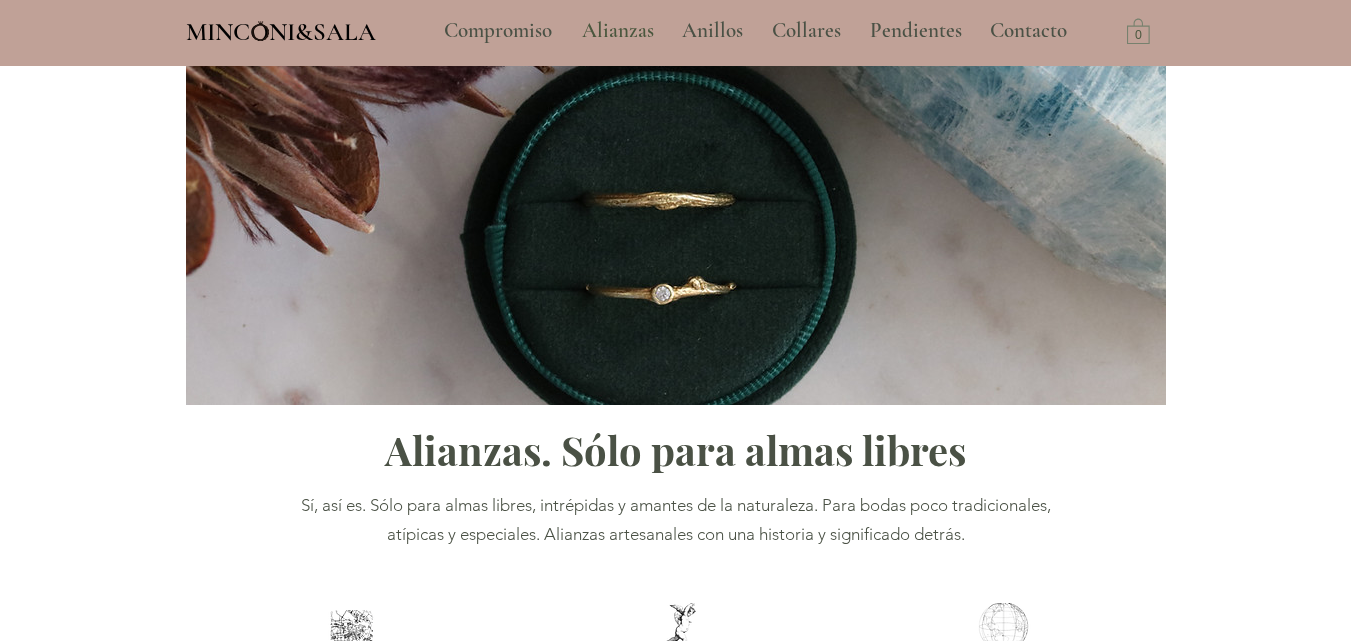 type on "**********" 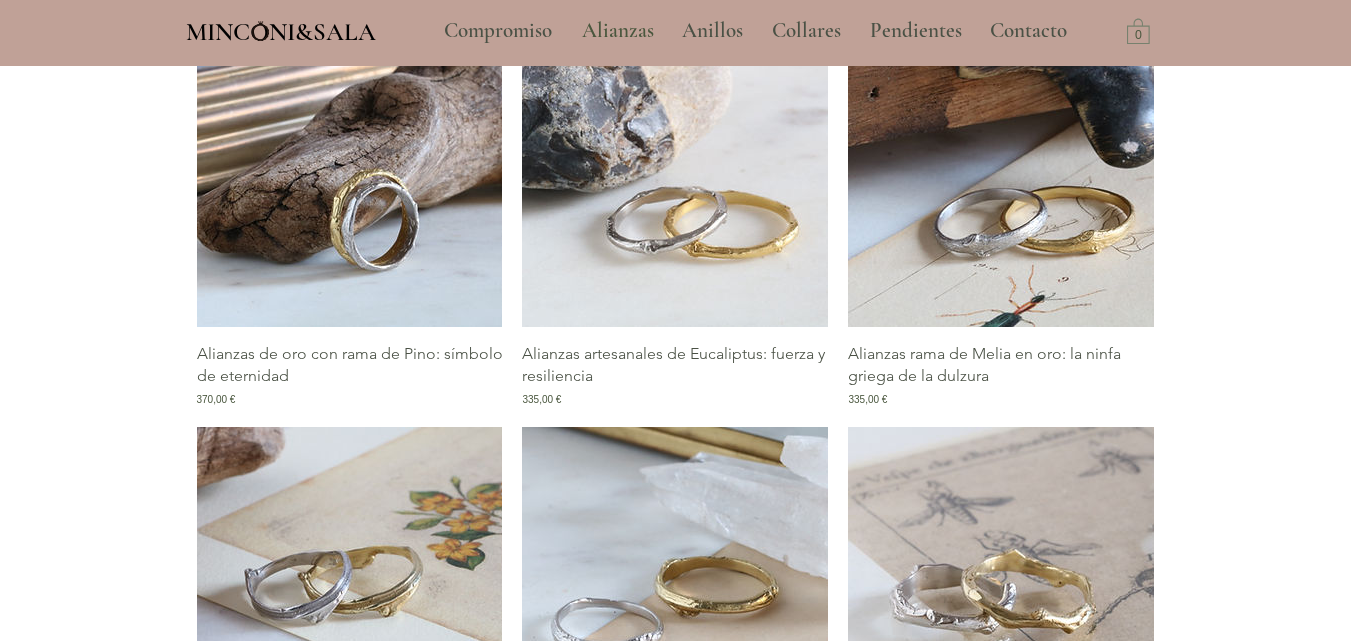 scroll, scrollTop: 1300, scrollLeft: 0, axis: vertical 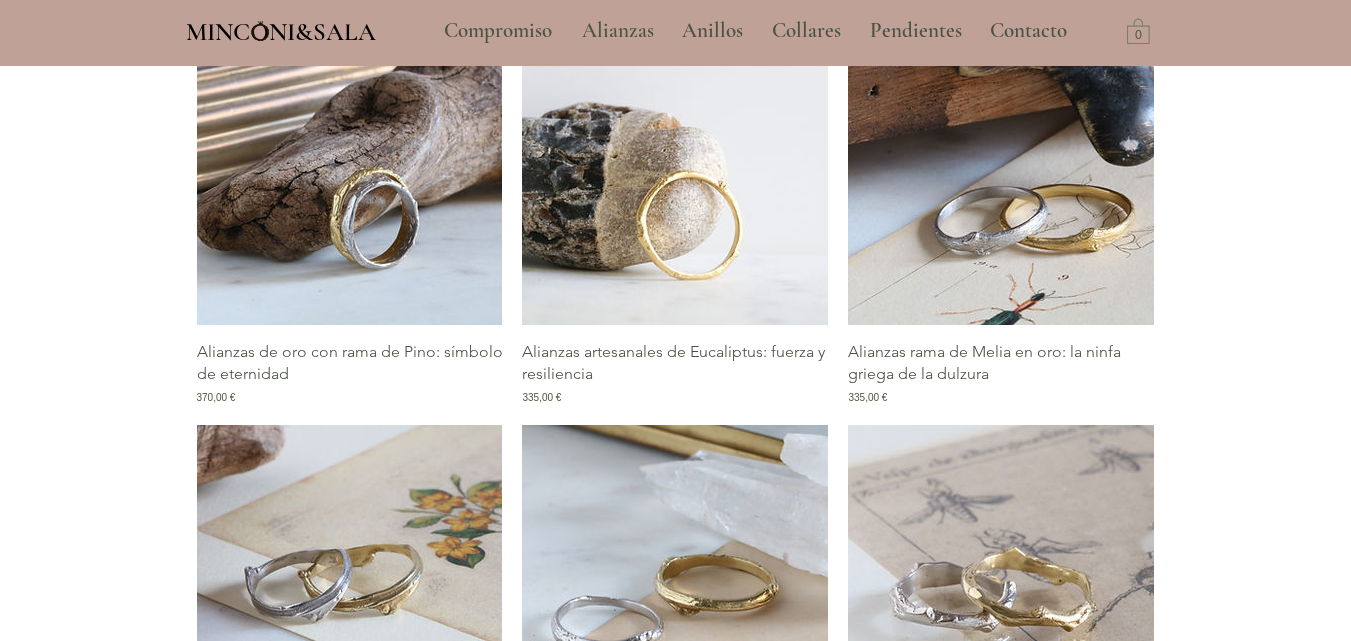 click at bounding box center [675, 172] 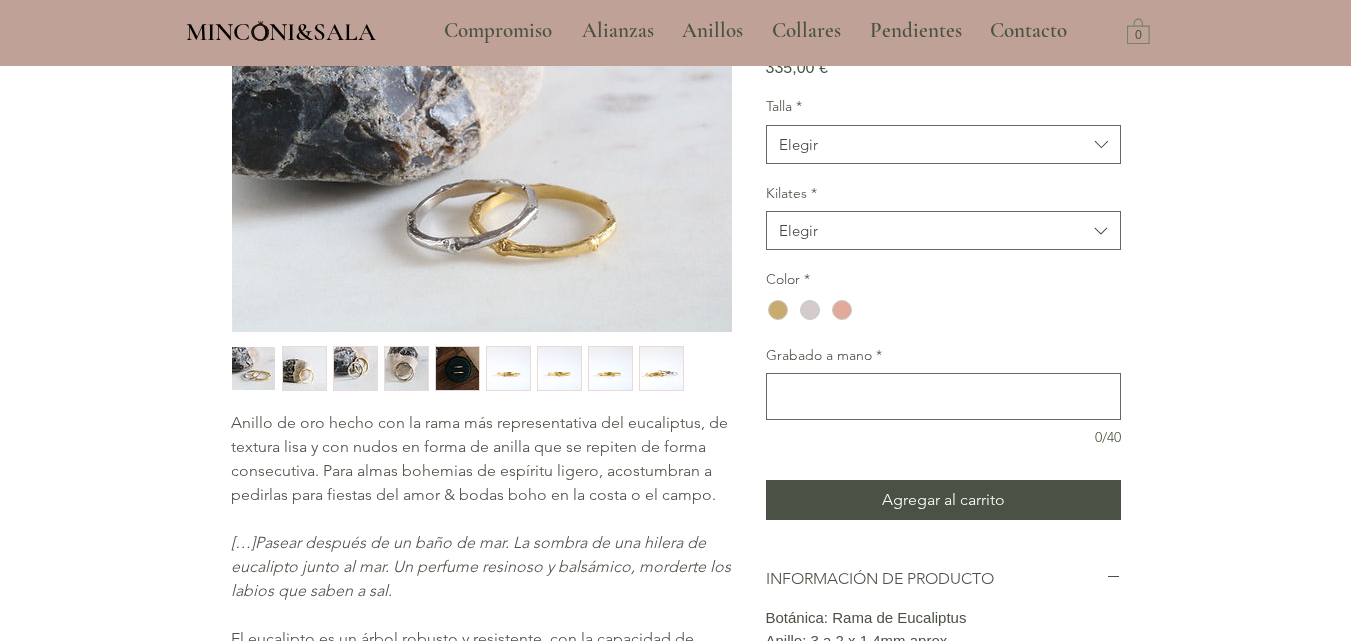 scroll, scrollTop: 0, scrollLeft: 0, axis: both 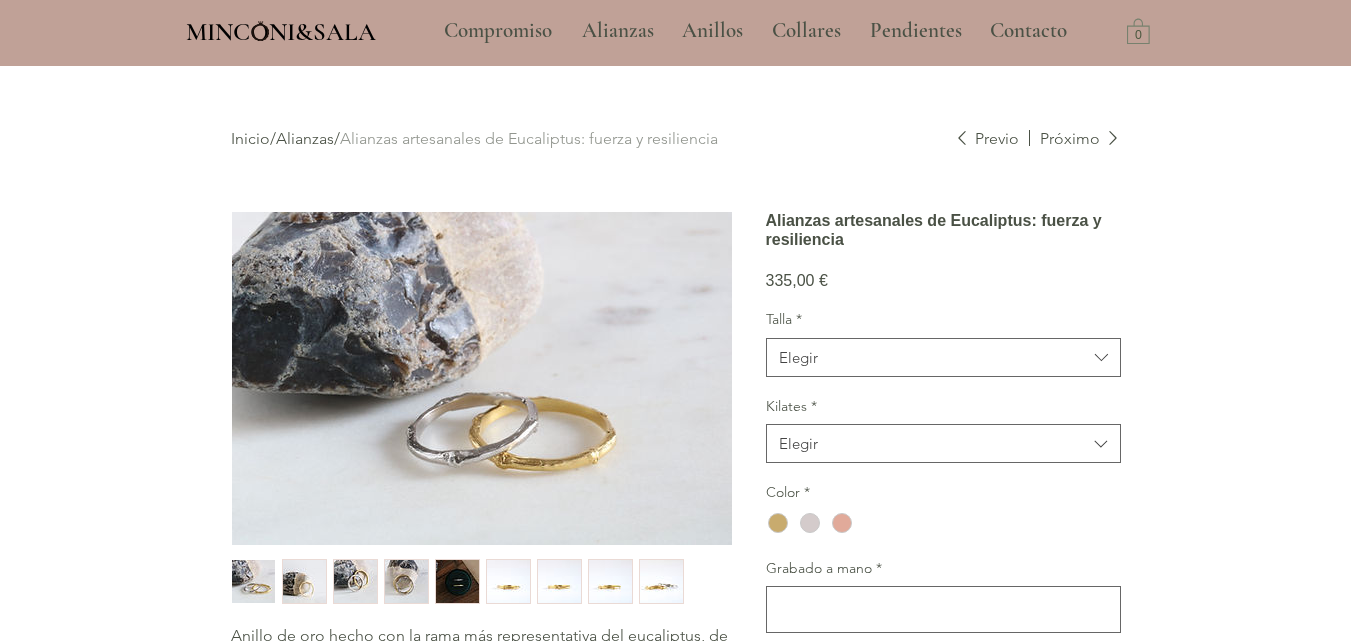 click at bounding box center (304, 581) 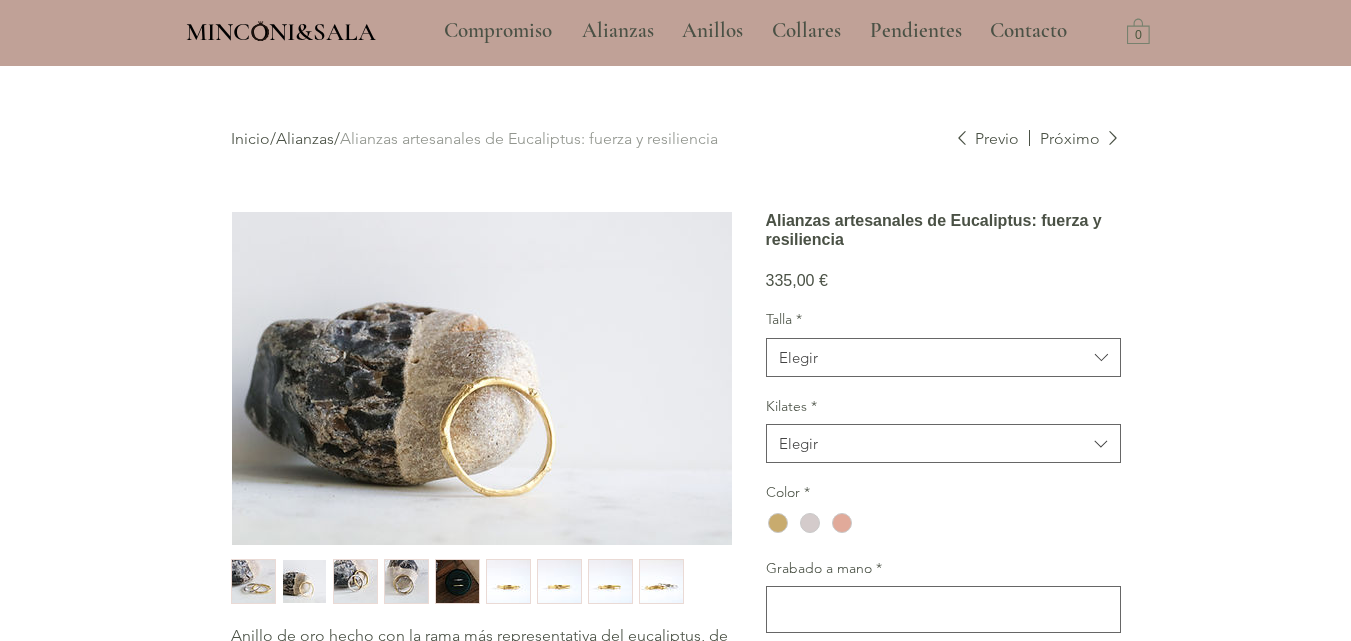click at bounding box center (355, 581) 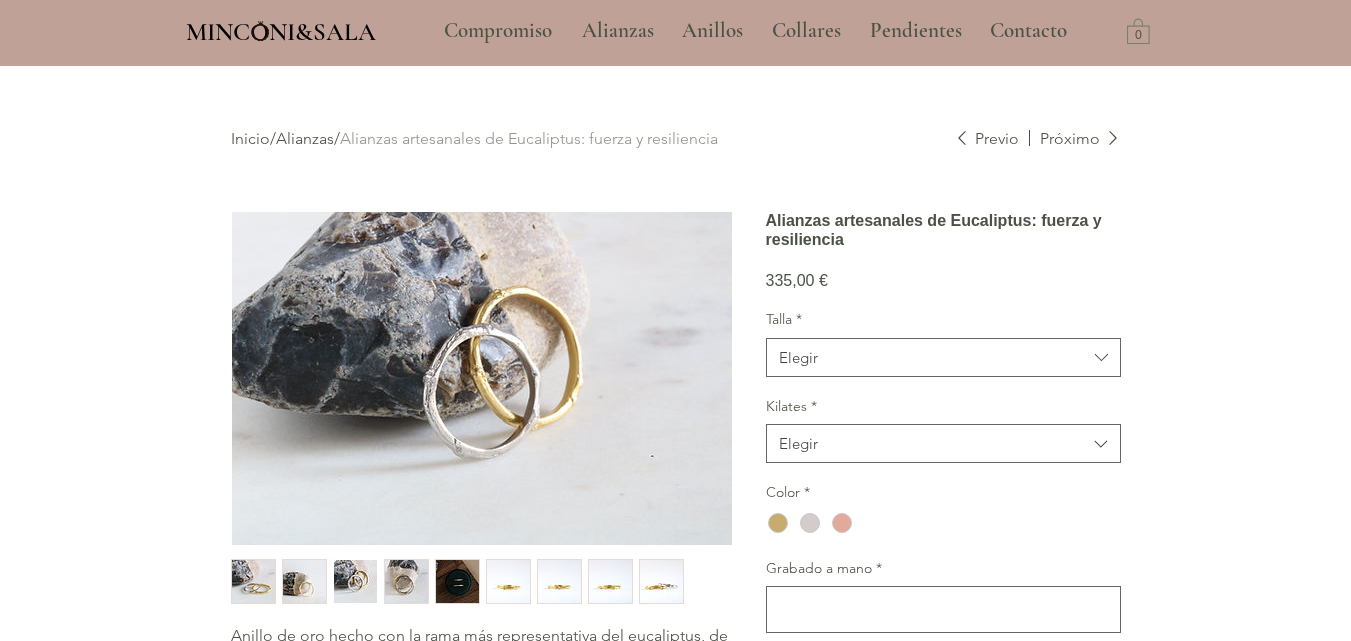 click at bounding box center (406, 581) 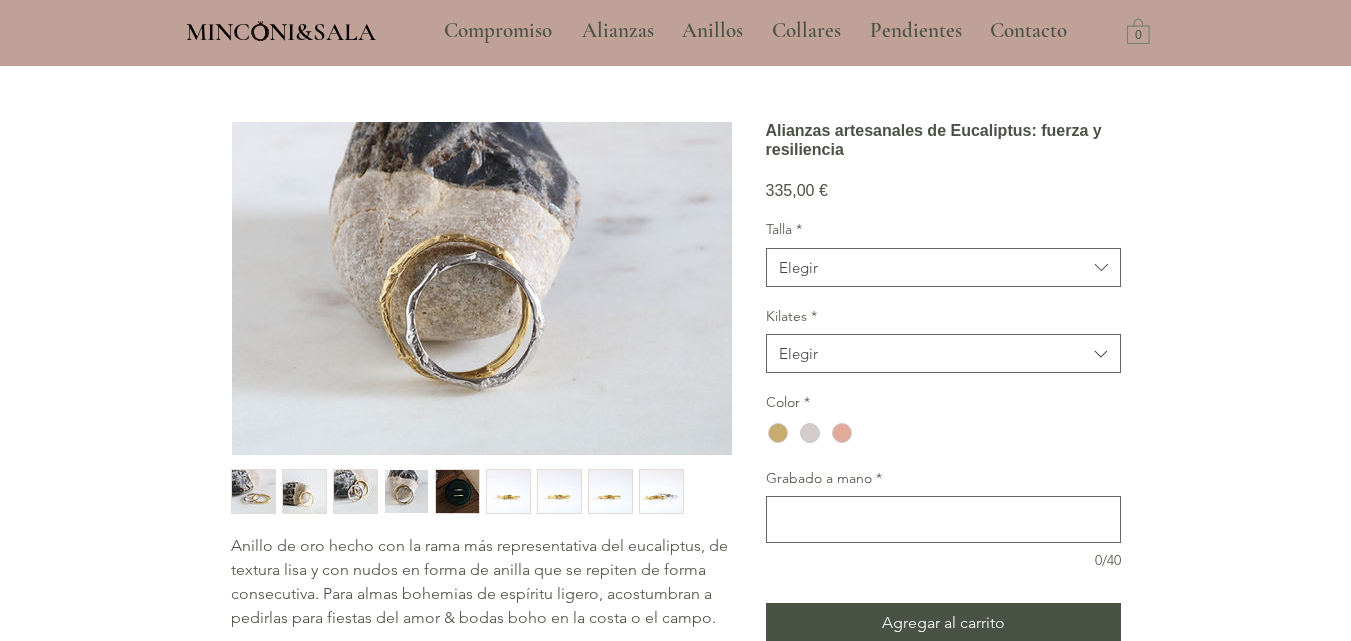 scroll, scrollTop: 0, scrollLeft: 0, axis: both 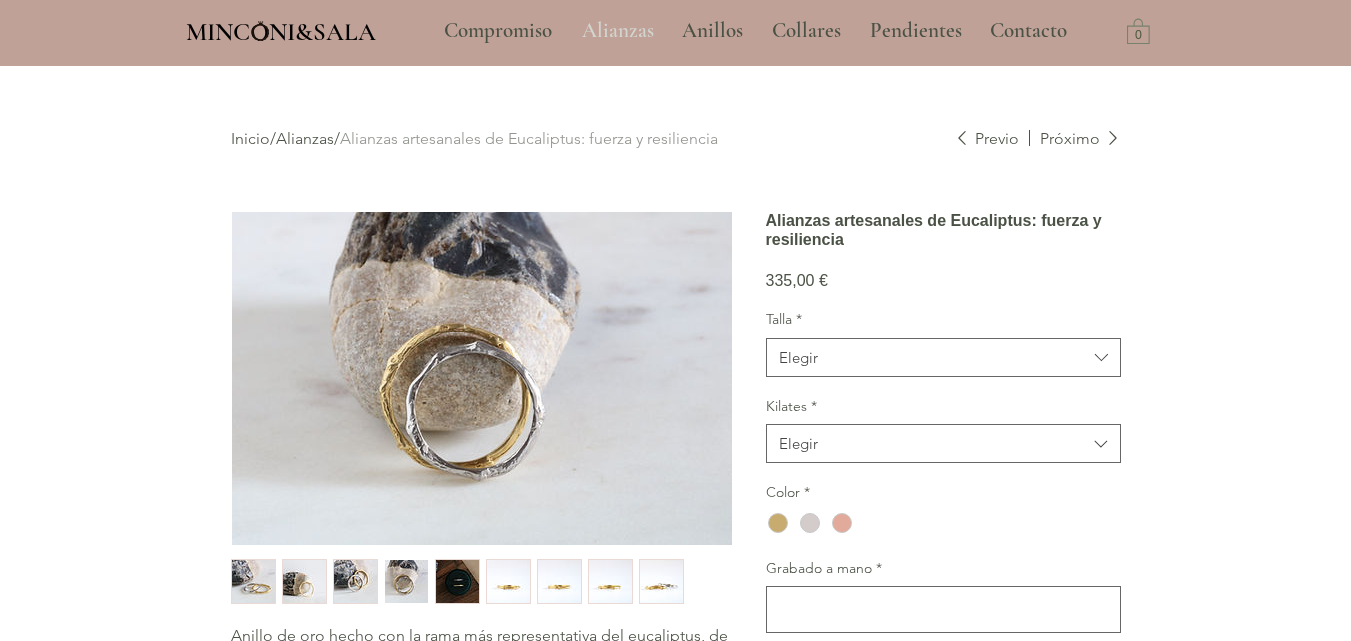 click on "Alianzas" at bounding box center (618, 31) 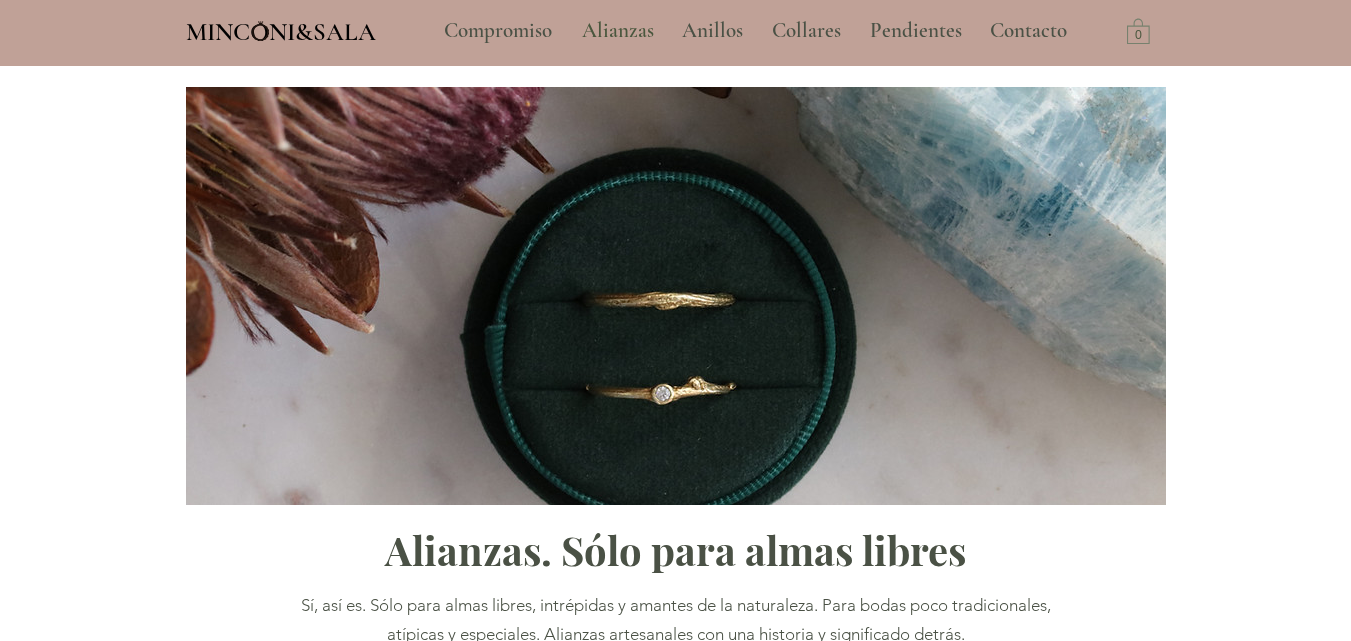 type on "**********" 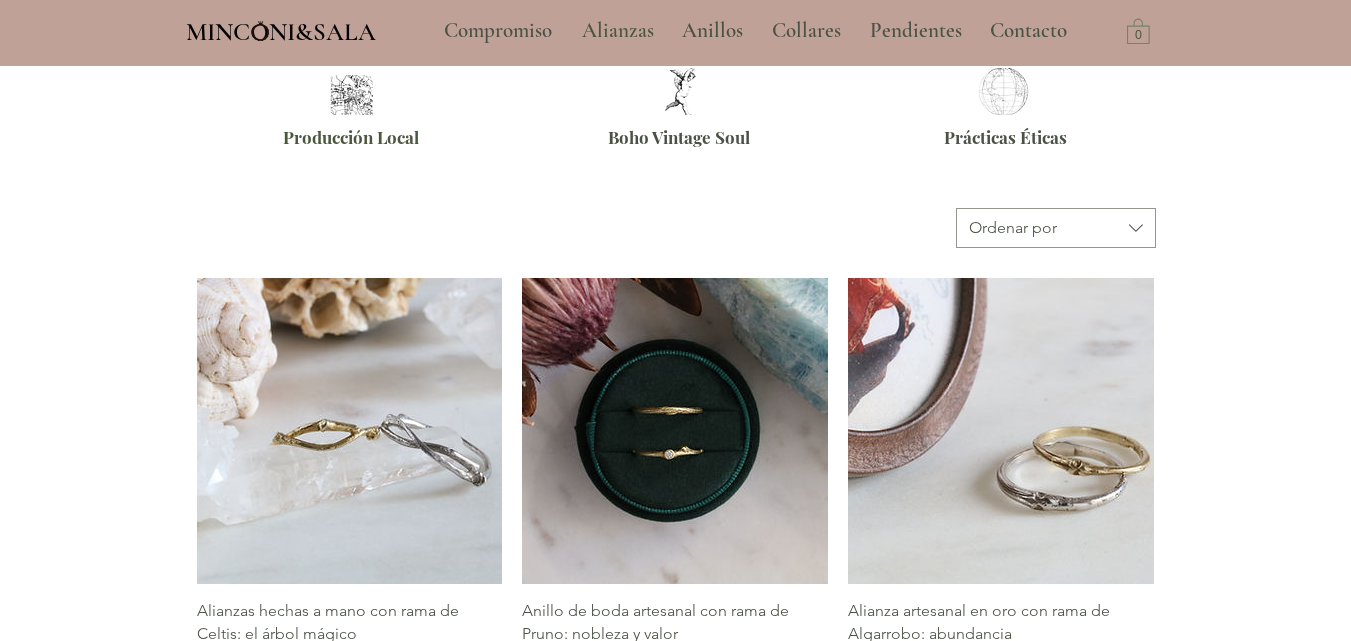 scroll, scrollTop: 700, scrollLeft: 0, axis: vertical 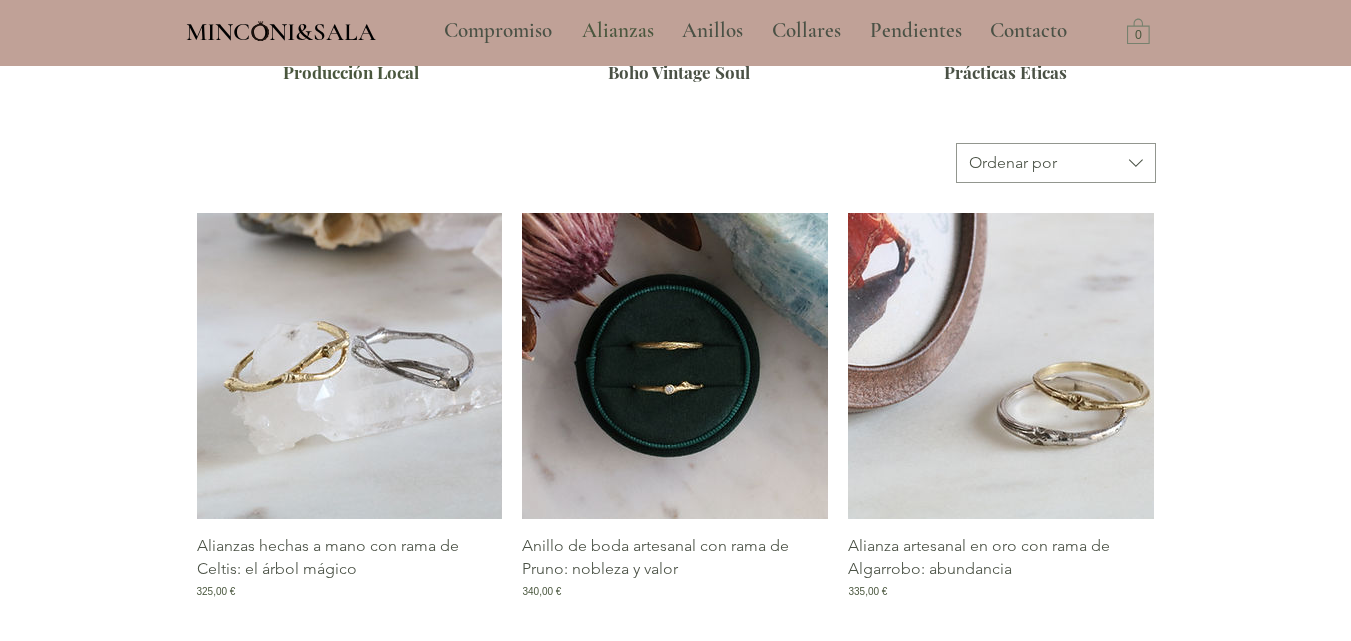 click at bounding box center [350, 366] 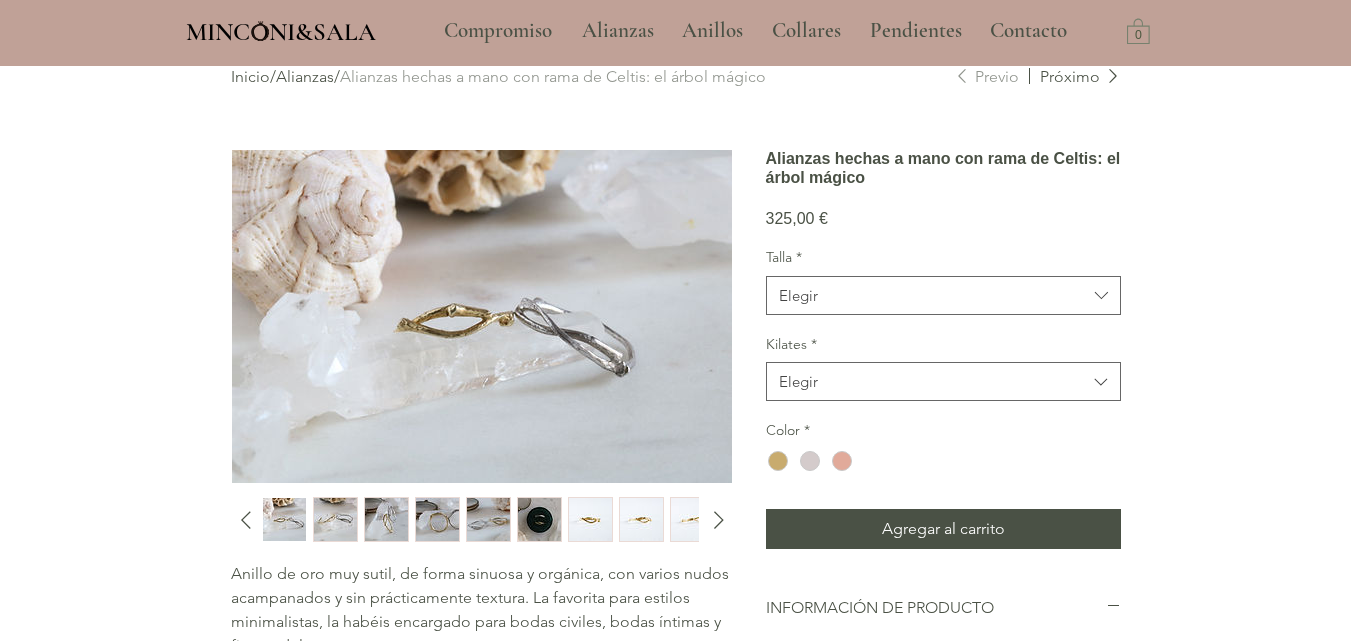 scroll, scrollTop: 0, scrollLeft: 0, axis: both 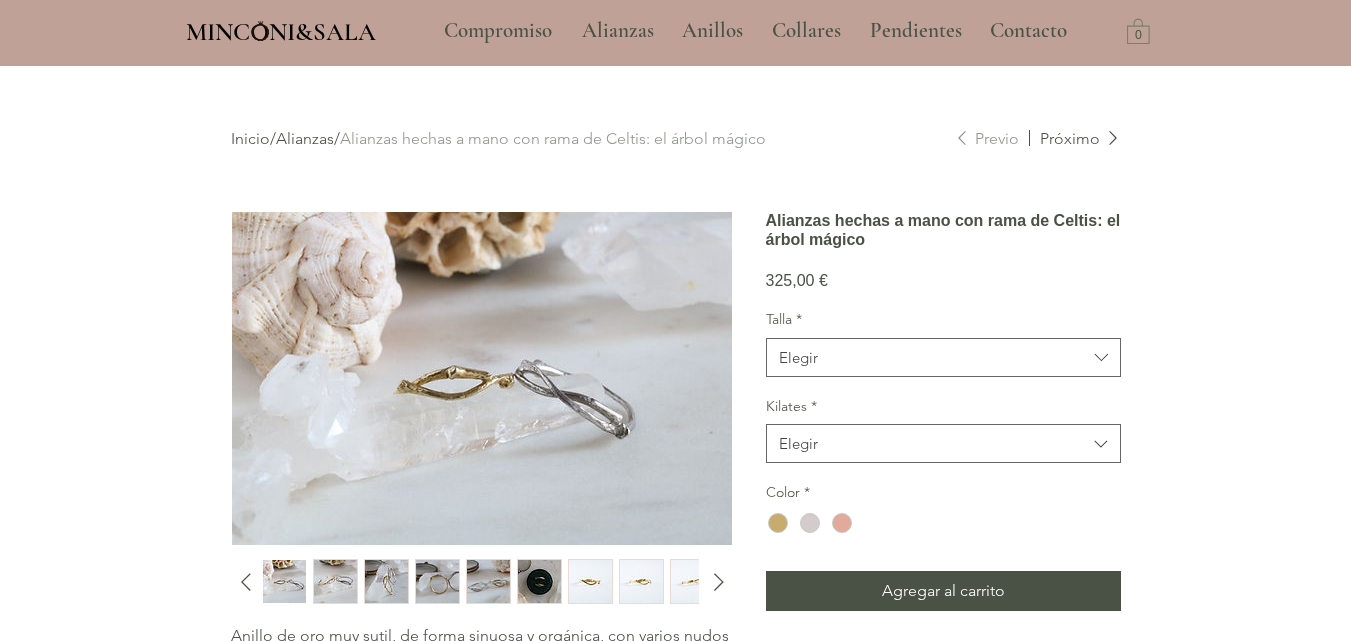 click at bounding box center [335, 581] 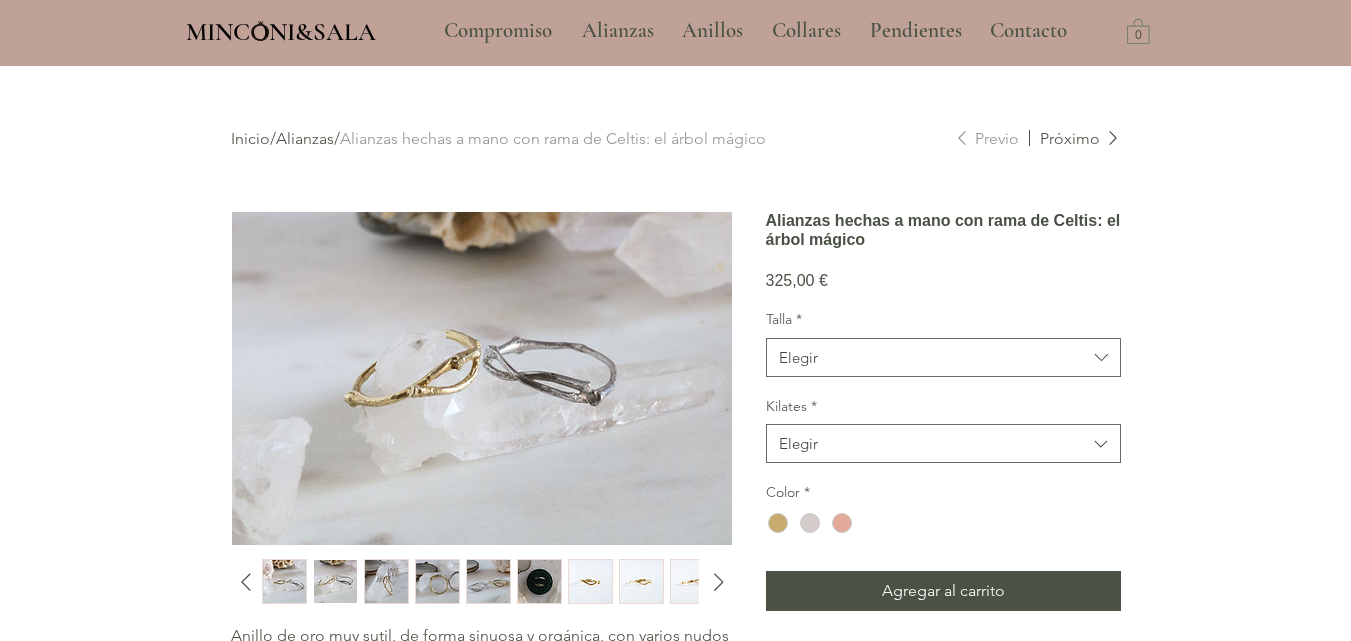click at bounding box center [437, 581] 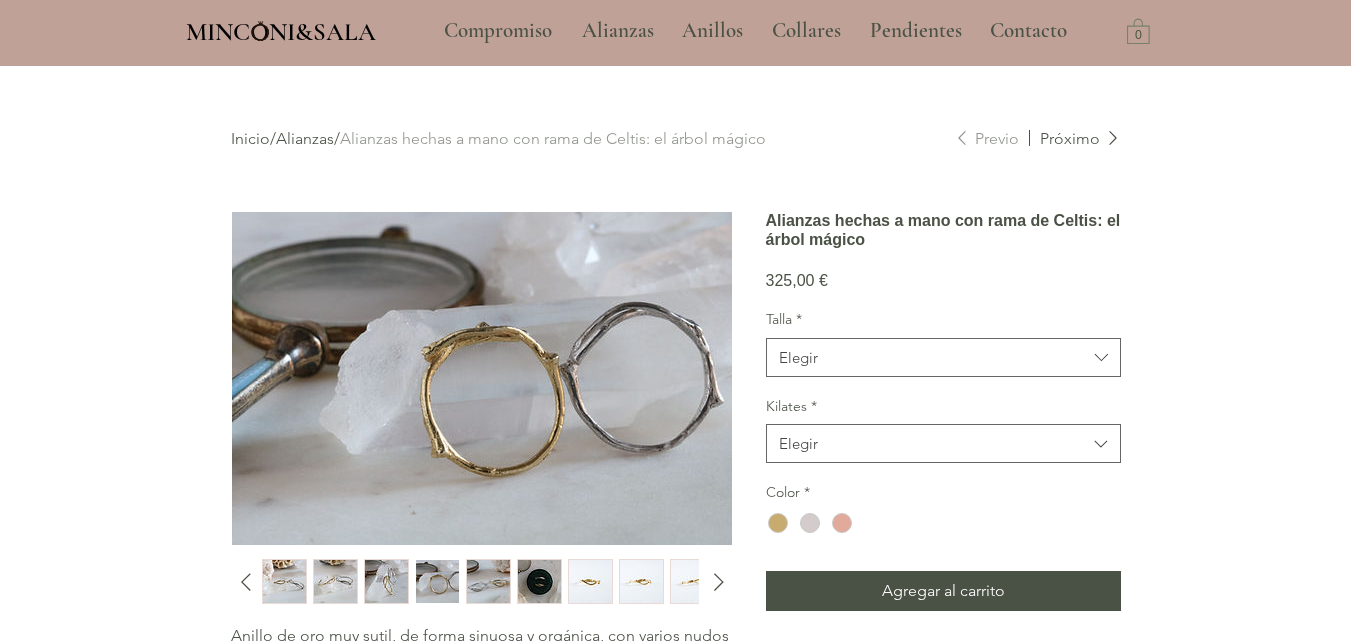 click at bounding box center [386, 581] 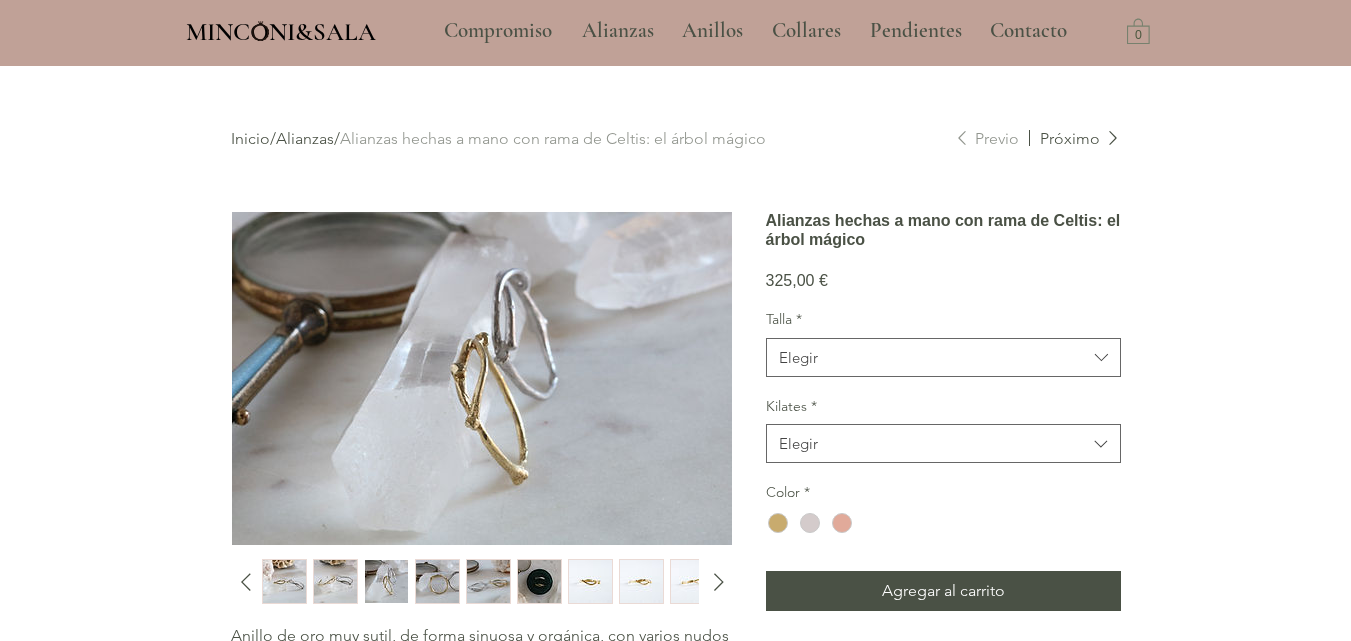 click at bounding box center (488, 581) 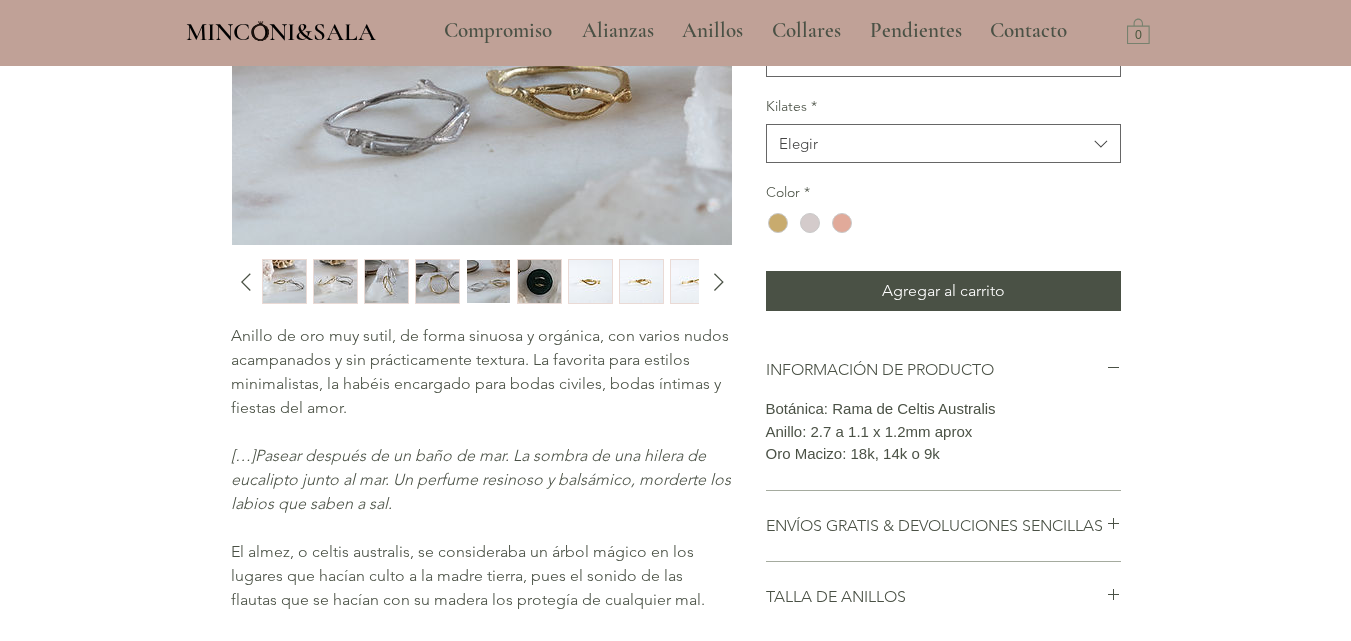 scroll, scrollTop: 0, scrollLeft: 0, axis: both 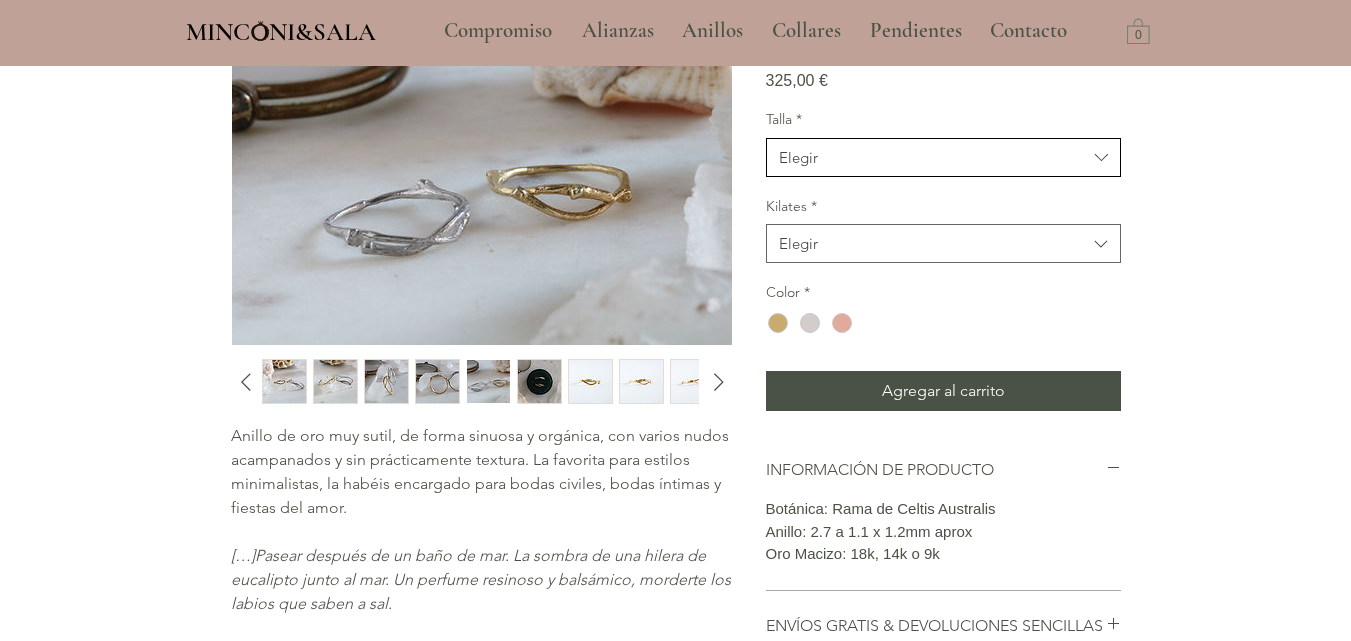 click 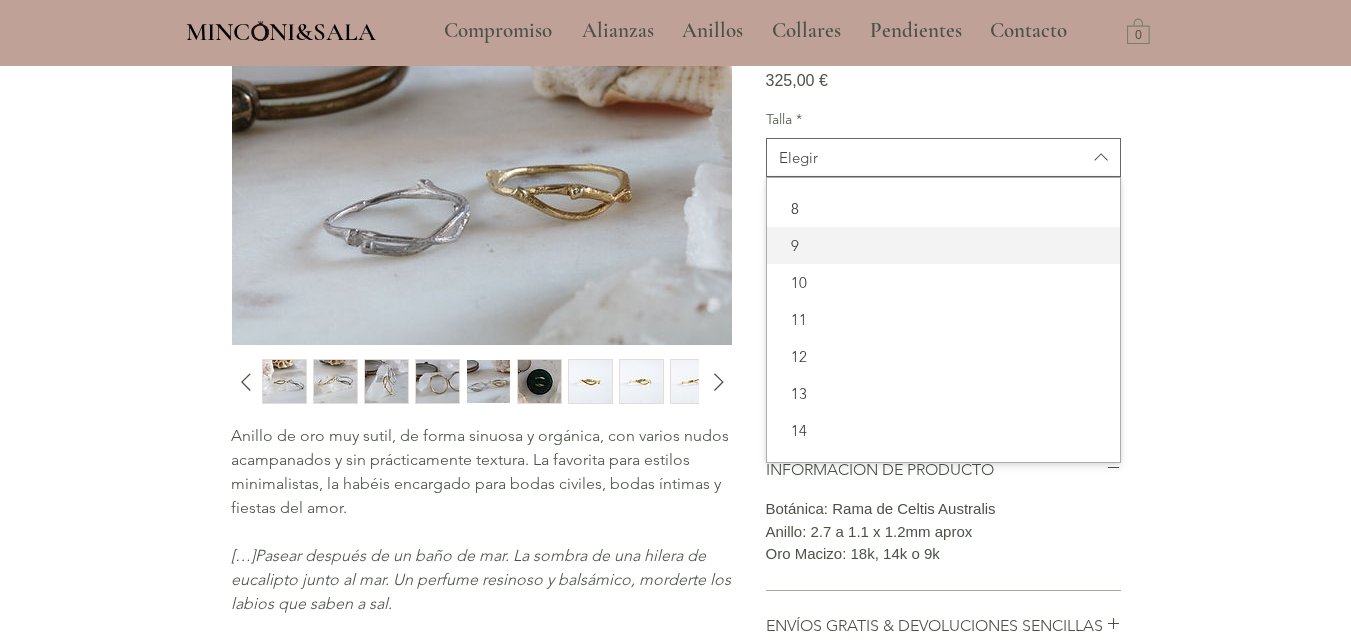 click on "9" at bounding box center (943, 245) 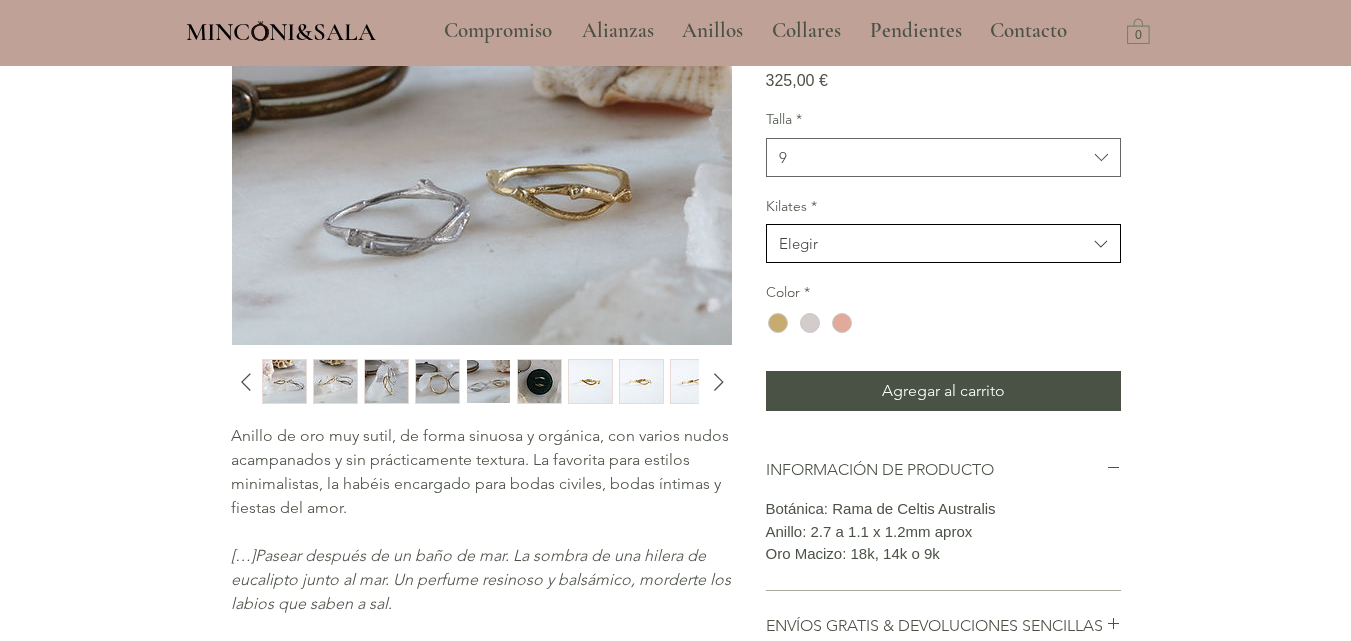 click 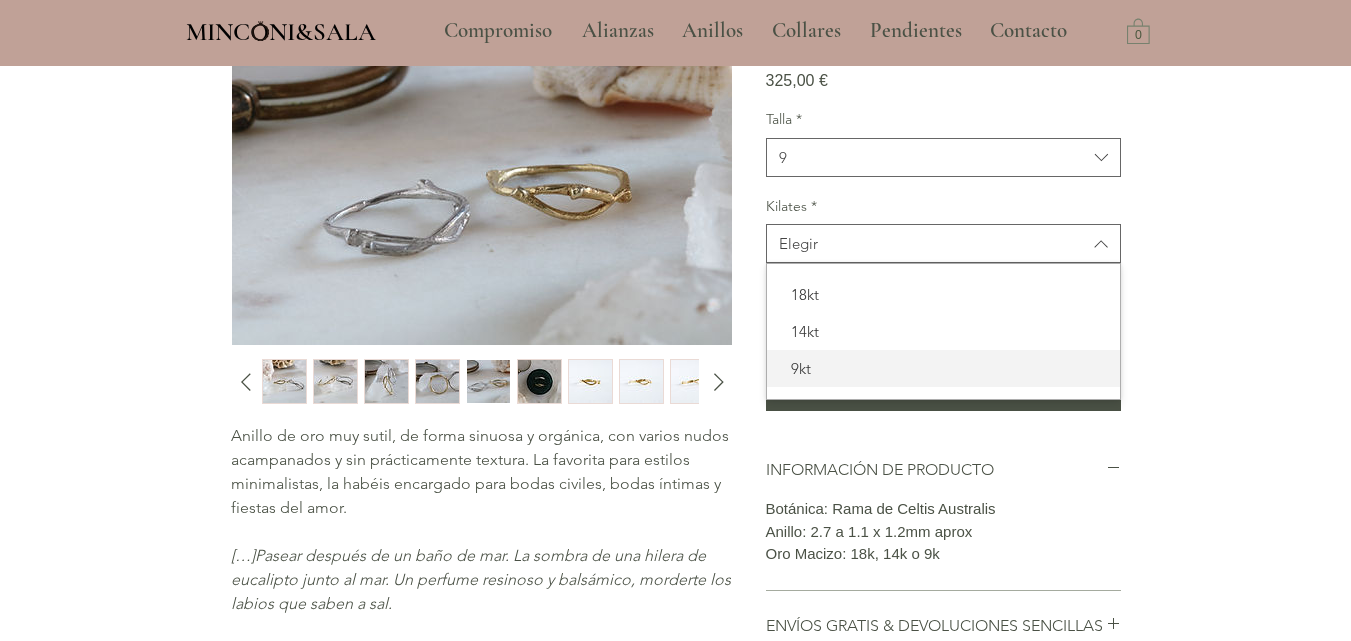 click on "9kt" at bounding box center (943, 368) 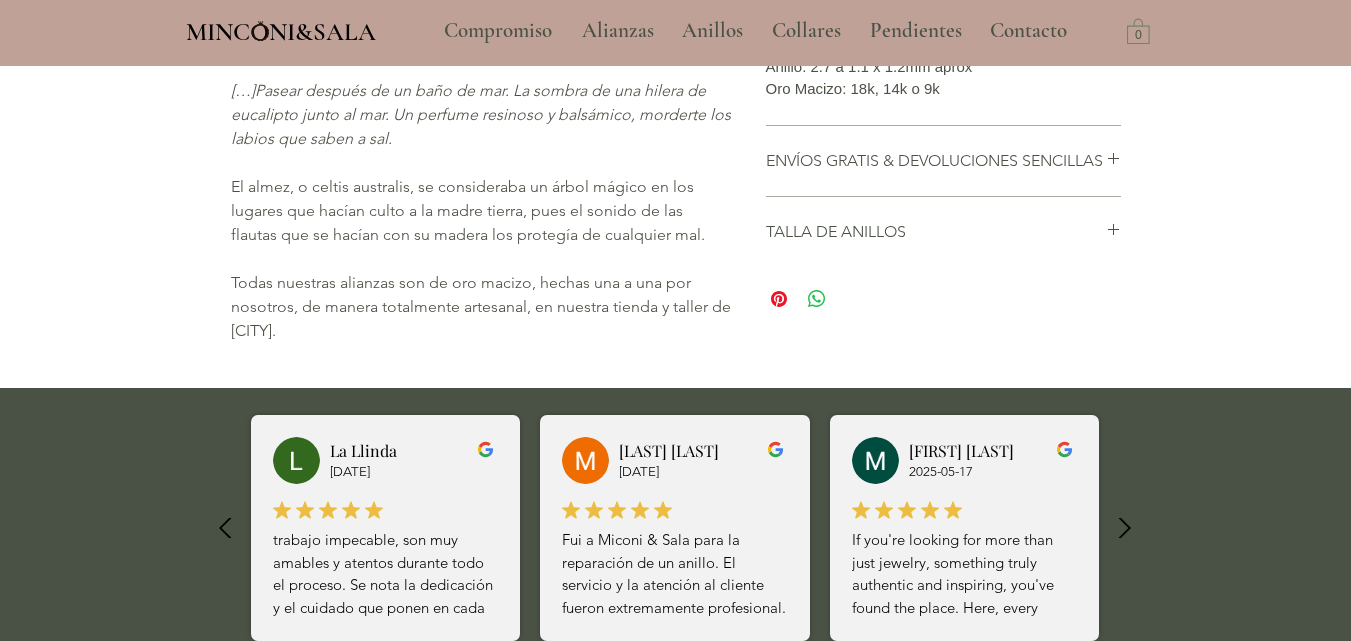 scroll, scrollTop: 700, scrollLeft: 0, axis: vertical 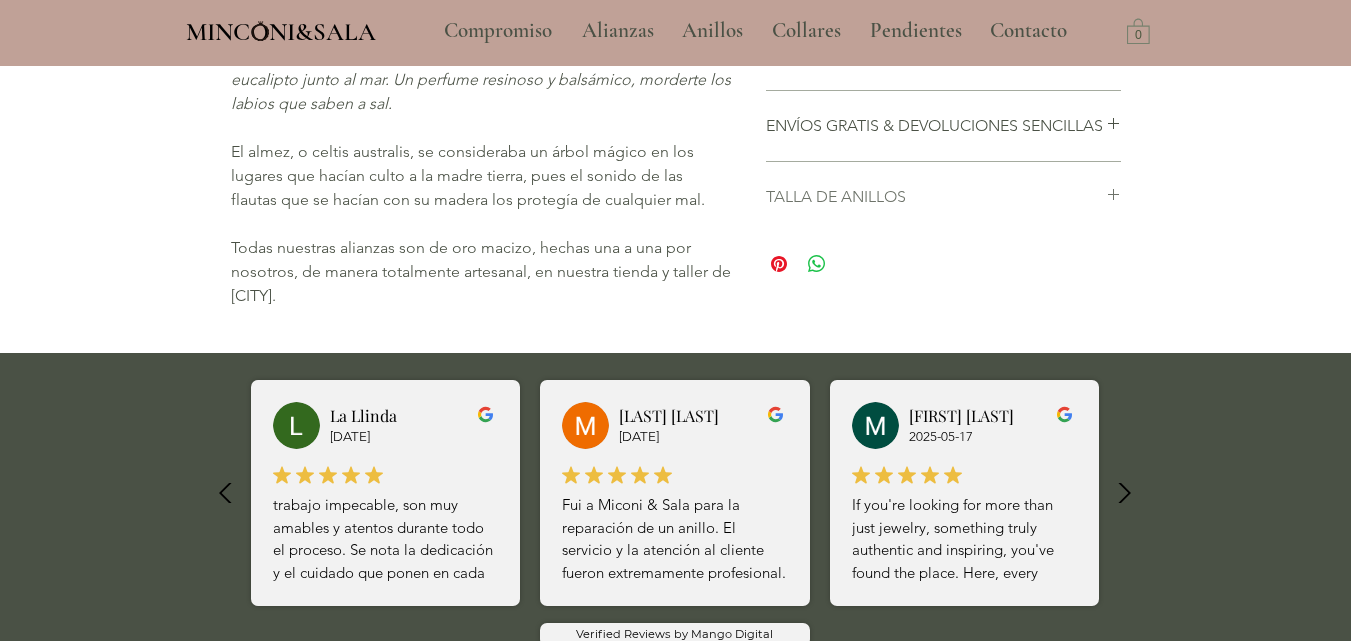 click 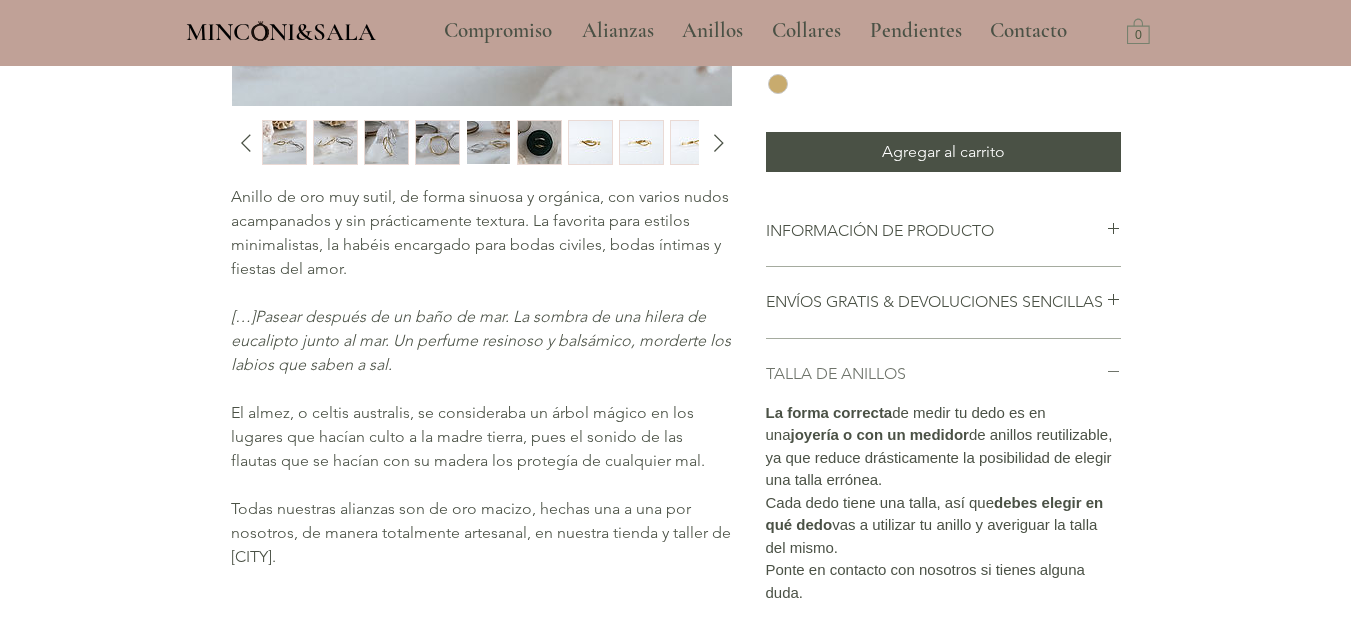 scroll, scrollTop: 0, scrollLeft: 0, axis: both 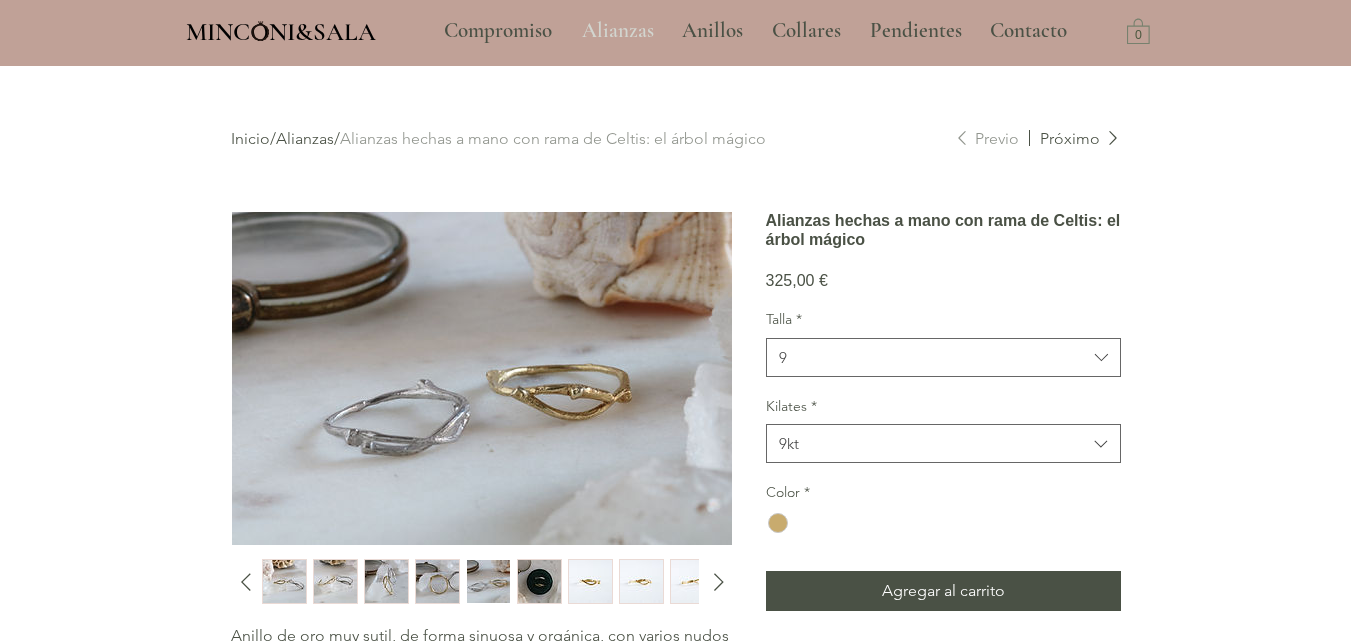 click on "Alianzas" at bounding box center [618, 31] 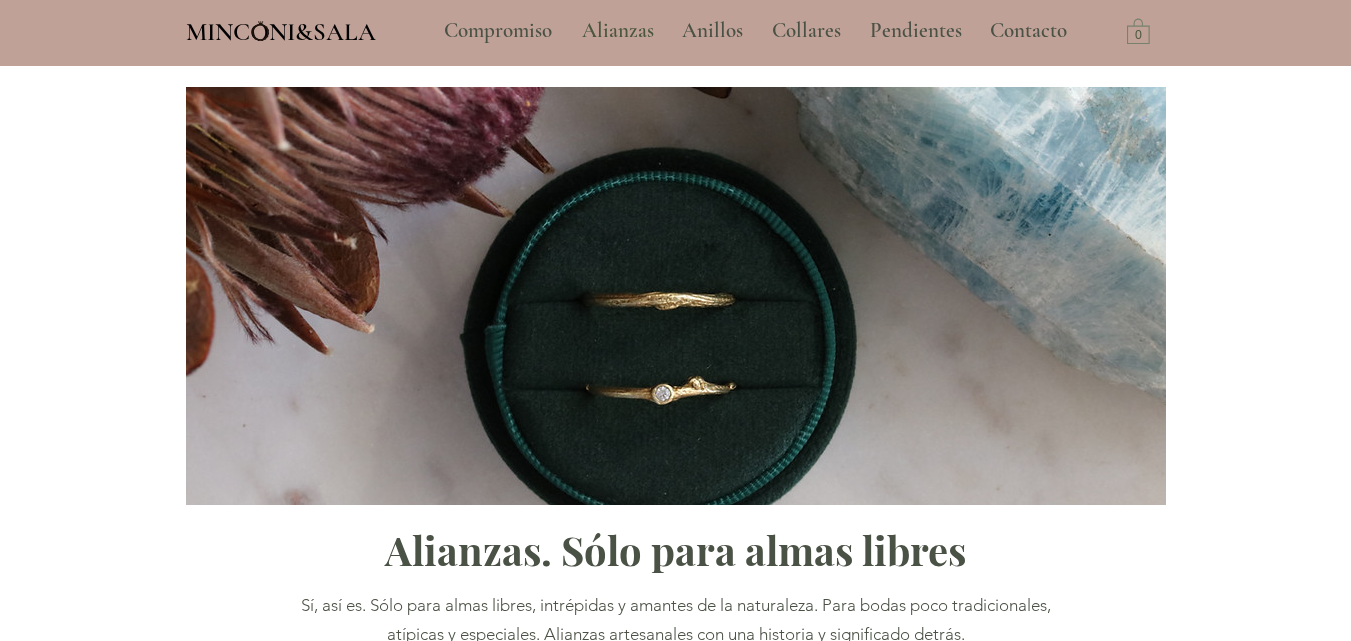 type on "**********" 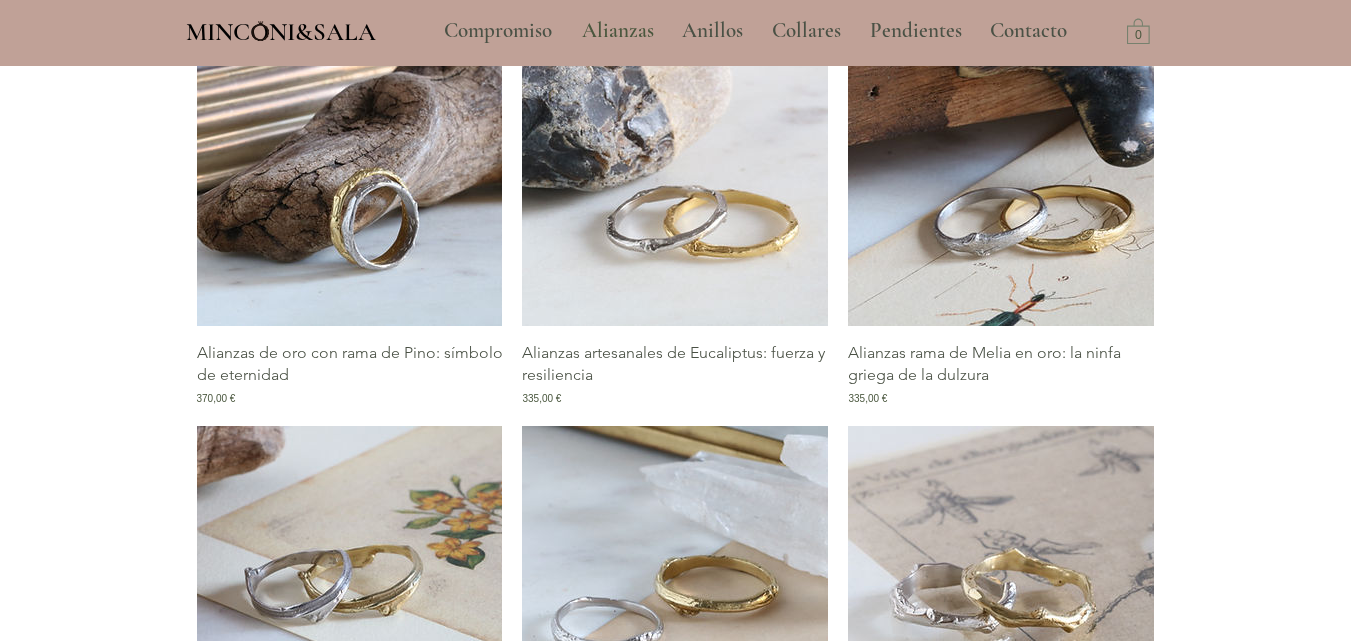 scroll, scrollTop: 1300, scrollLeft: 0, axis: vertical 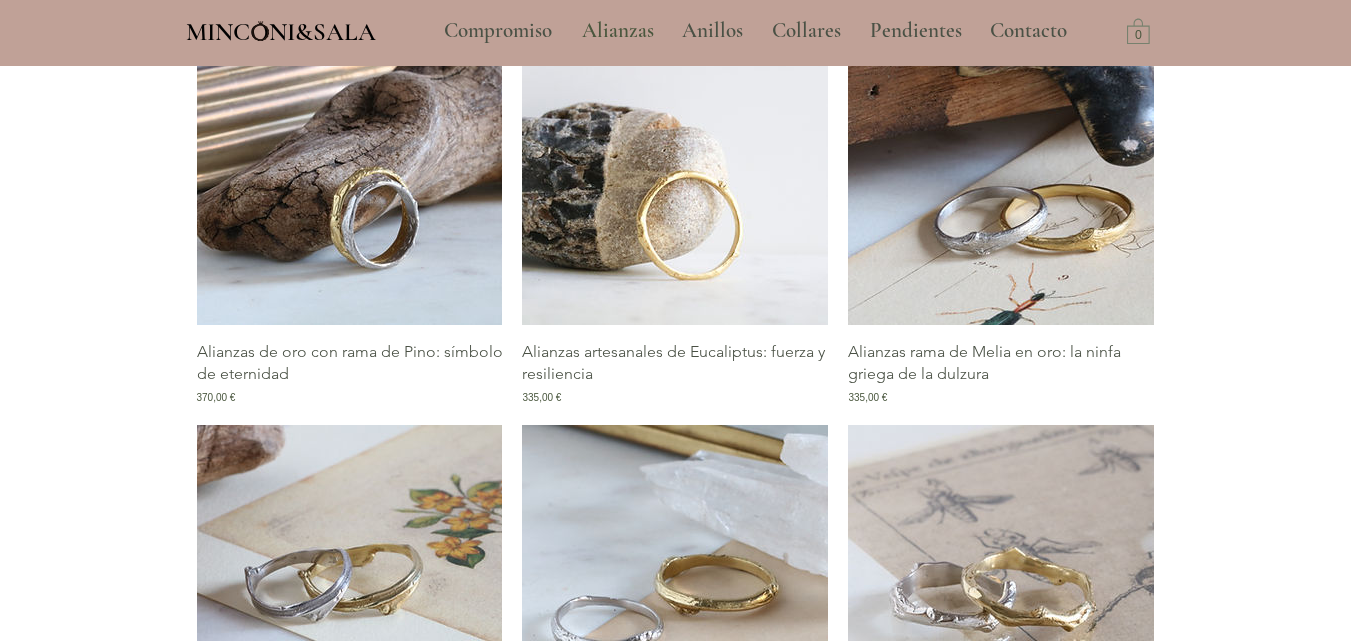 click at bounding box center (675, 172) 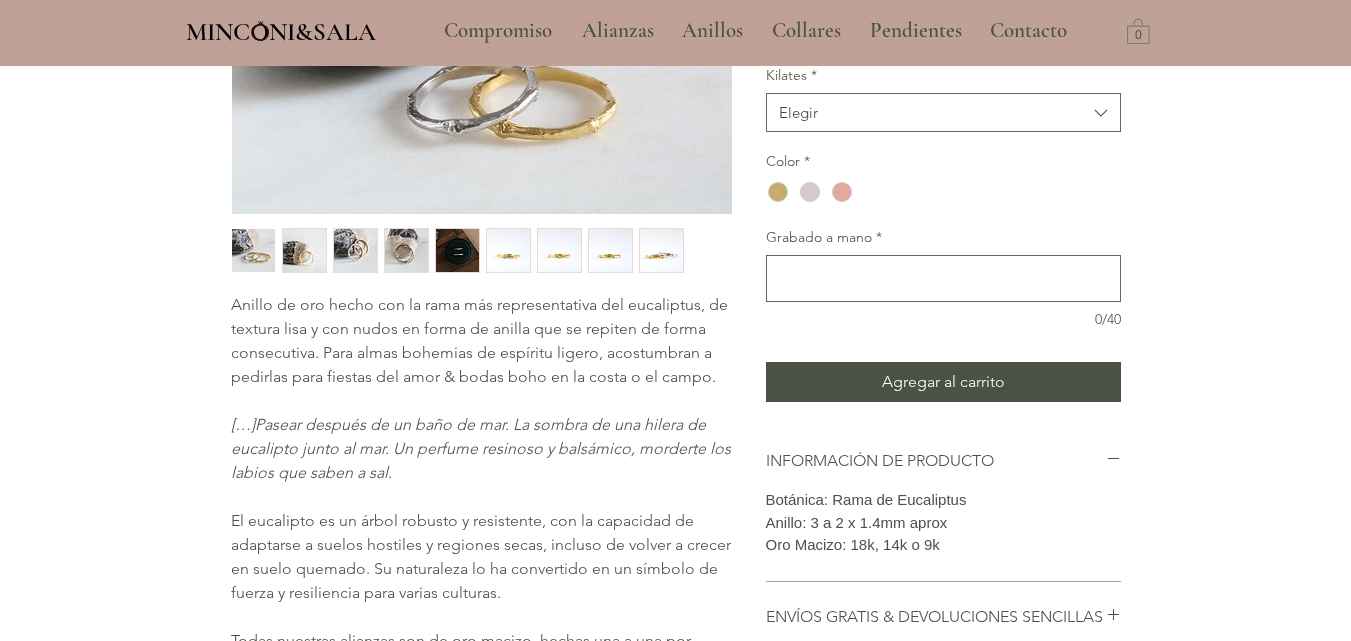 scroll, scrollTop: 400, scrollLeft: 0, axis: vertical 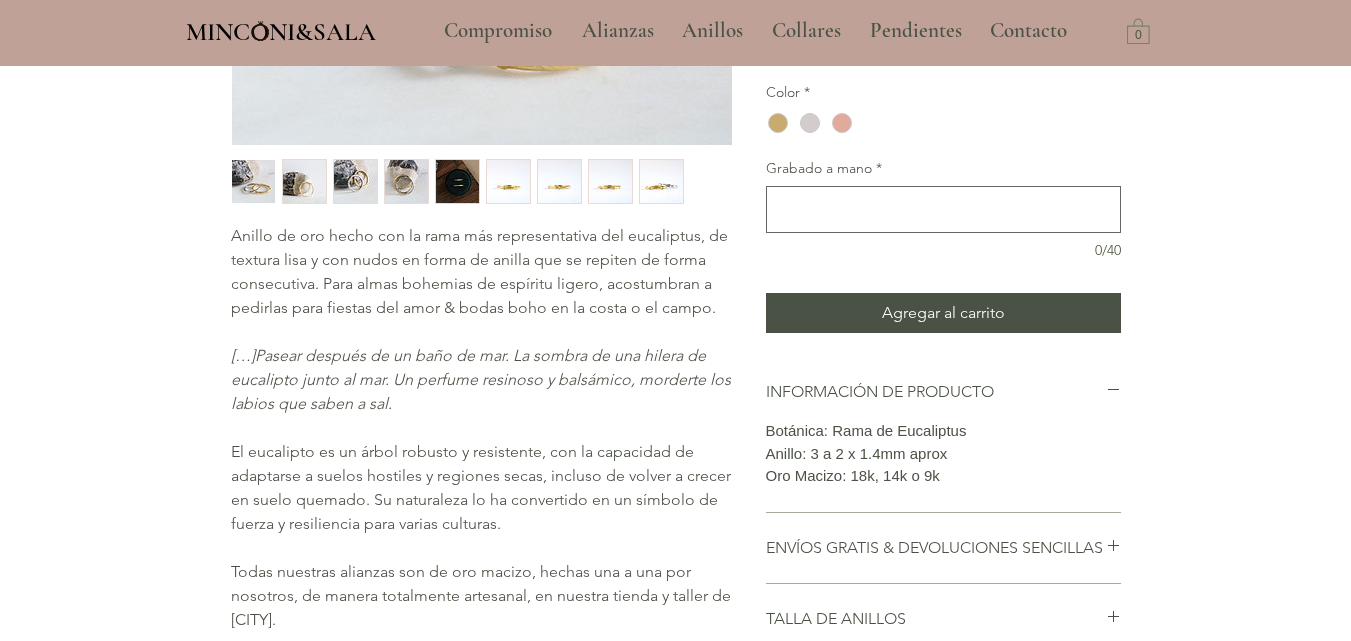 click at bounding box center (508, 181) 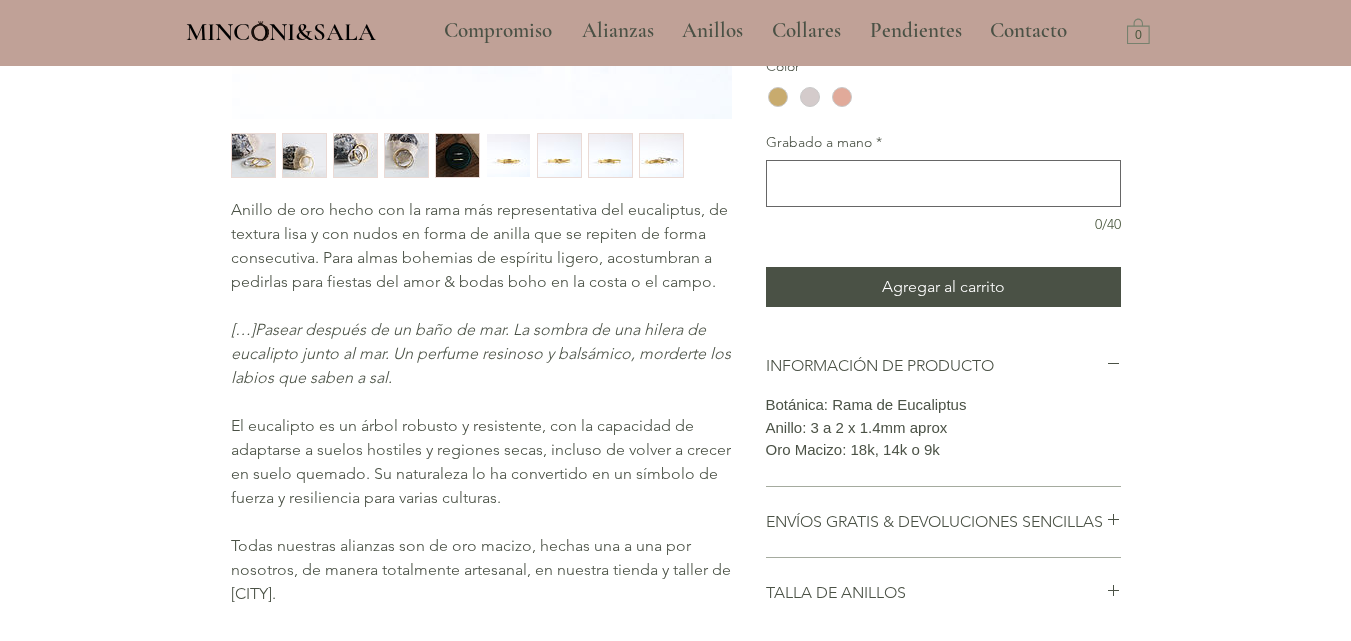 scroll, scrollTop: 300, scrollLeft: 0, axis: vertical 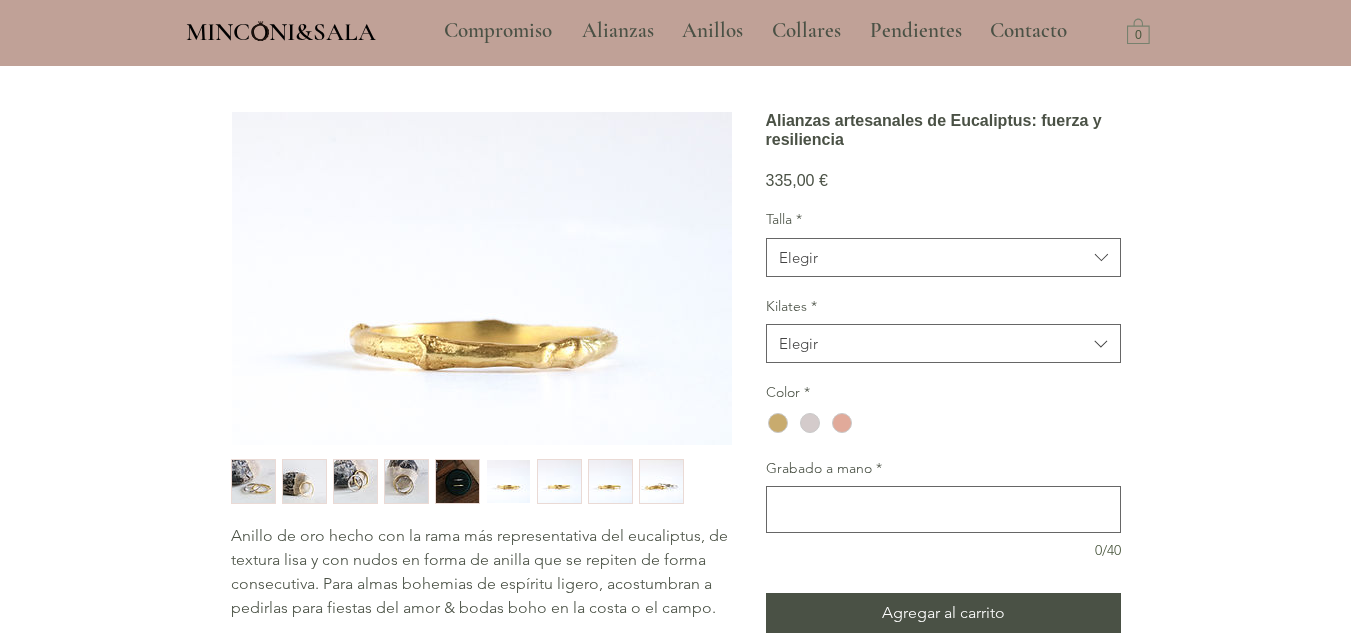 click at bounding box center [508, 481] 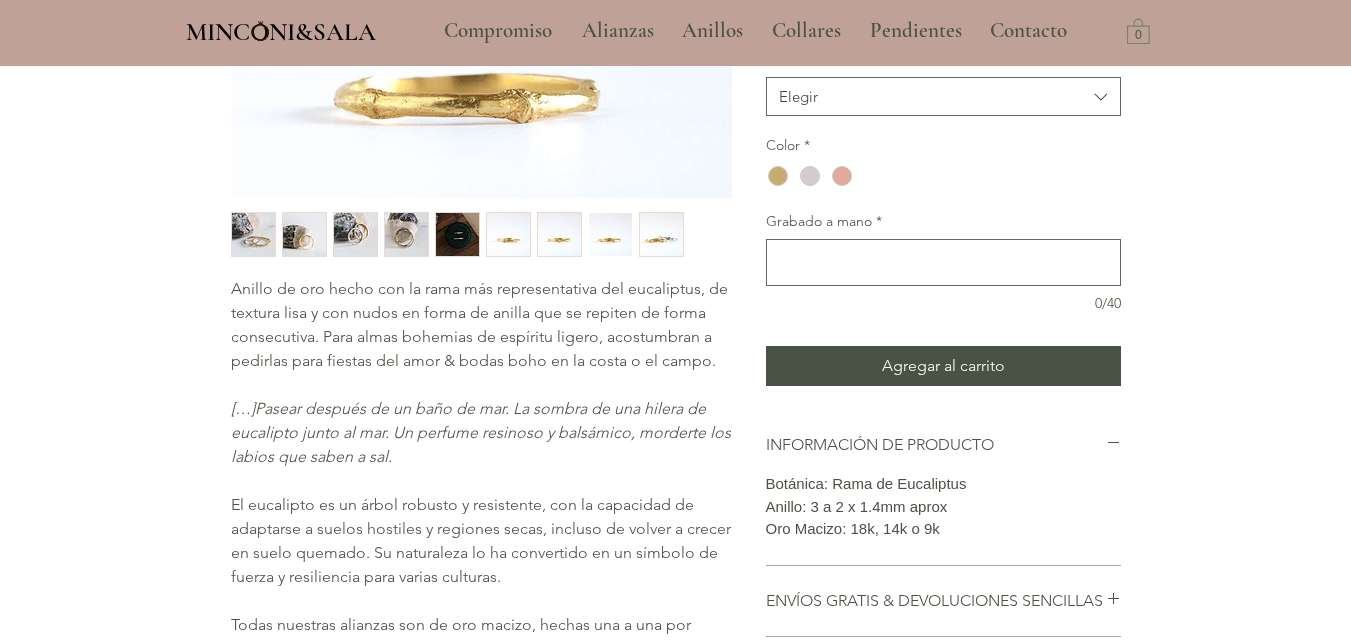 scroll, scrollTop: 300, scrollLeft: 0, axis: vertical 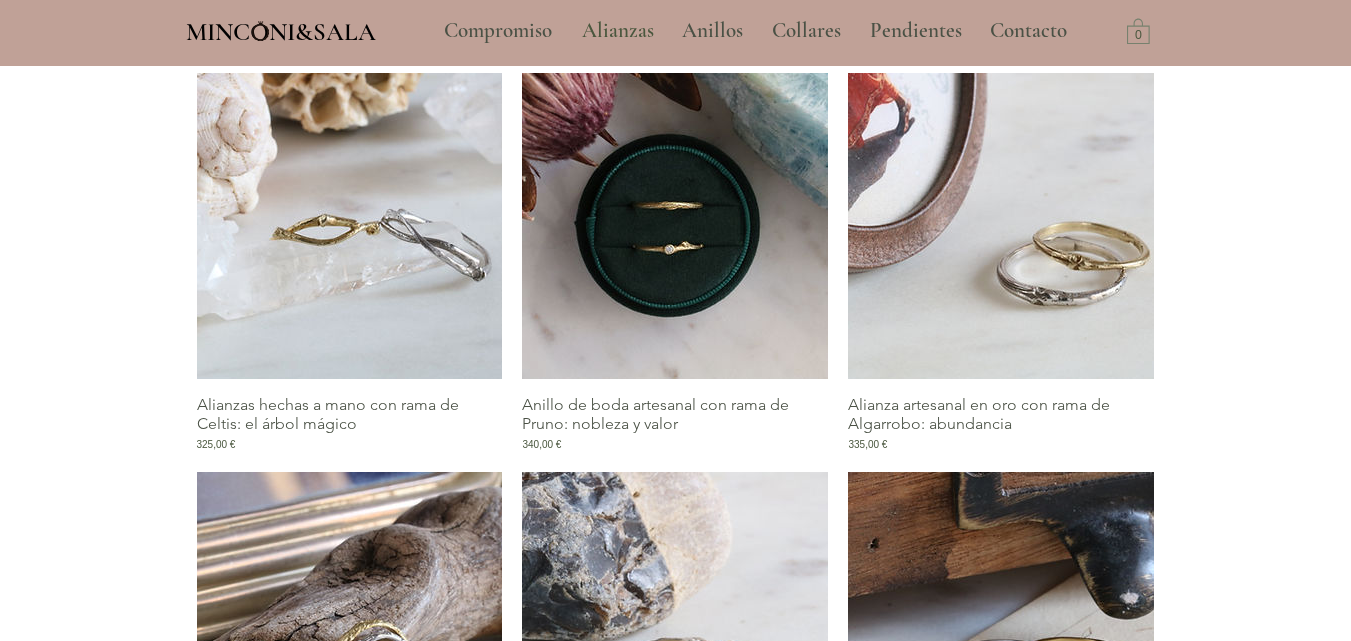 type on "**********" 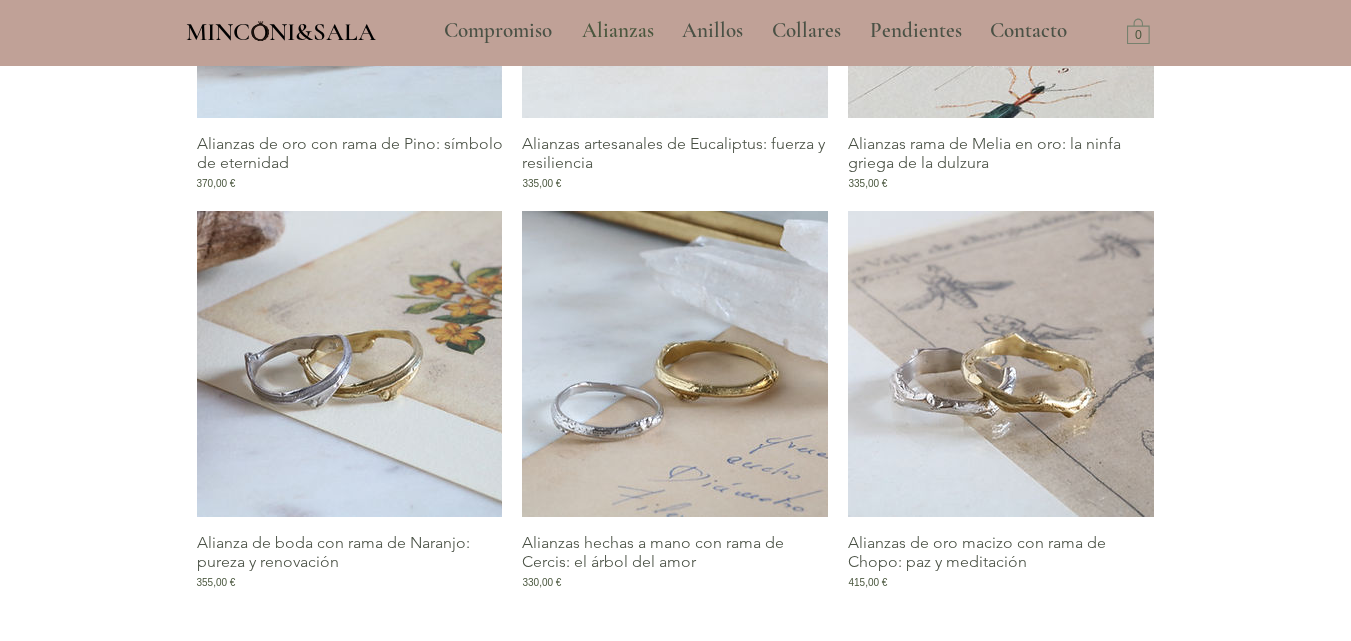scroll, scrollTop: 1600, scrollLeft: 0, axis: vertical 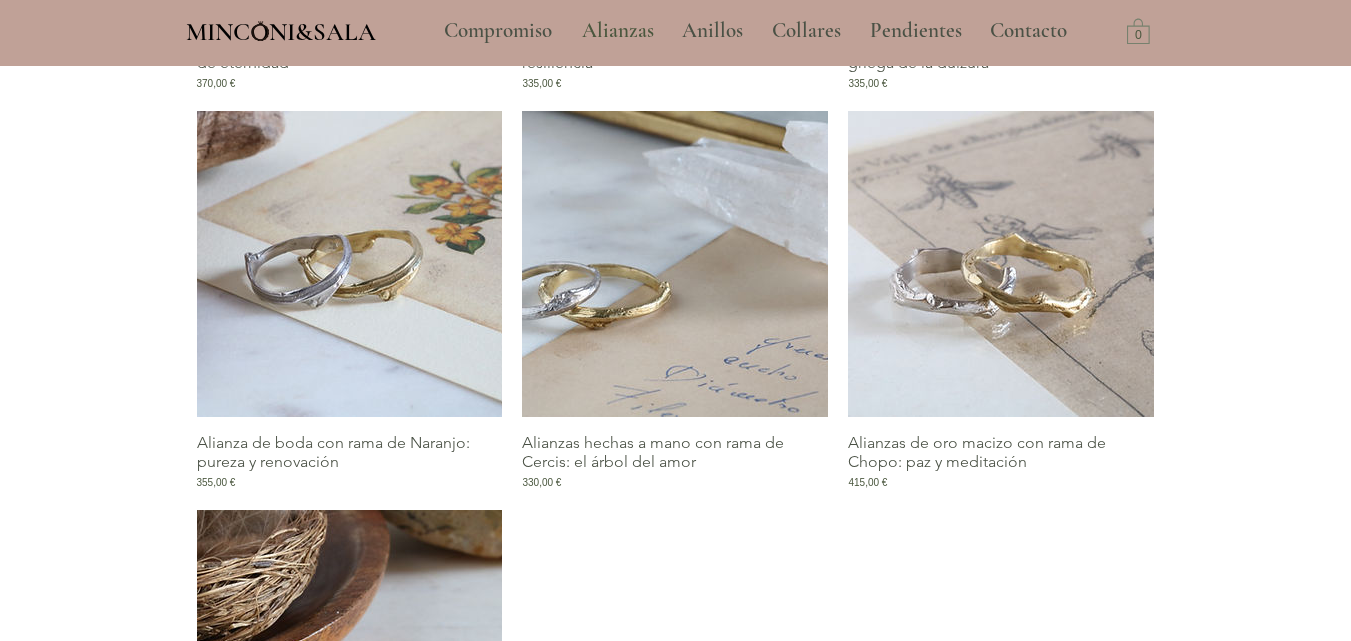 click at bounding box center (675, 264) 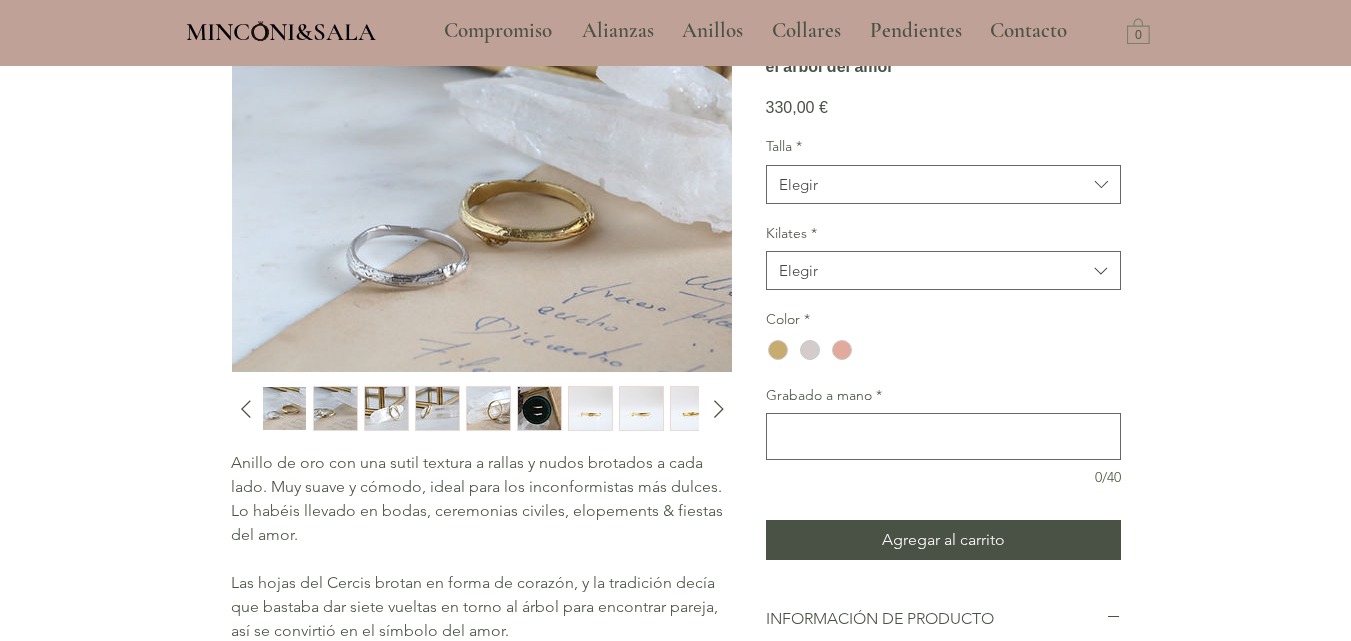 scroll, scrollTop: 200, scrollLeft: 0, axis: vertical 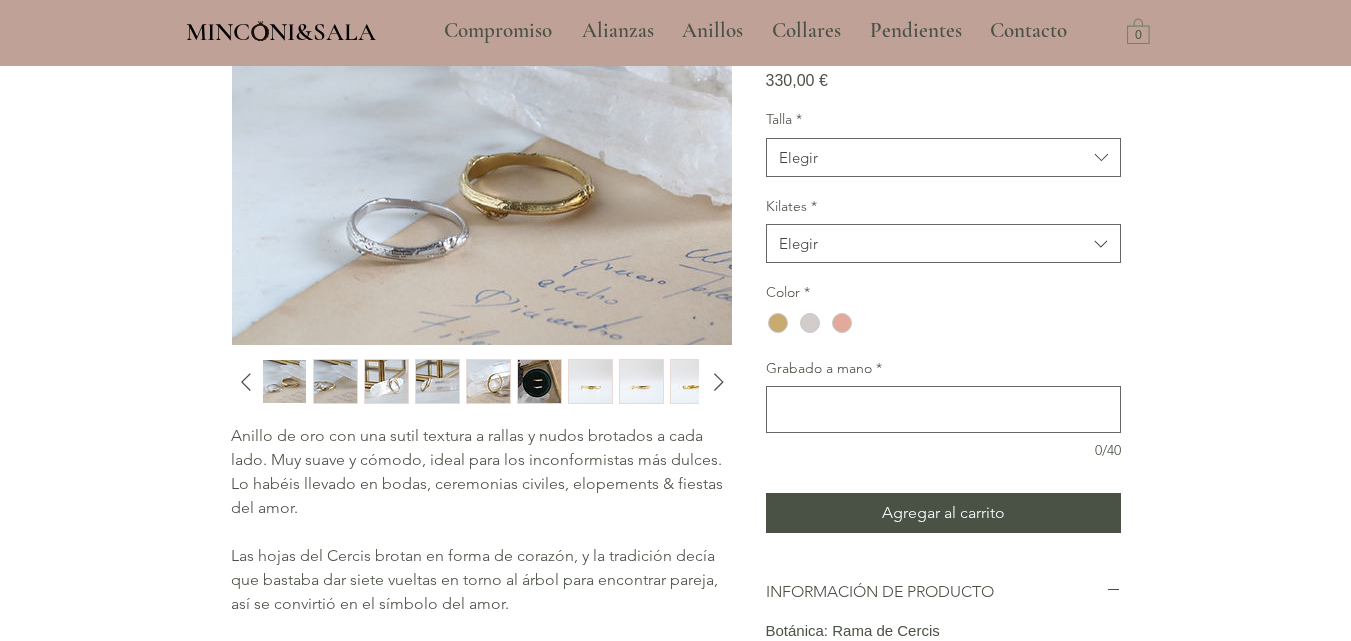 click at bounding box center (590, 381) 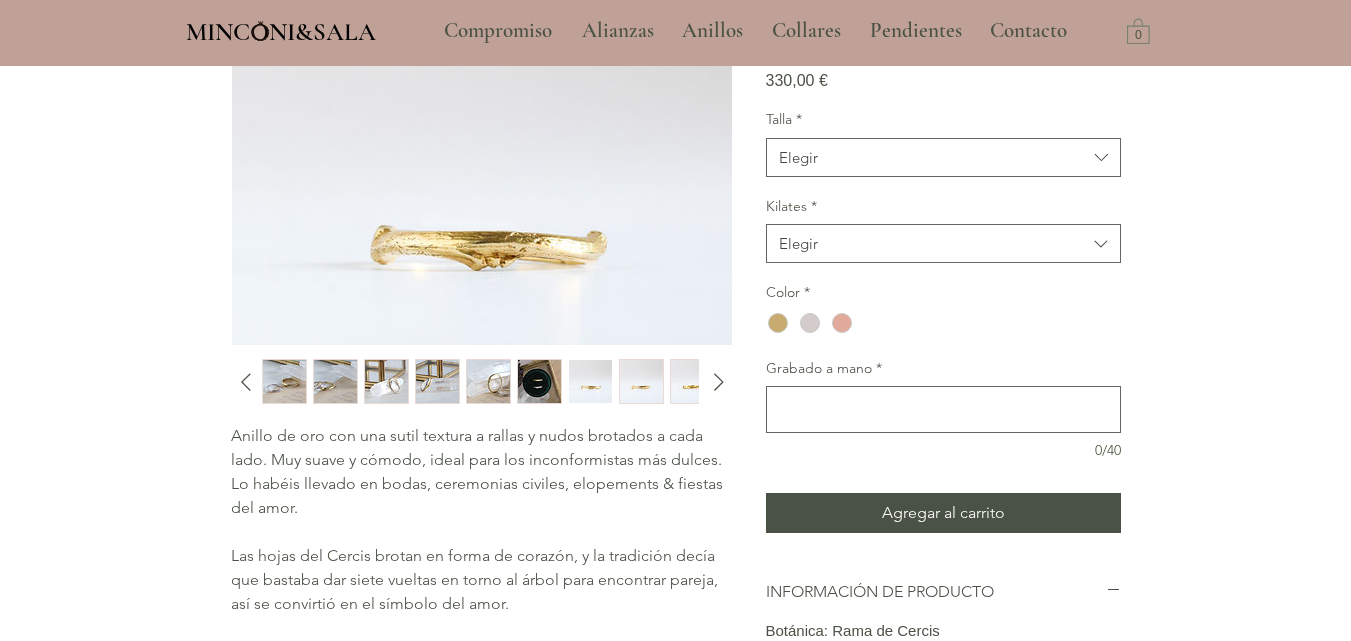 click at bounding box center [641, 381] 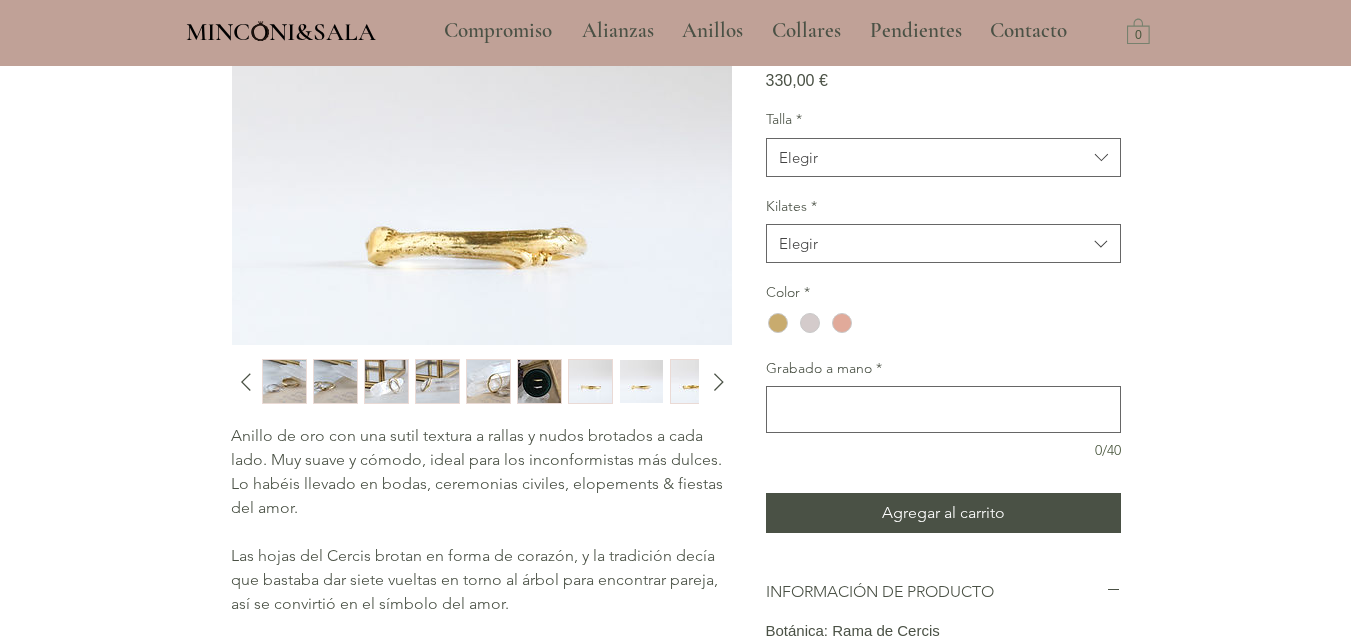 click at bounding box center (590, 381) 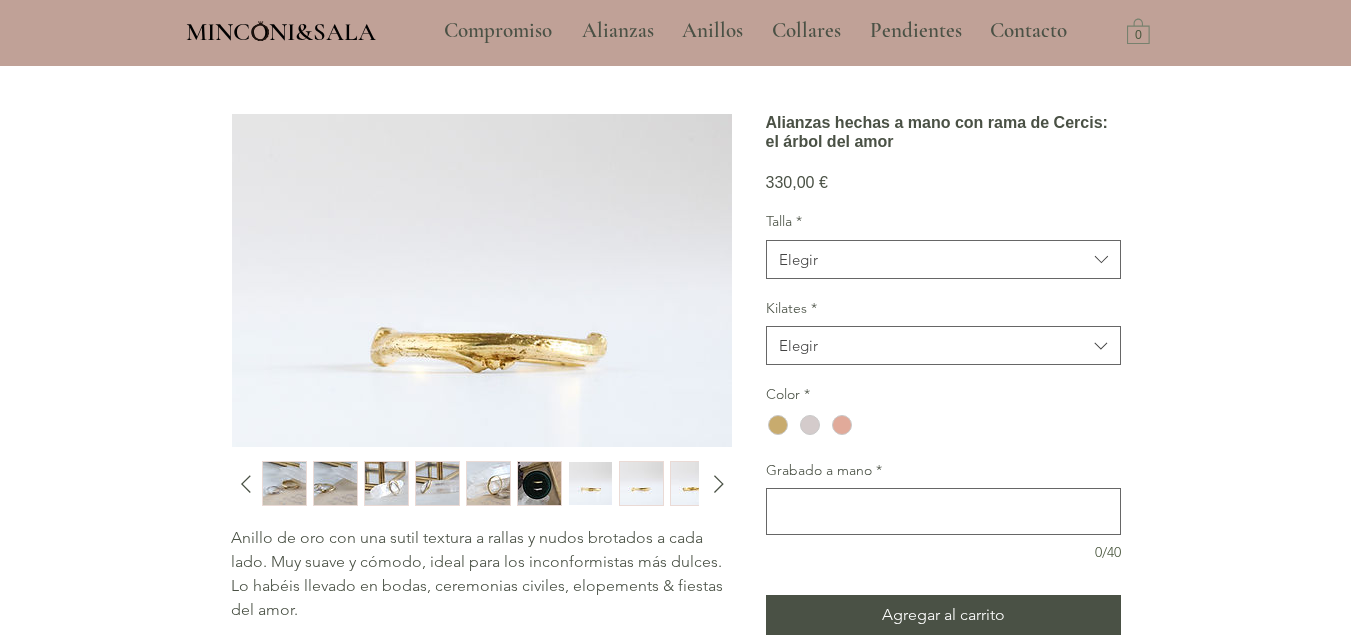 scroll, scrollTop: 0, scrollLeft: 0, axis: both 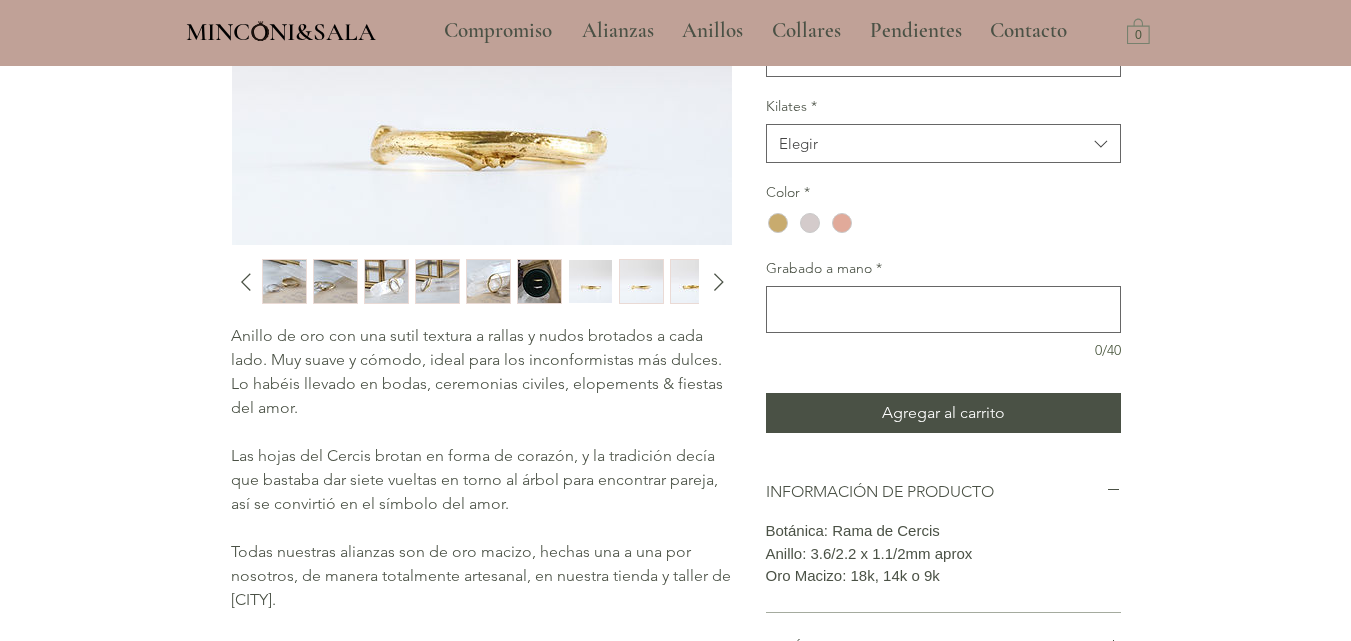 click at bounding box center [590, 281] 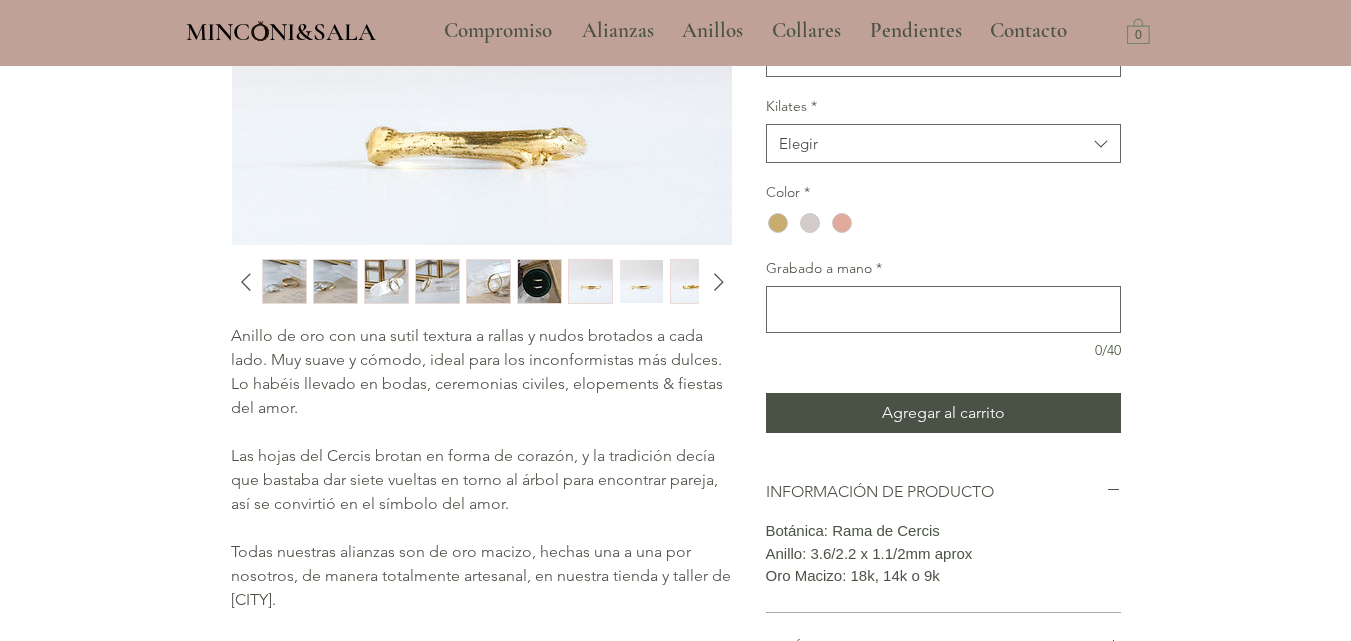 click at bounding box center [692, 281] 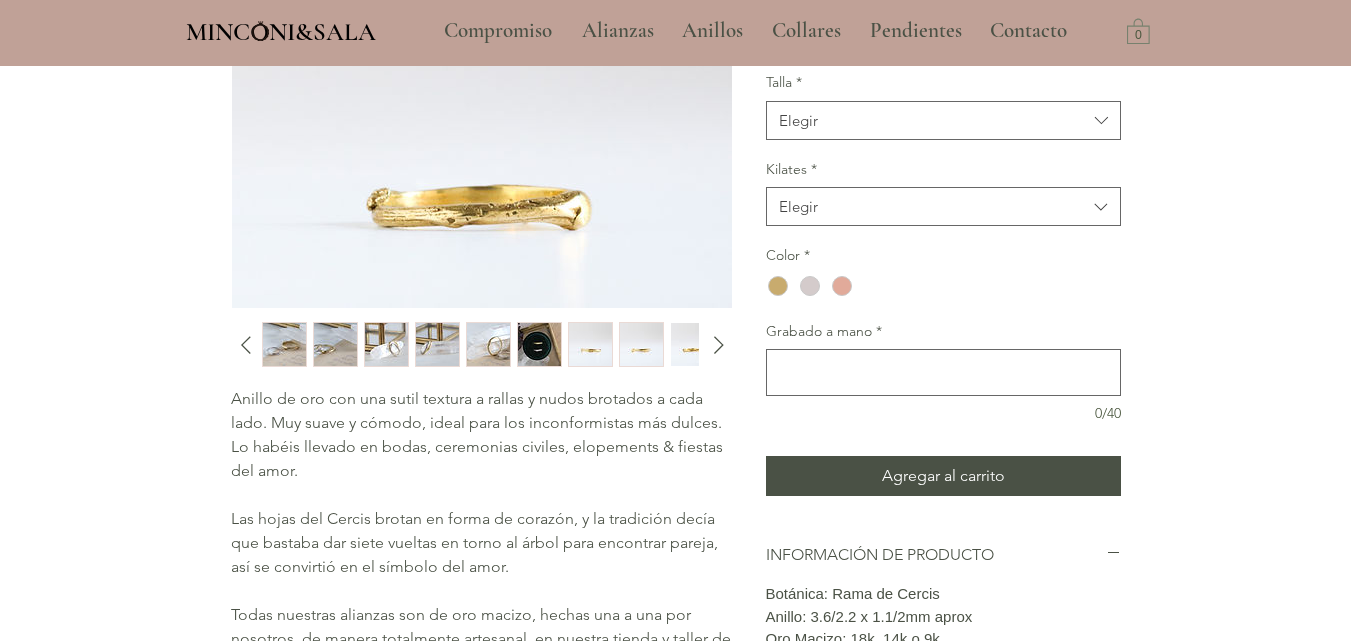 scroll, scrollTop: 200, scrollLeft: 0, axis: vertical 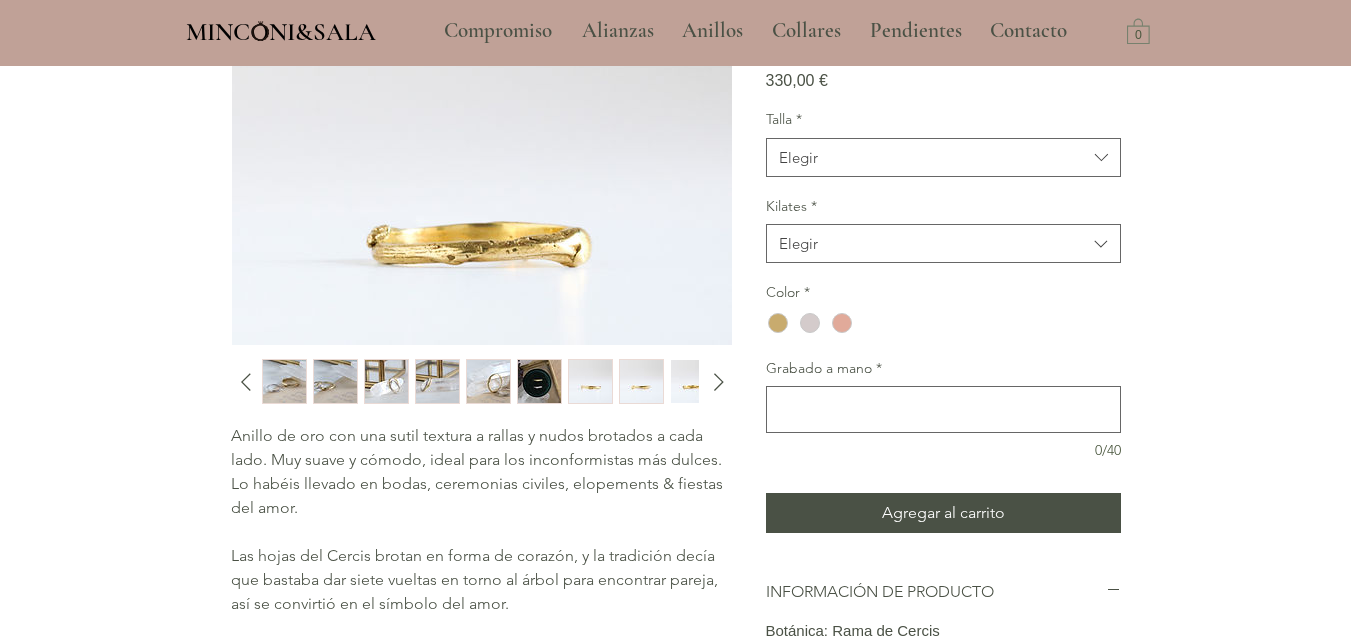 click at bounding box center [437, 381] 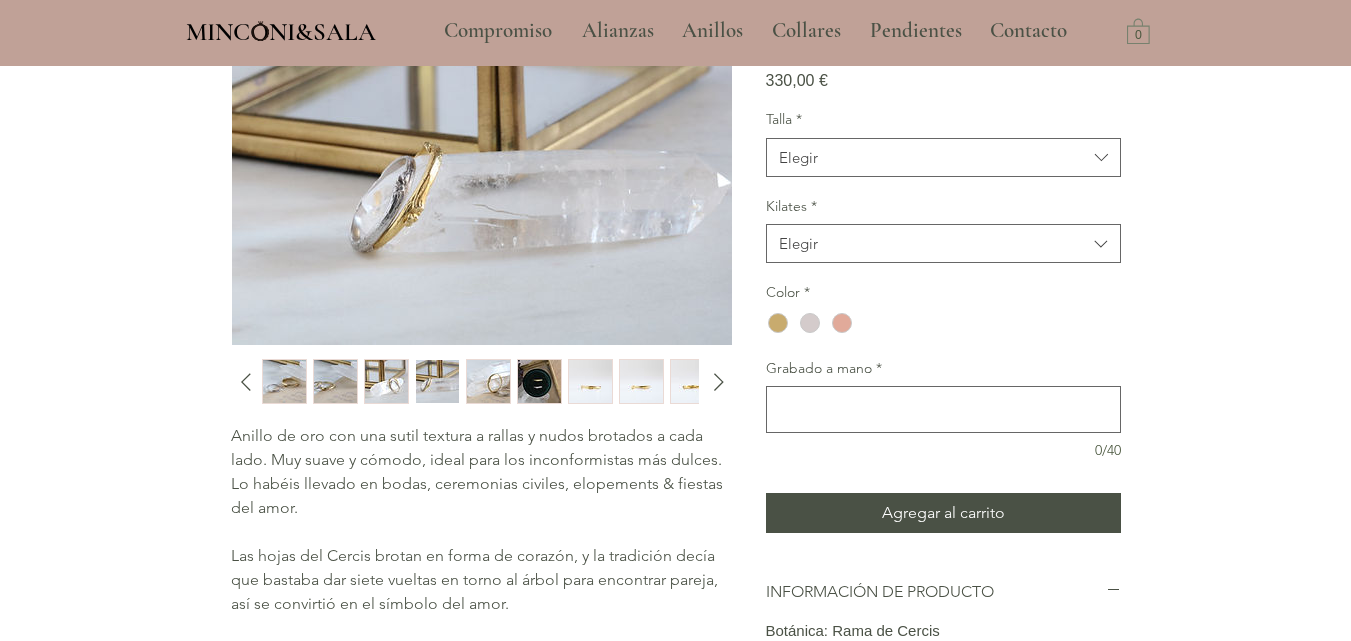 click at bounding box center (386, 381) 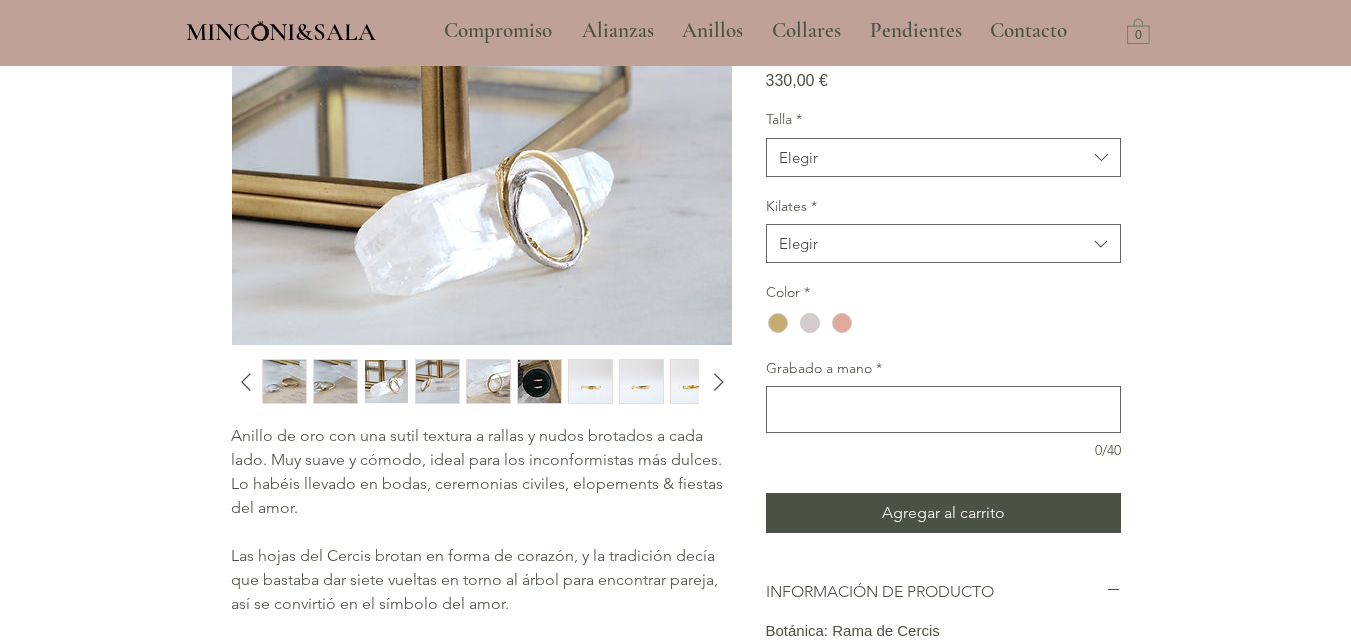 click at bounding box center [437, 381] 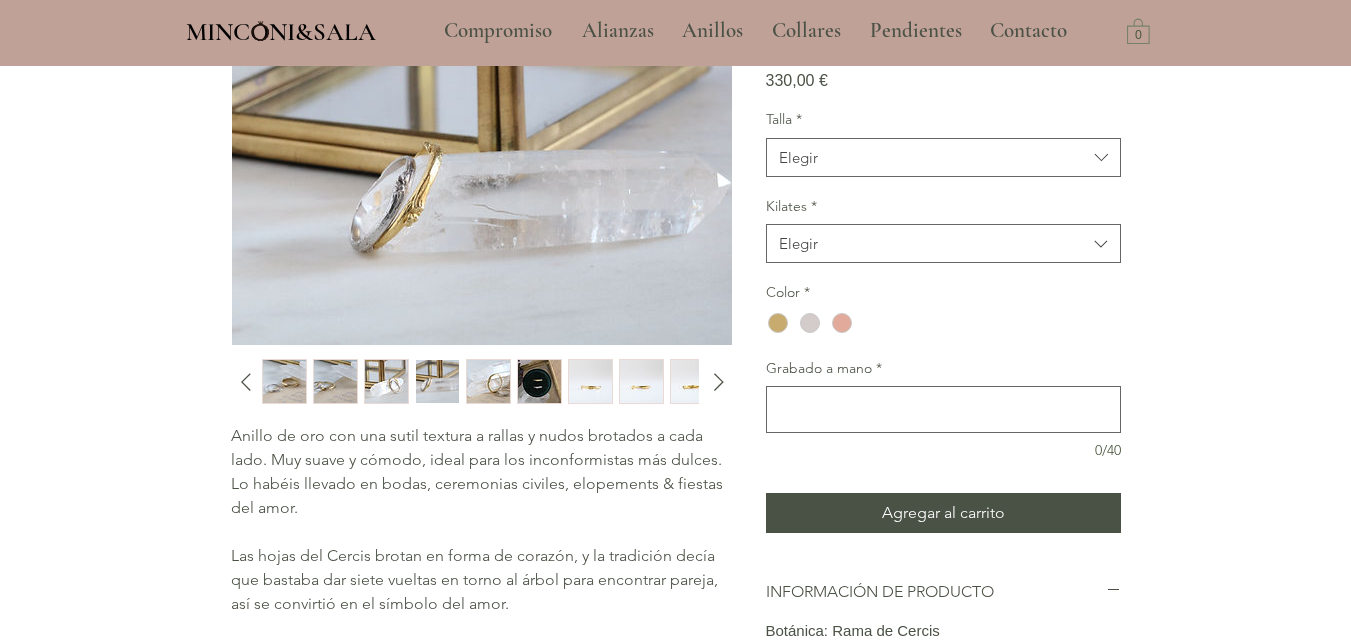 click at bounding box center [488, 381] 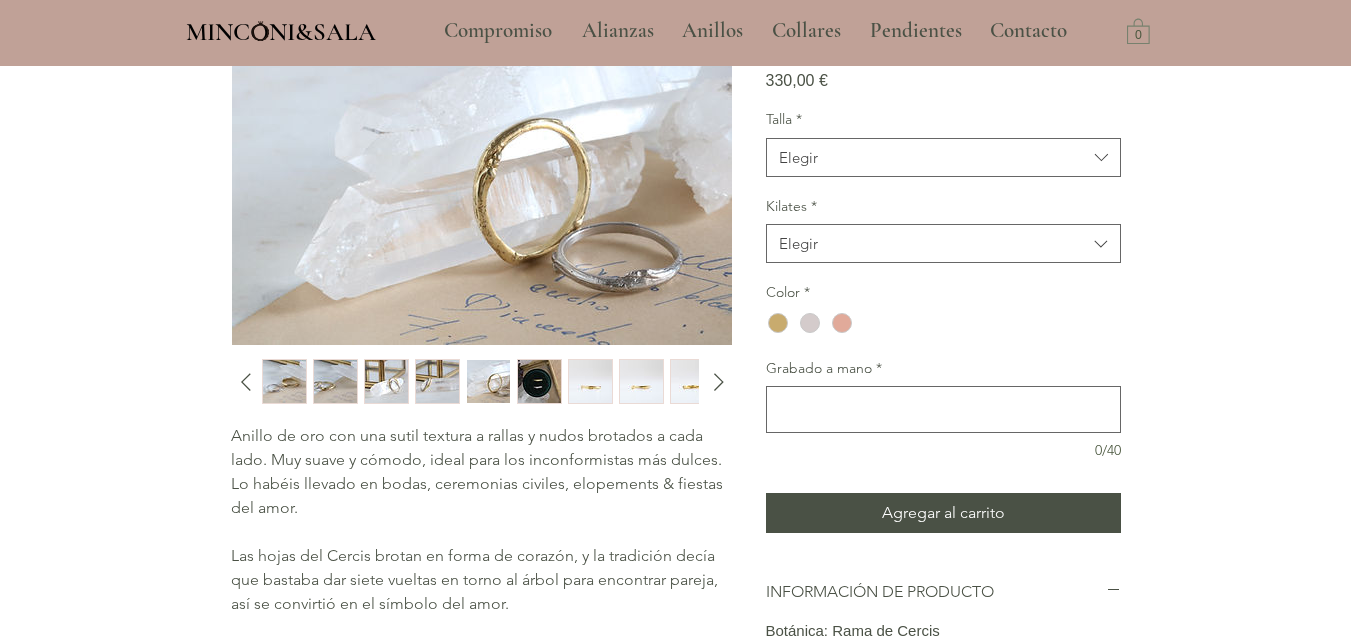 click at bounding box center [335, 381] 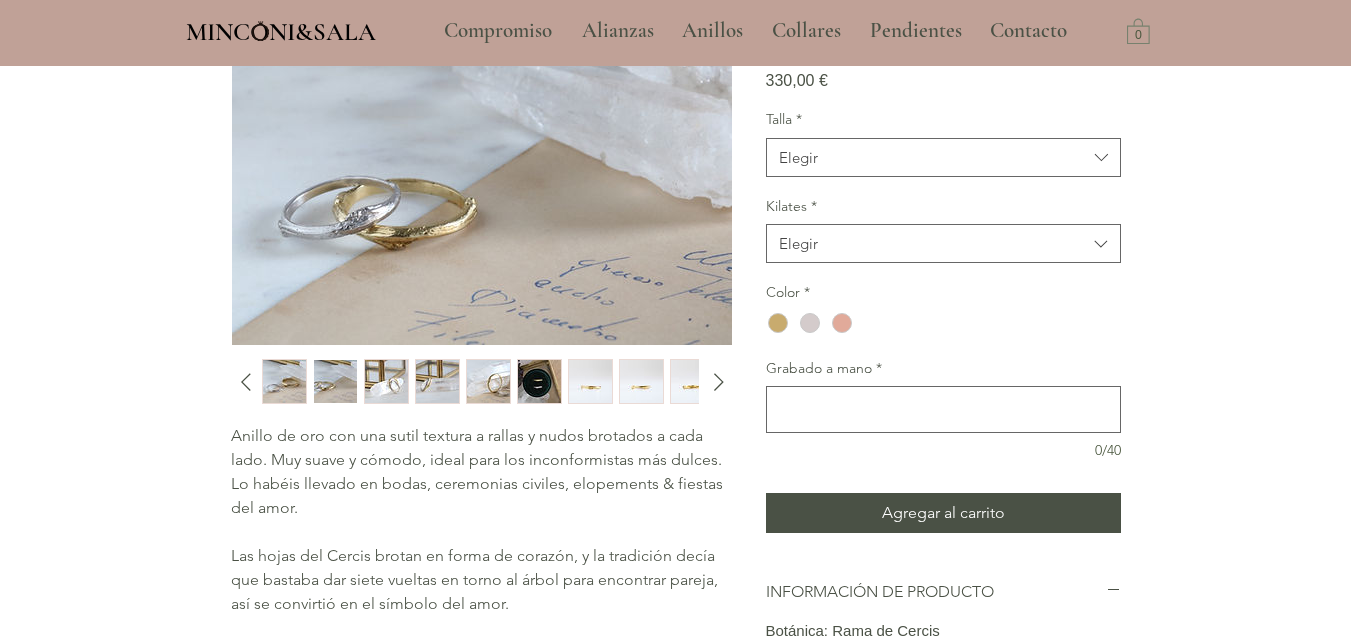 click at bounding box center (284, 381) 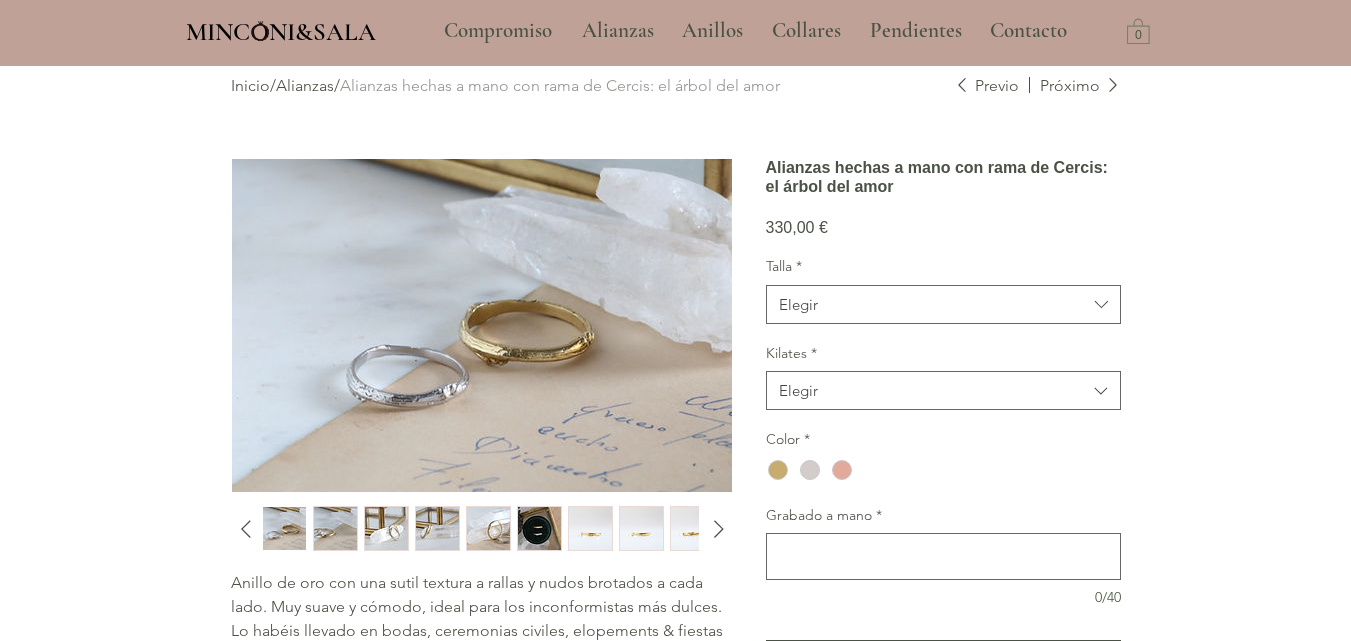 scroll, scrollTop: 100, scrollLeft: 0, axis: vertical 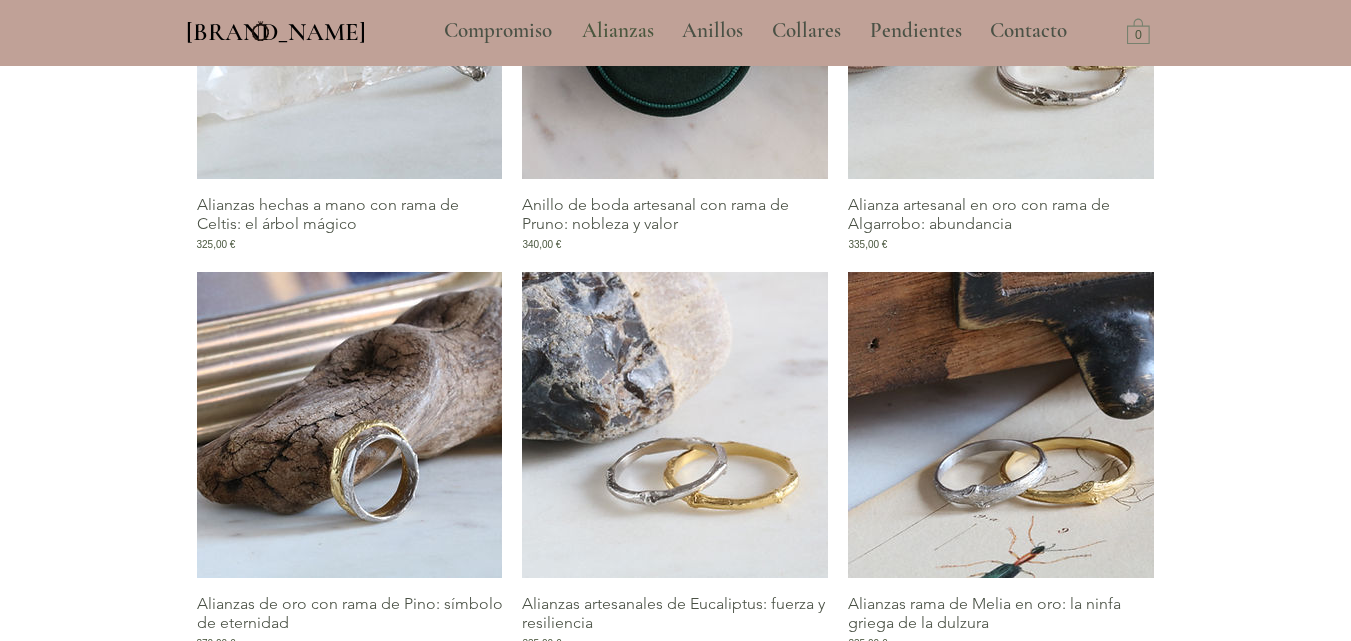 type on "**********" 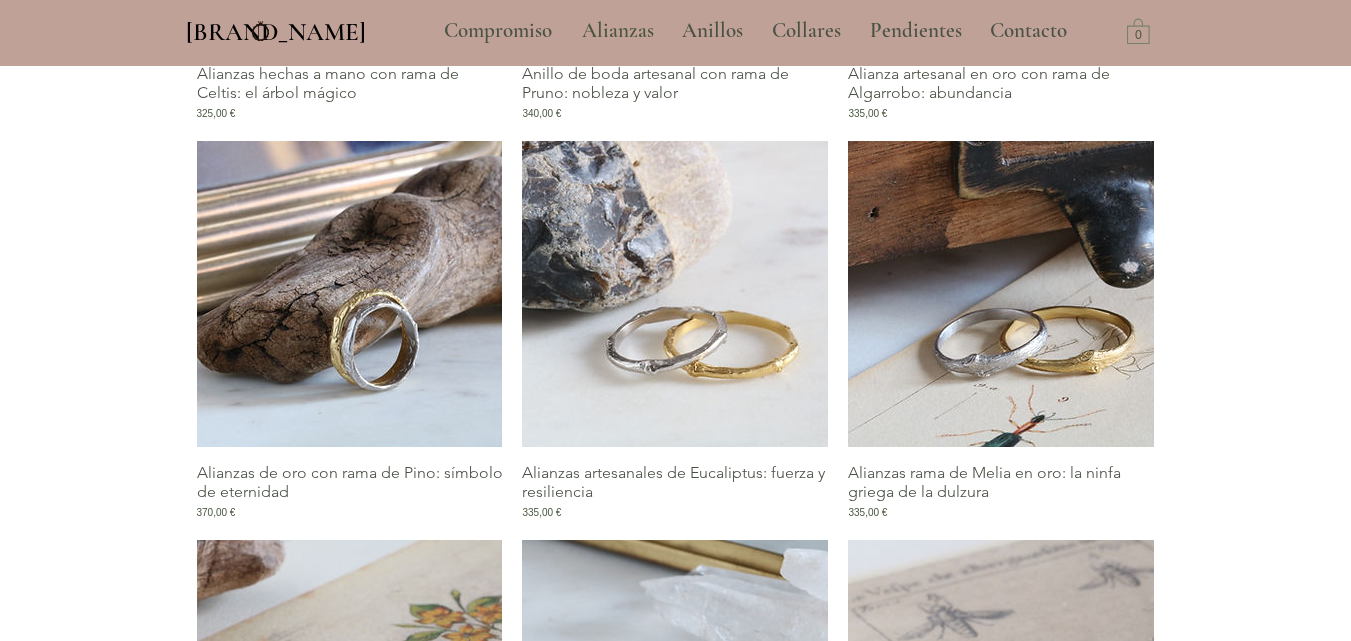 scroll, scrollTop: 1200, scrollLeft: 0, axis: vertical 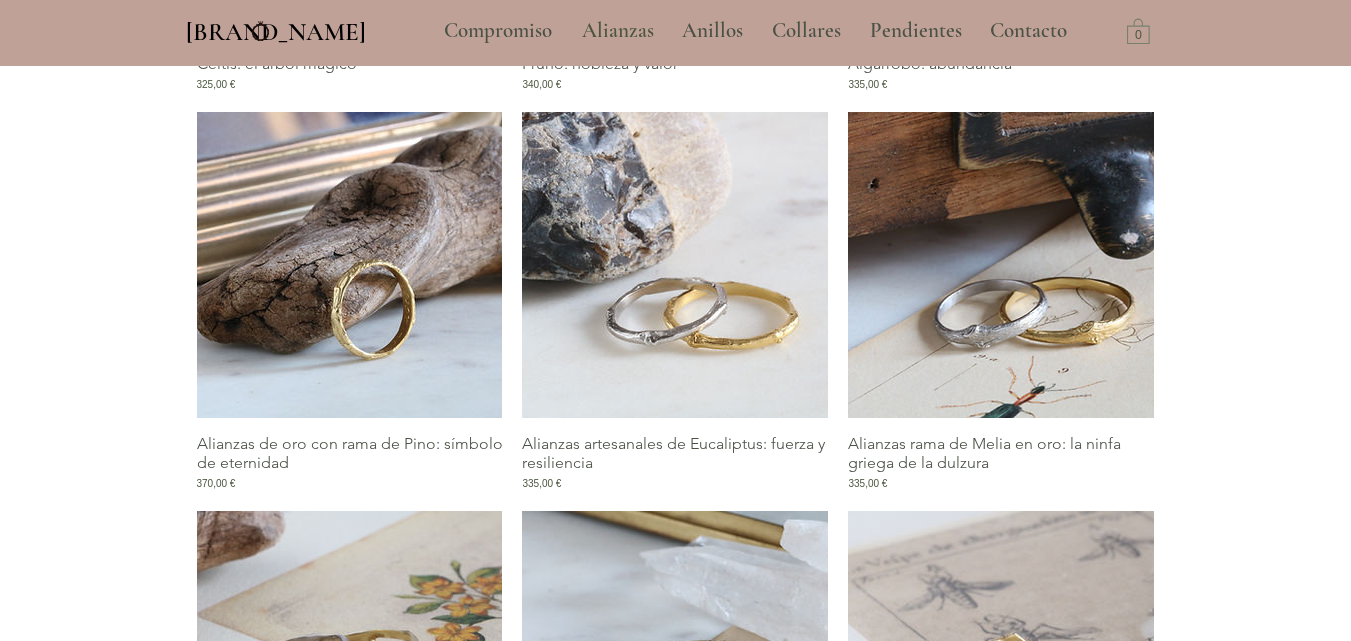 click at bounding box center [350, 265] 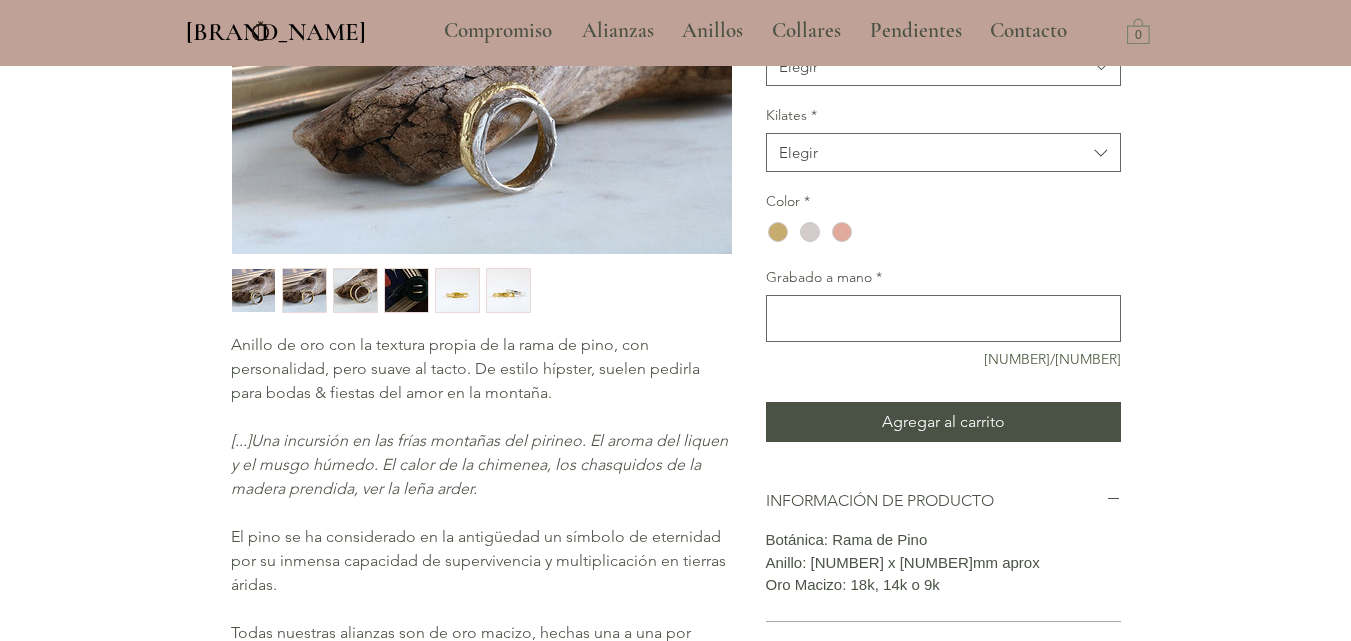 scroll, scrollTop: 300, scrollLeft: 0, axis: vertical 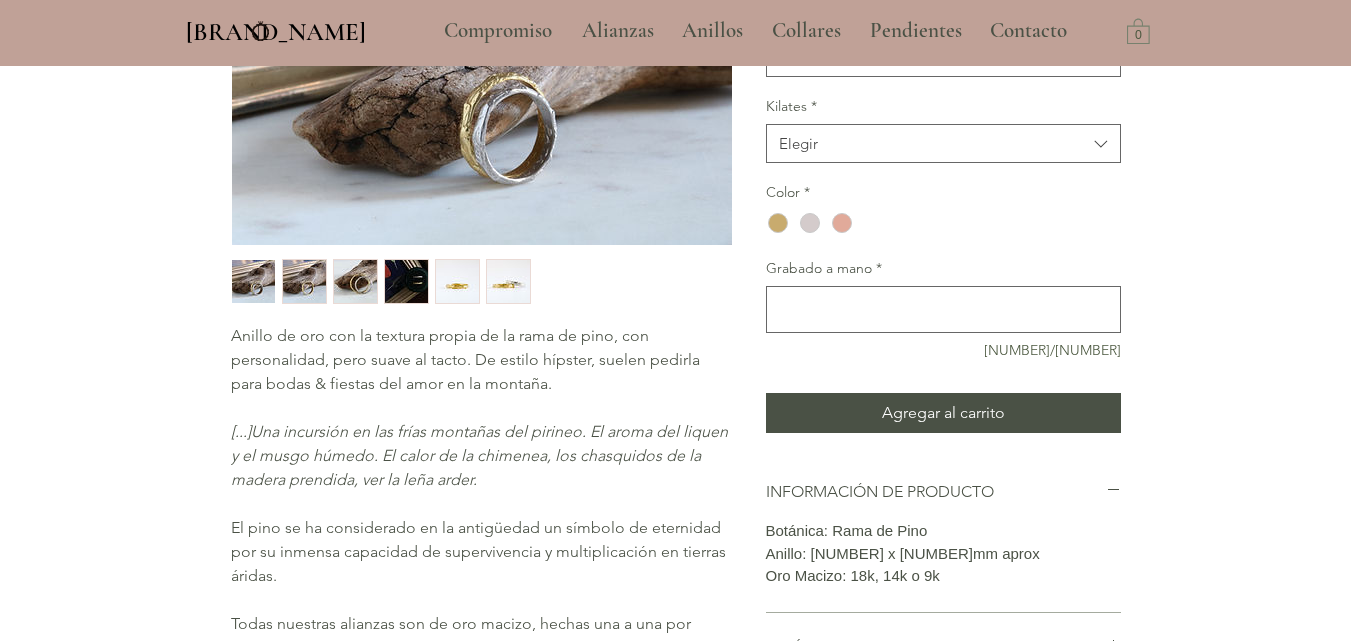 click at bounding box center [457, 281] 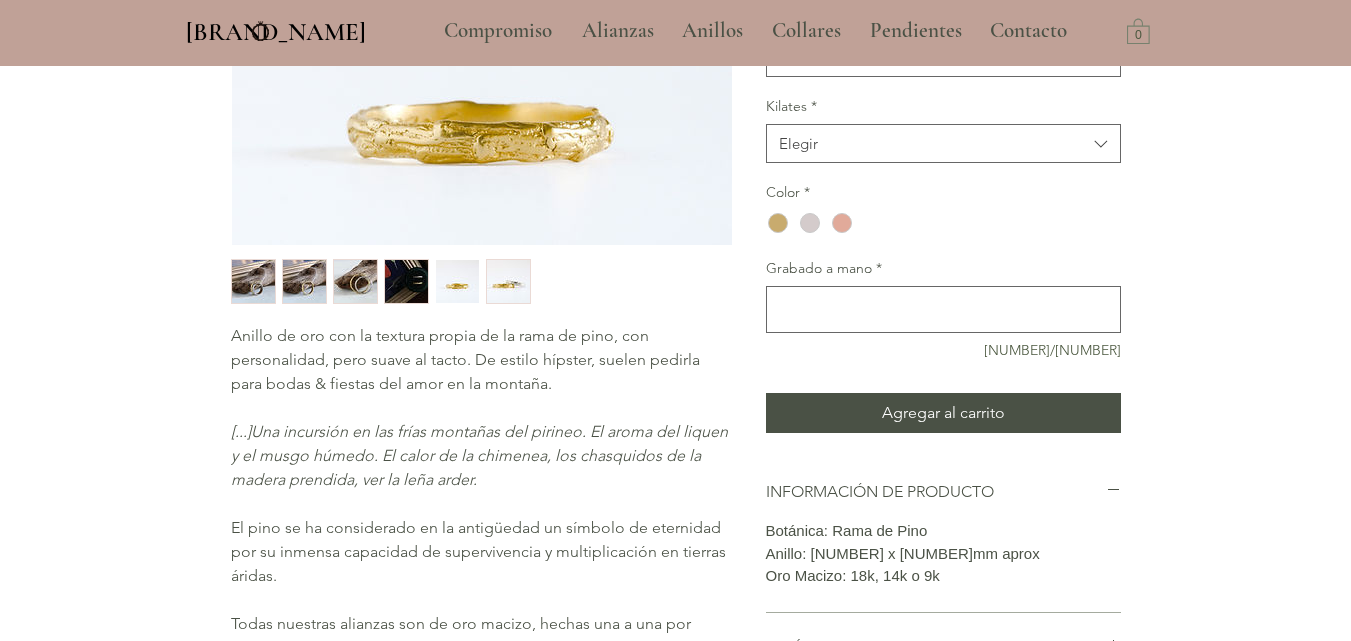 click at bounding box center [457, 281] 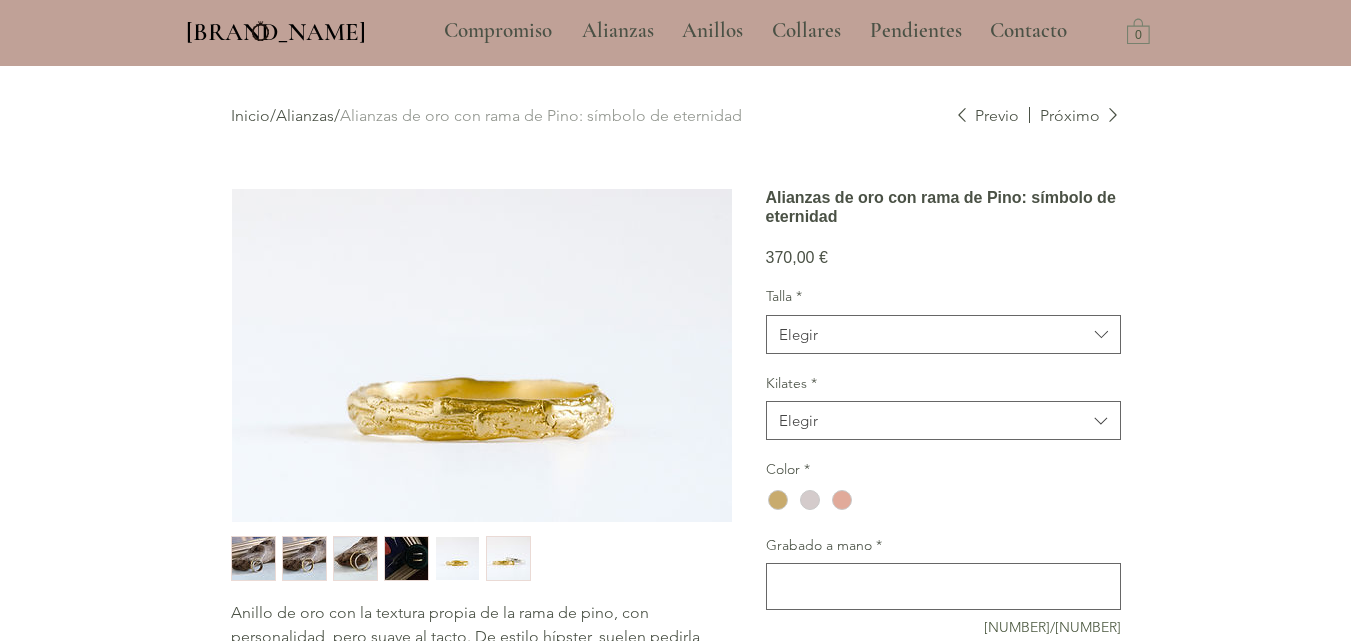 scroll, scrollTop: 0, scrollLeft: 0, axis: both 